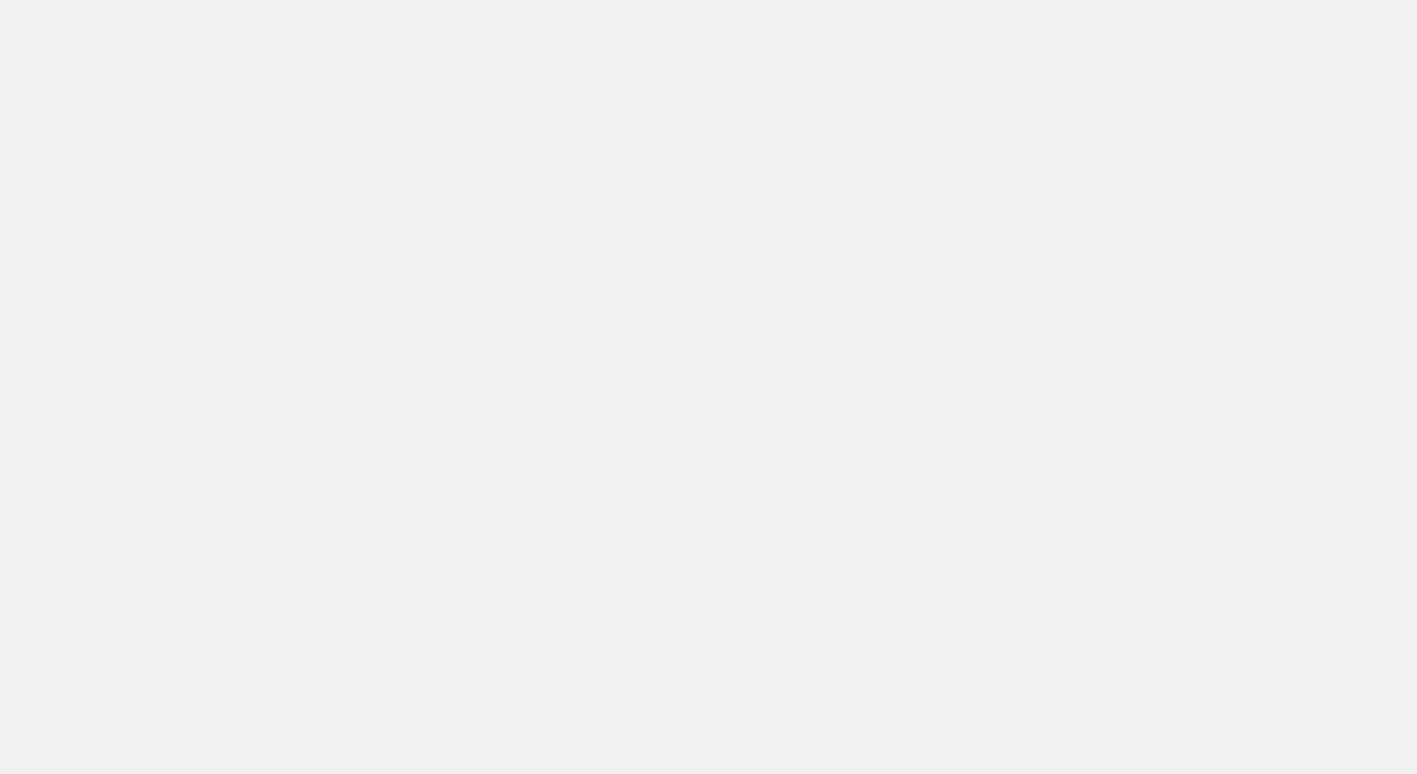 scroll, scrollTop: 0, scrollLeft: 0, axis: both 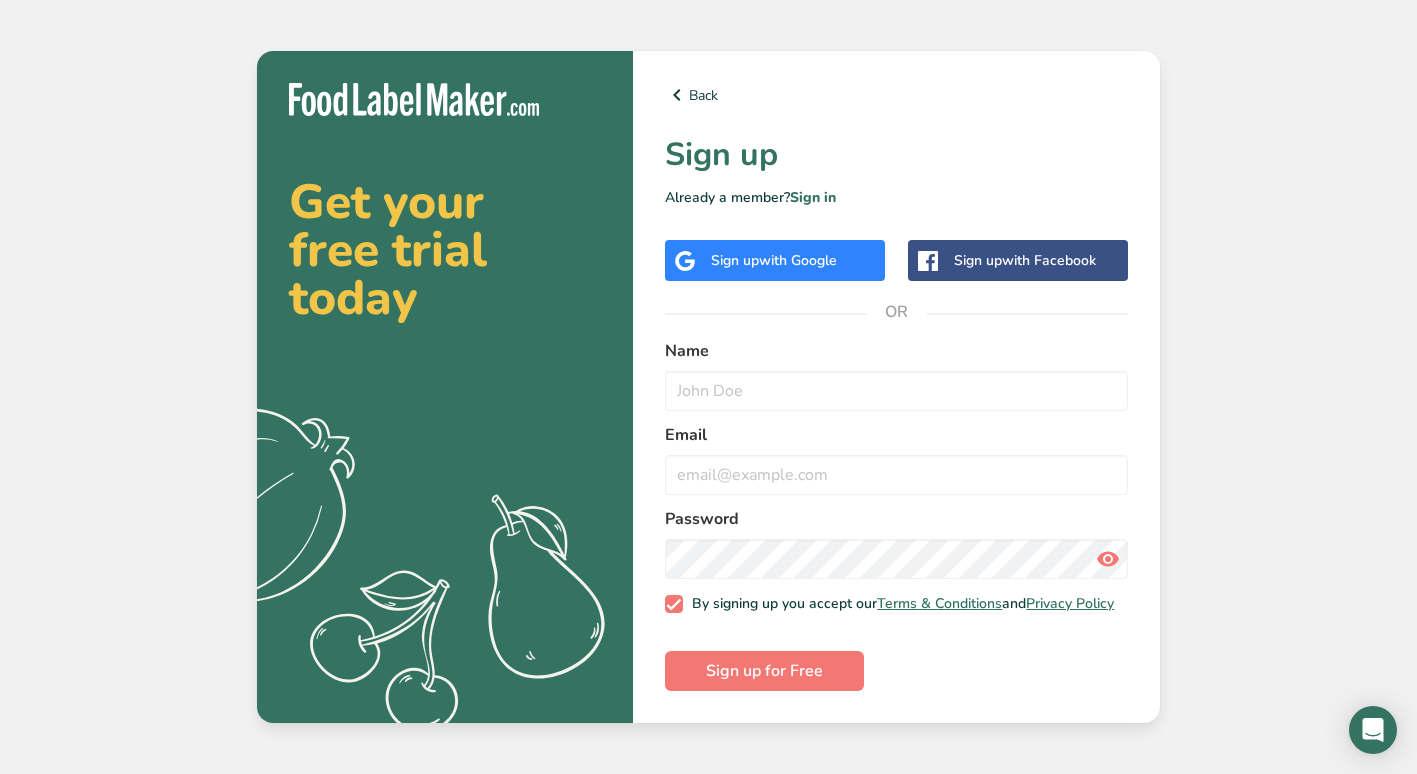 click on "Sign up  with Google" at bounding box center [774, 260] 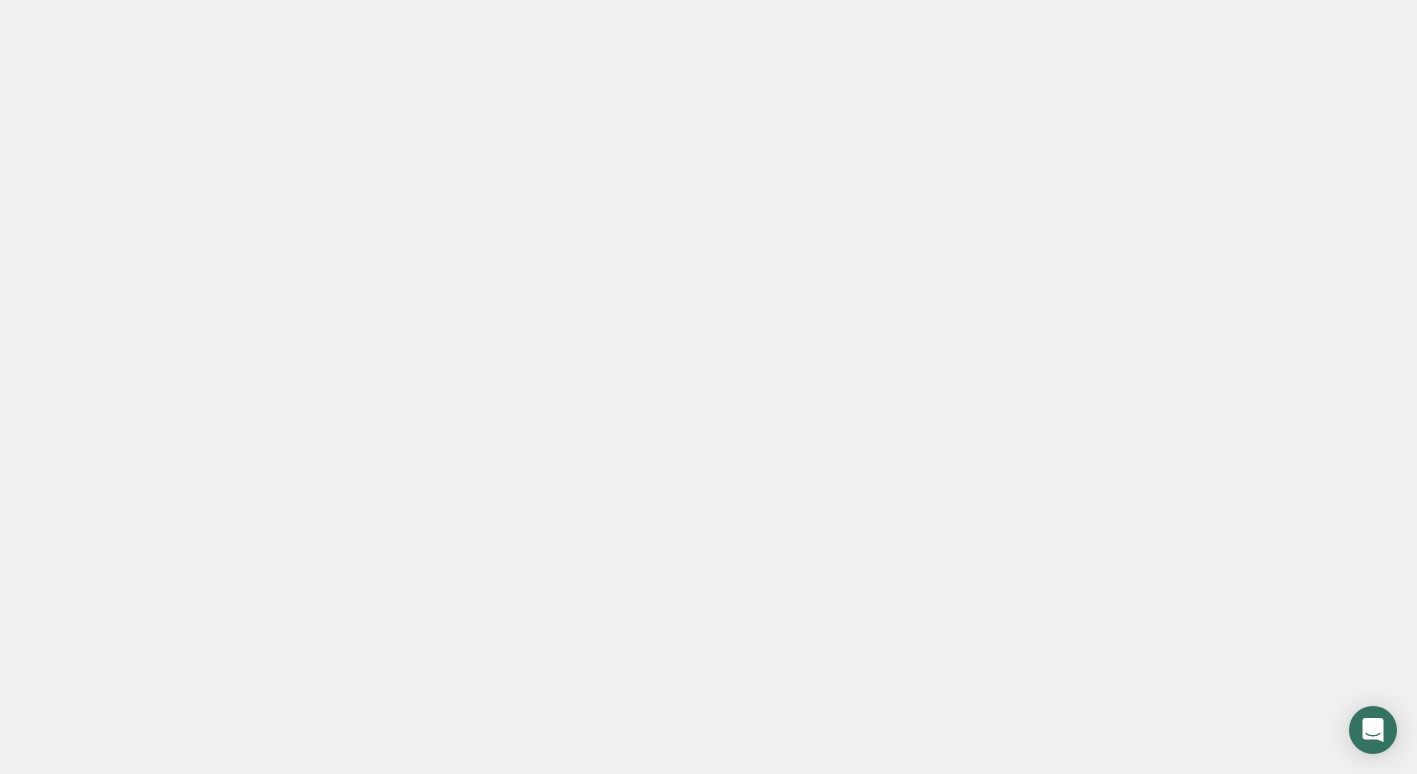 scroll, scrollTop: 0, scrollLeft: 0, axis: both 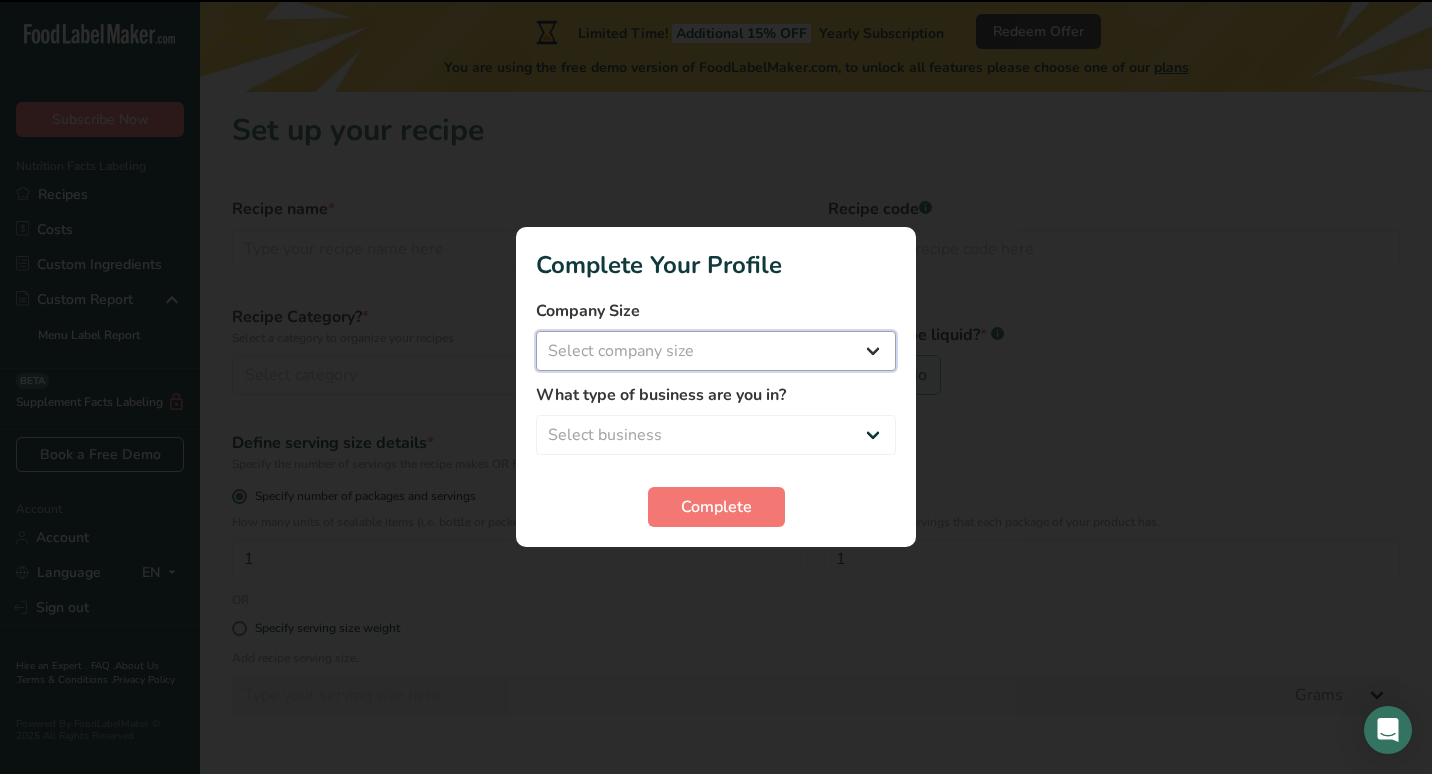 click on "Select company size
Fewer than 10 Employees
10 to 50 Employees
51 to 500 Employees
Over 500 Employees" at bounding box center (716, 351) 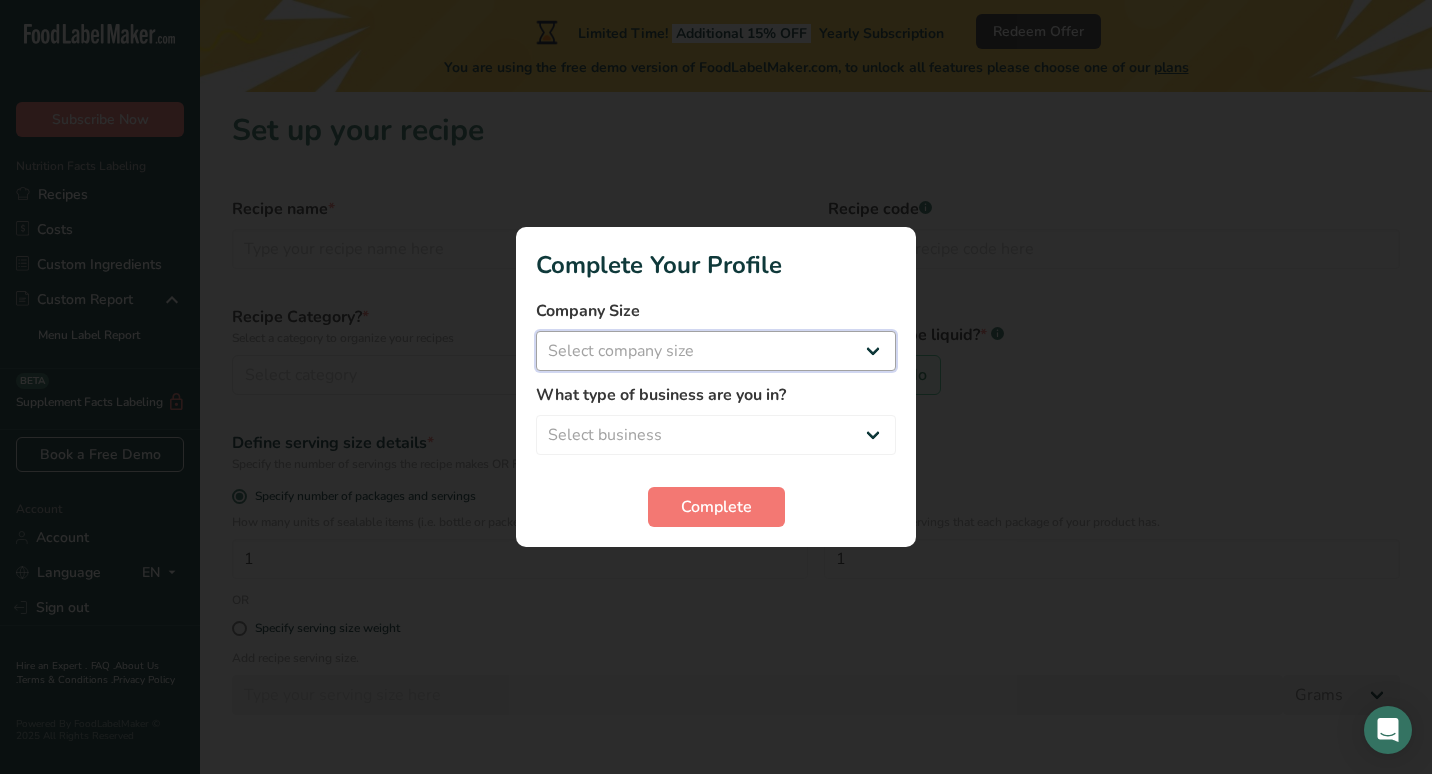 select on "3" 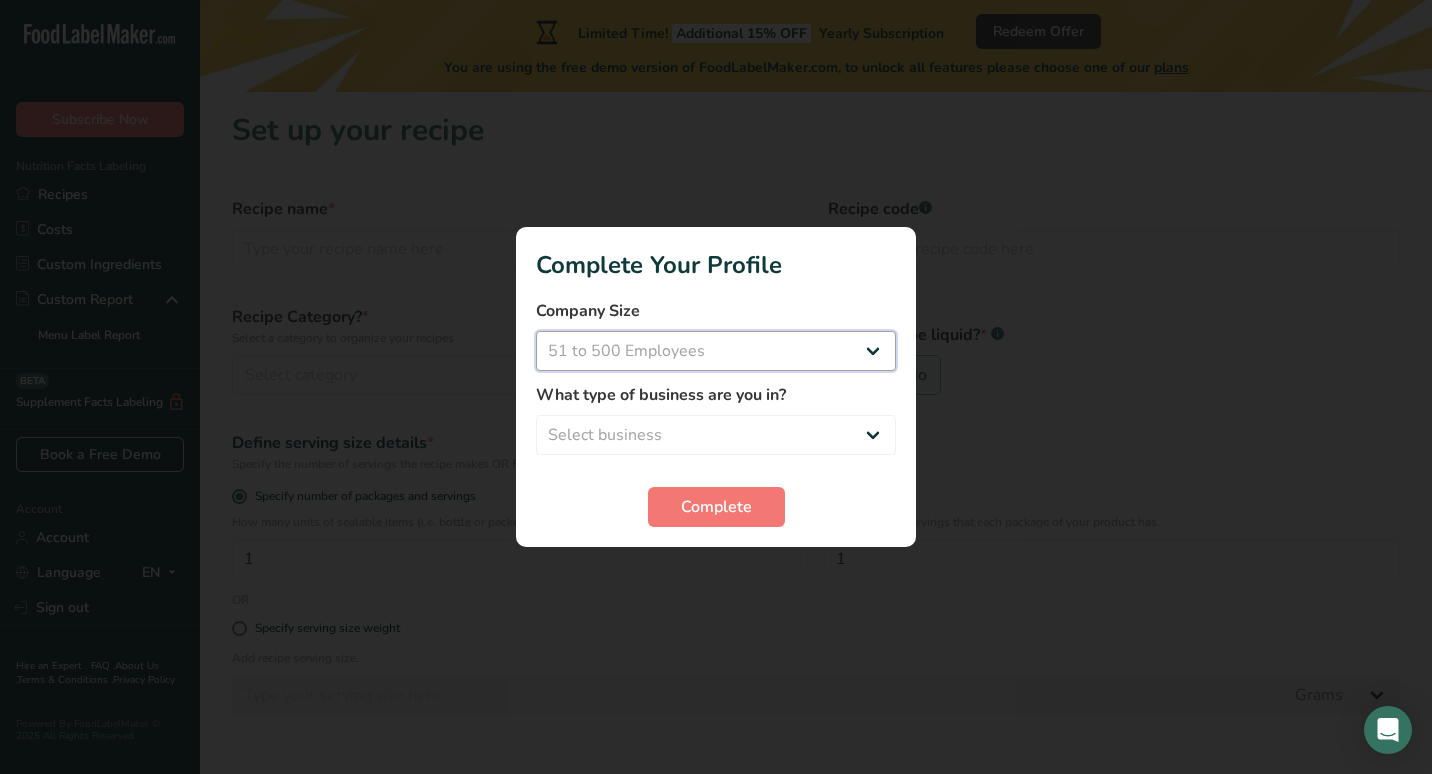 click on "Select company size
Fewer than 10 Employees
10 to 50 Employees
51 to 500 Employees
Over 500 Employees" at bounding box center (716, 351) 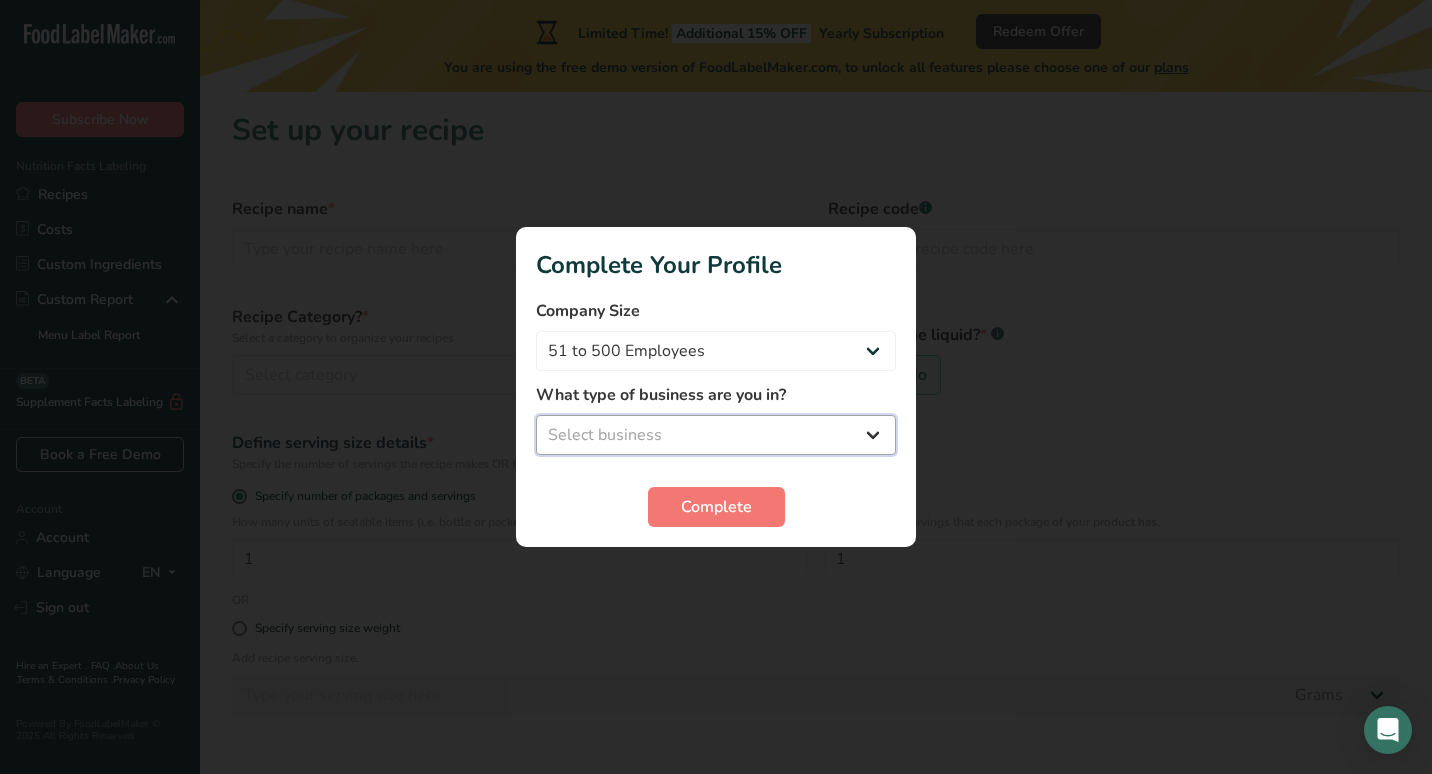 click on "Select business
Packaged Food Manufacturer
Restaurant & Cafe
Bakery
Meal Plans & Catering Company
Nutritionist
Food Blogger
Personal Trainer
Other" at bounding box center [716, 435] 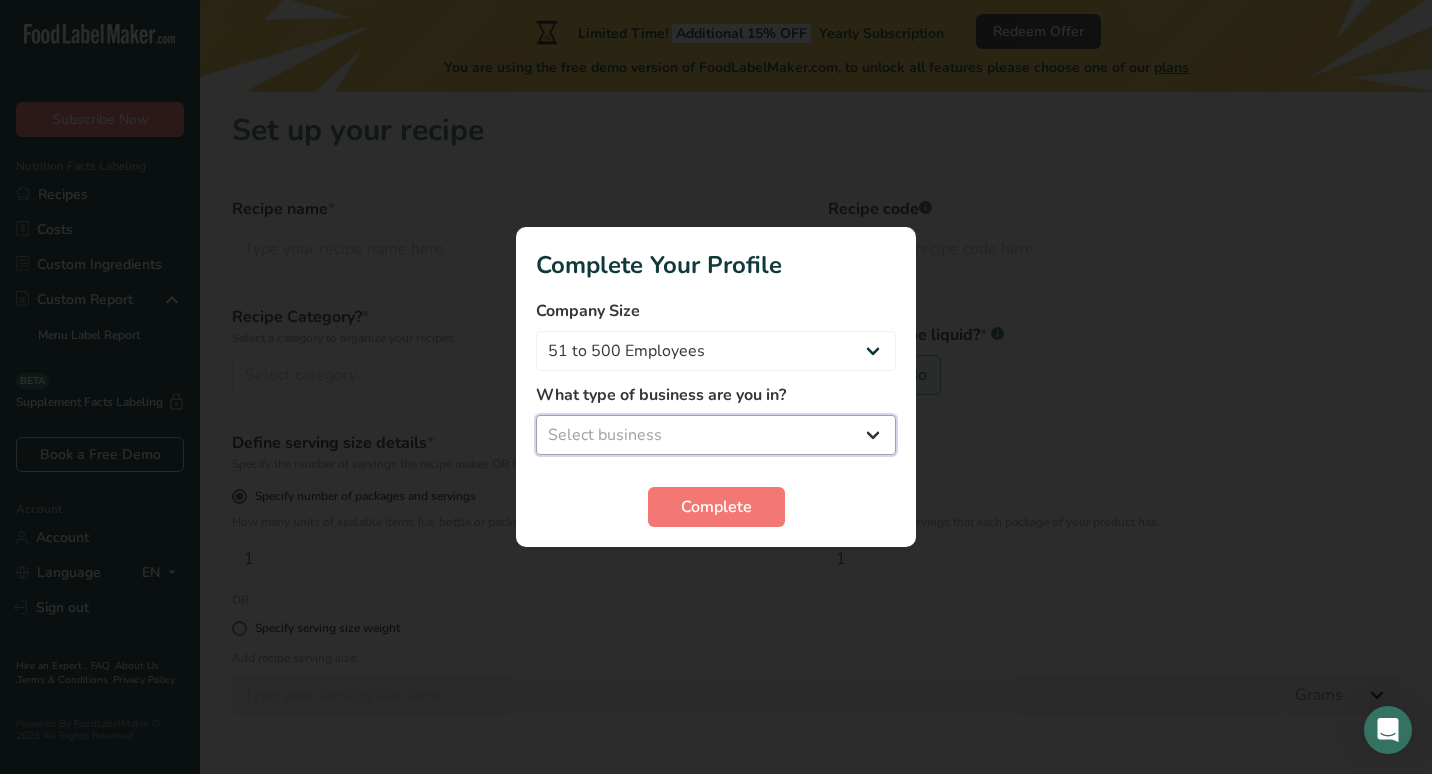 select on "4" 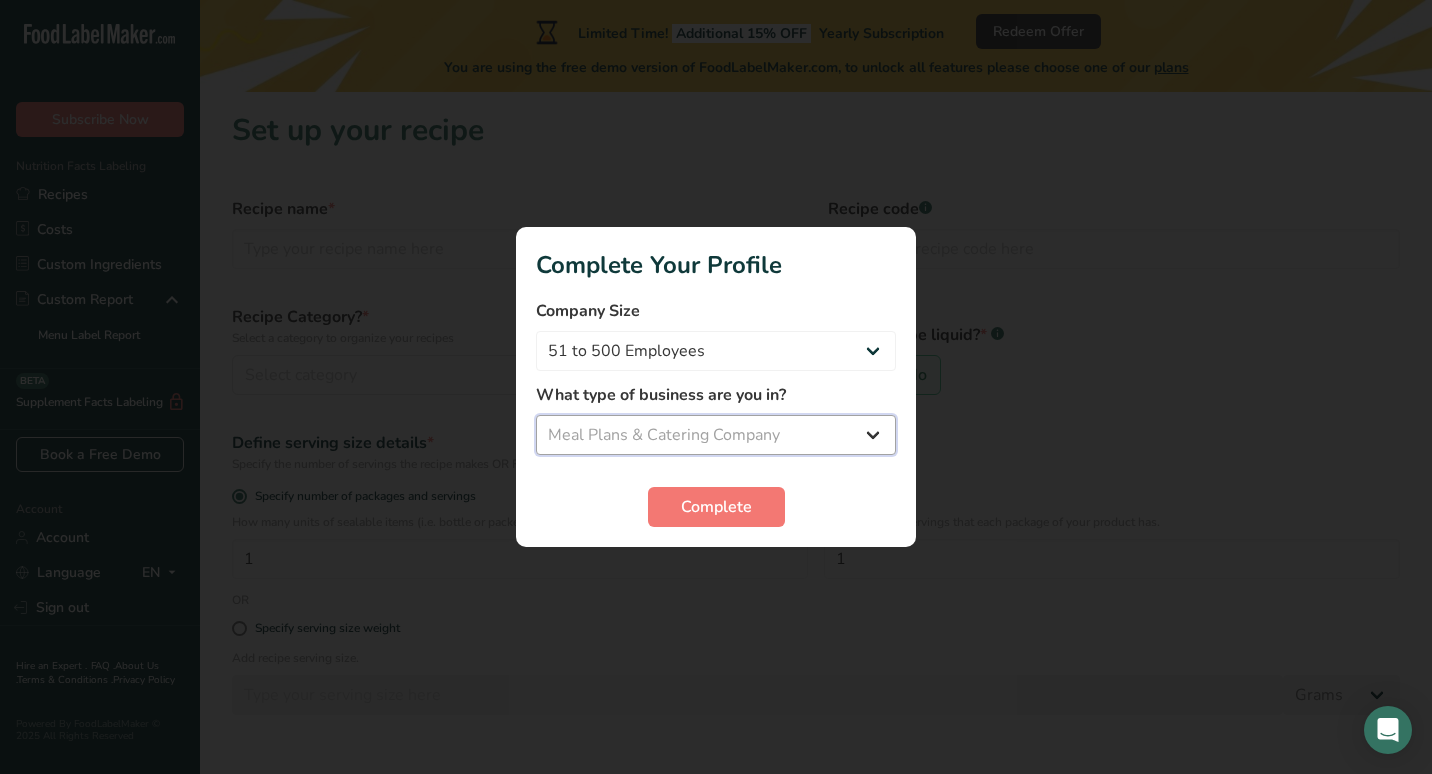 click on "Select business
Packaged Food Manufacturer
Restaurant & Cafe
Bakery
Meal Plans & Catering Company
Nutritionist
Food Blogger
Personal Trainer
Other" at bounding box center (716, 435) 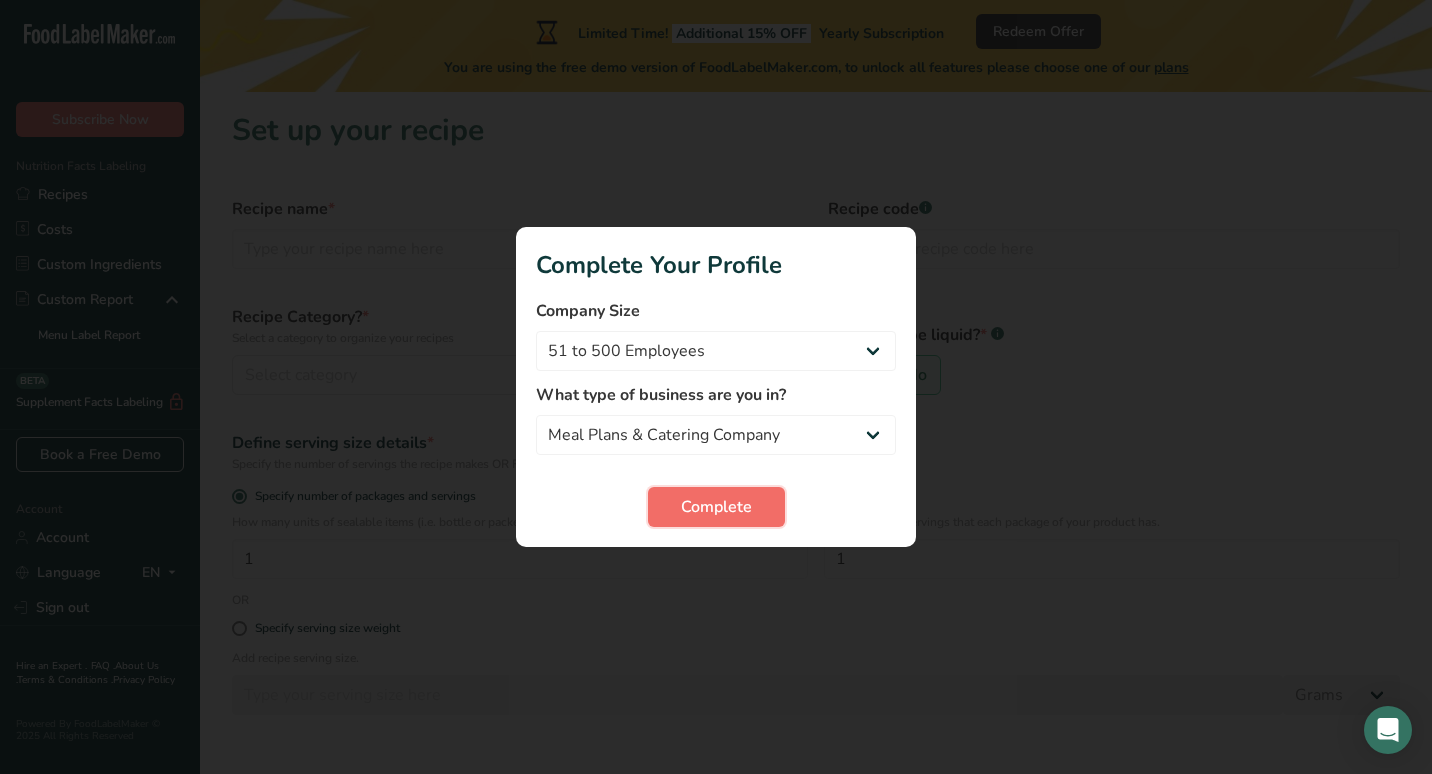 click on "Complete" at bounding box center (716, 507) 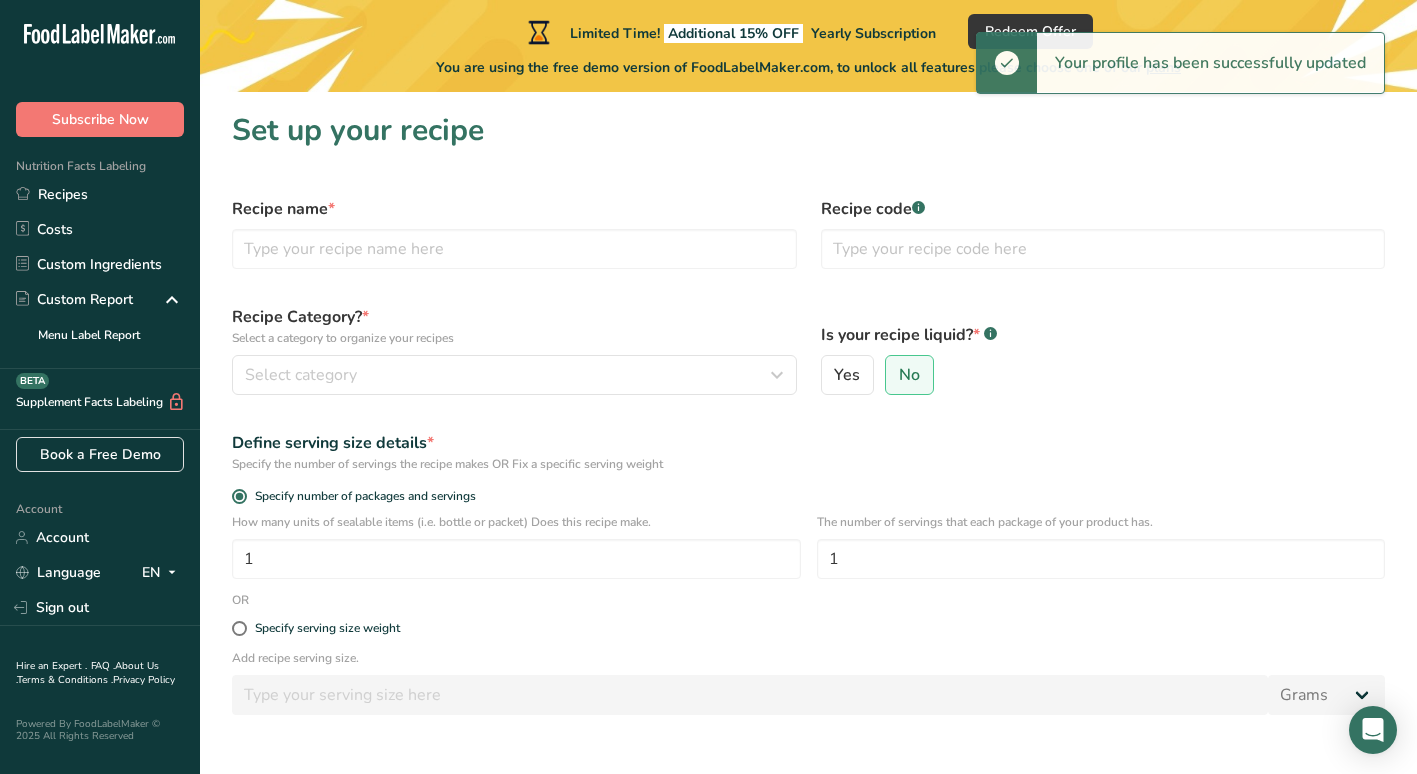 click on "Recipe name *" at bounding box center (514, 233) 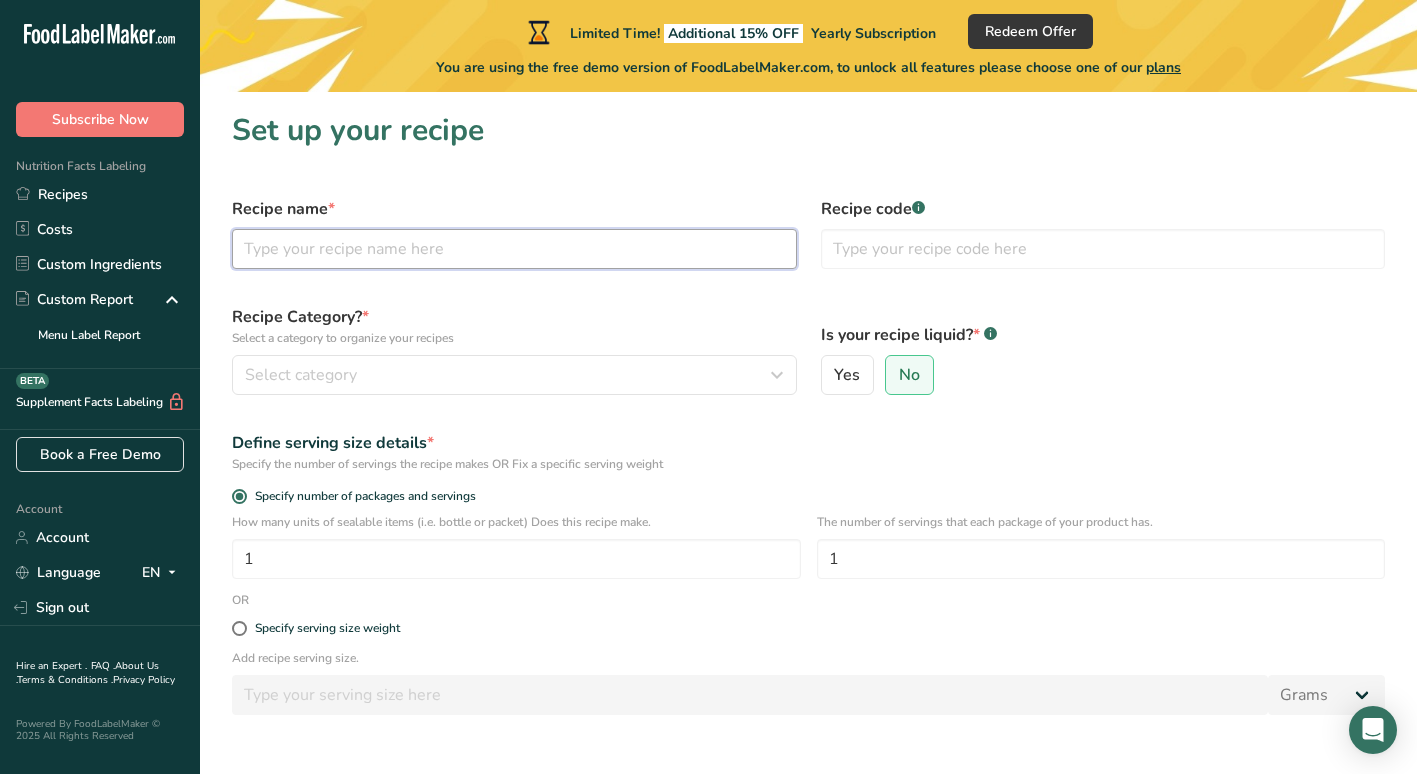 click at bounding box center [514, 249] 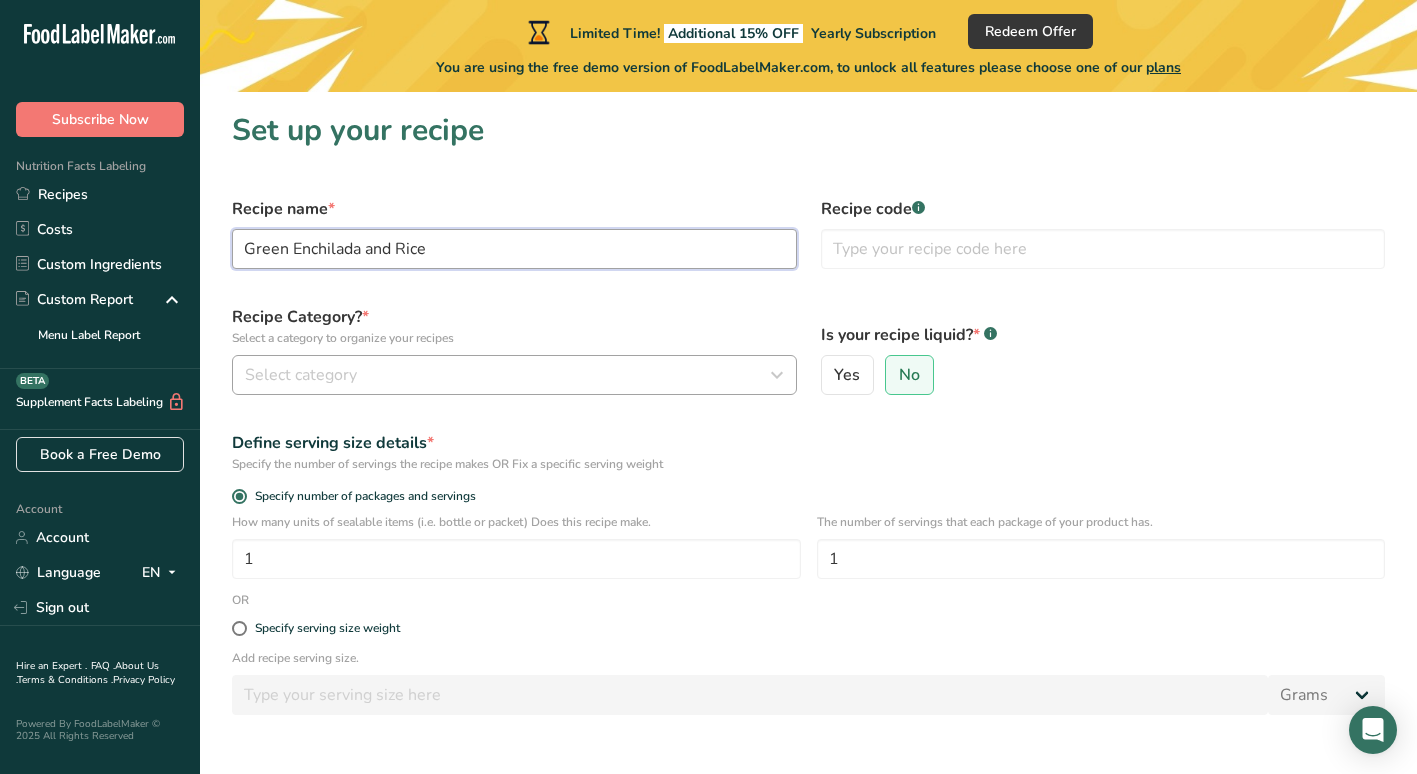 type on "Green Enchilada and Rice" 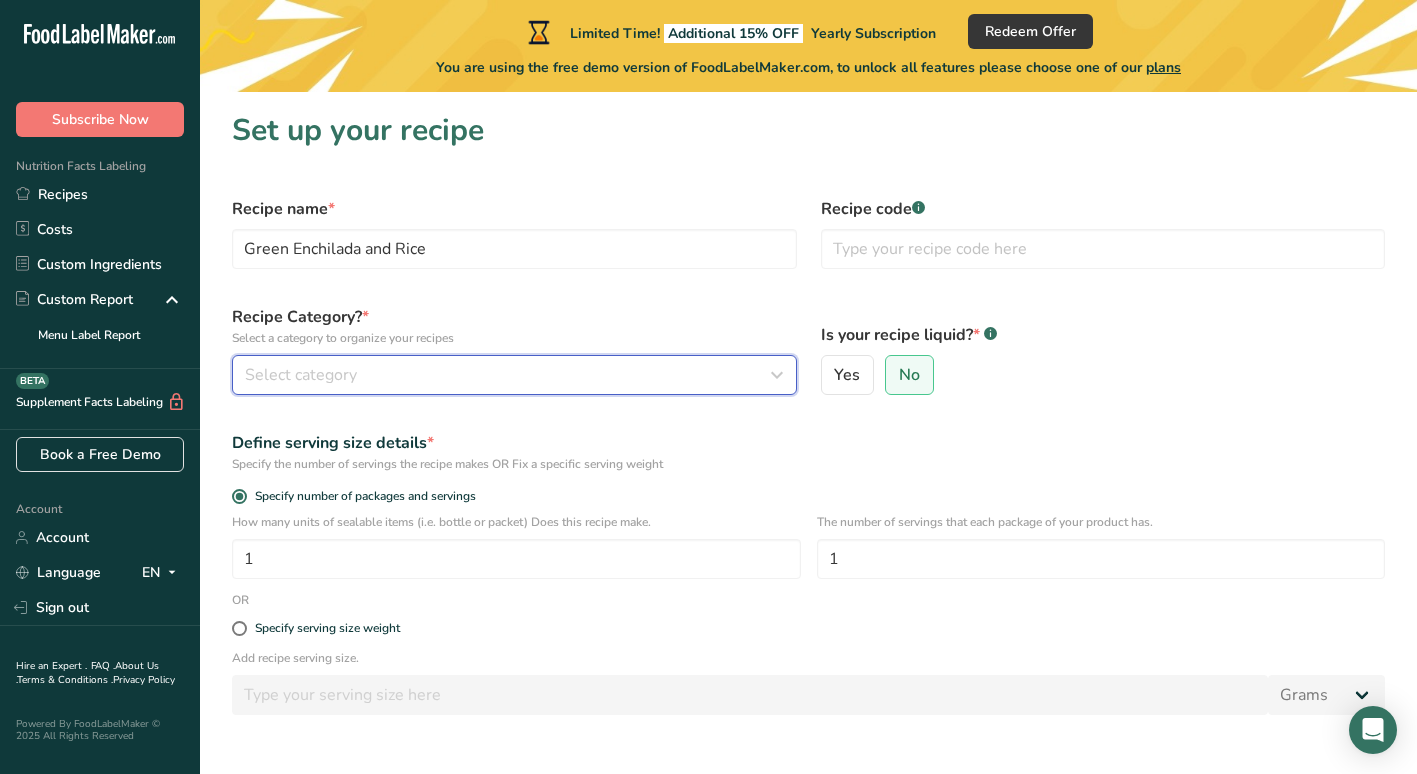 click on "Select category" at bounding box center [508, 375] 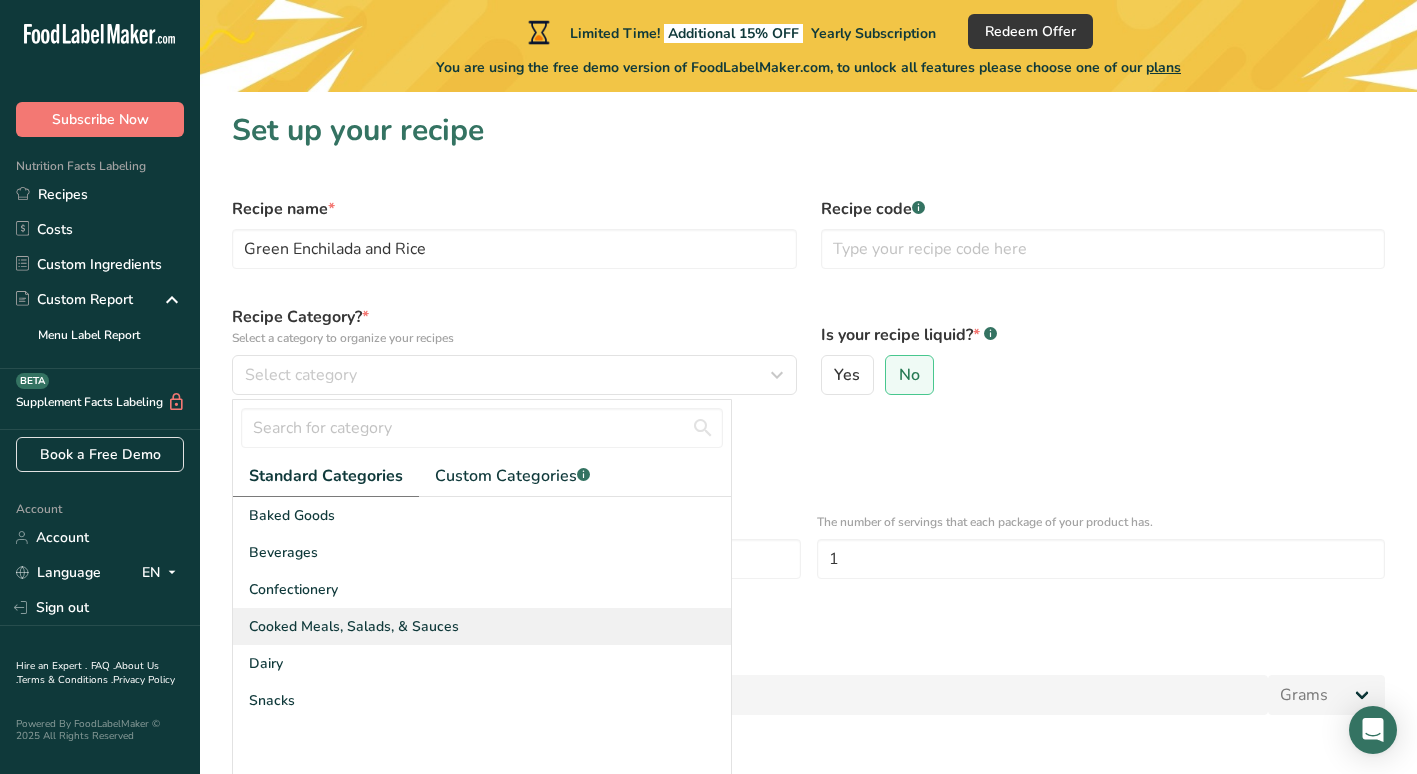 click on "Cooked Meals, Salads, & Sauces" at bounding box center (482, 626) 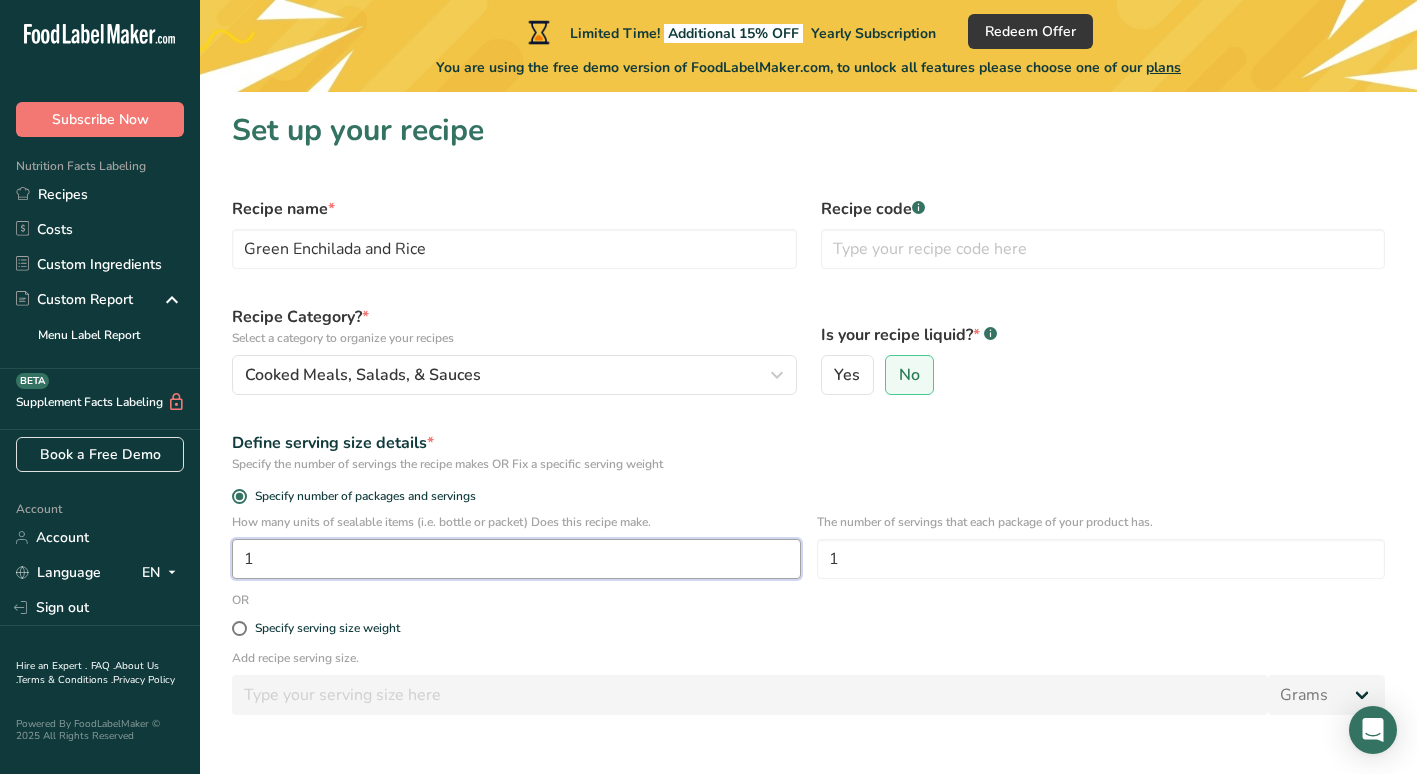 click on "1" at bounding box center (516, 559) 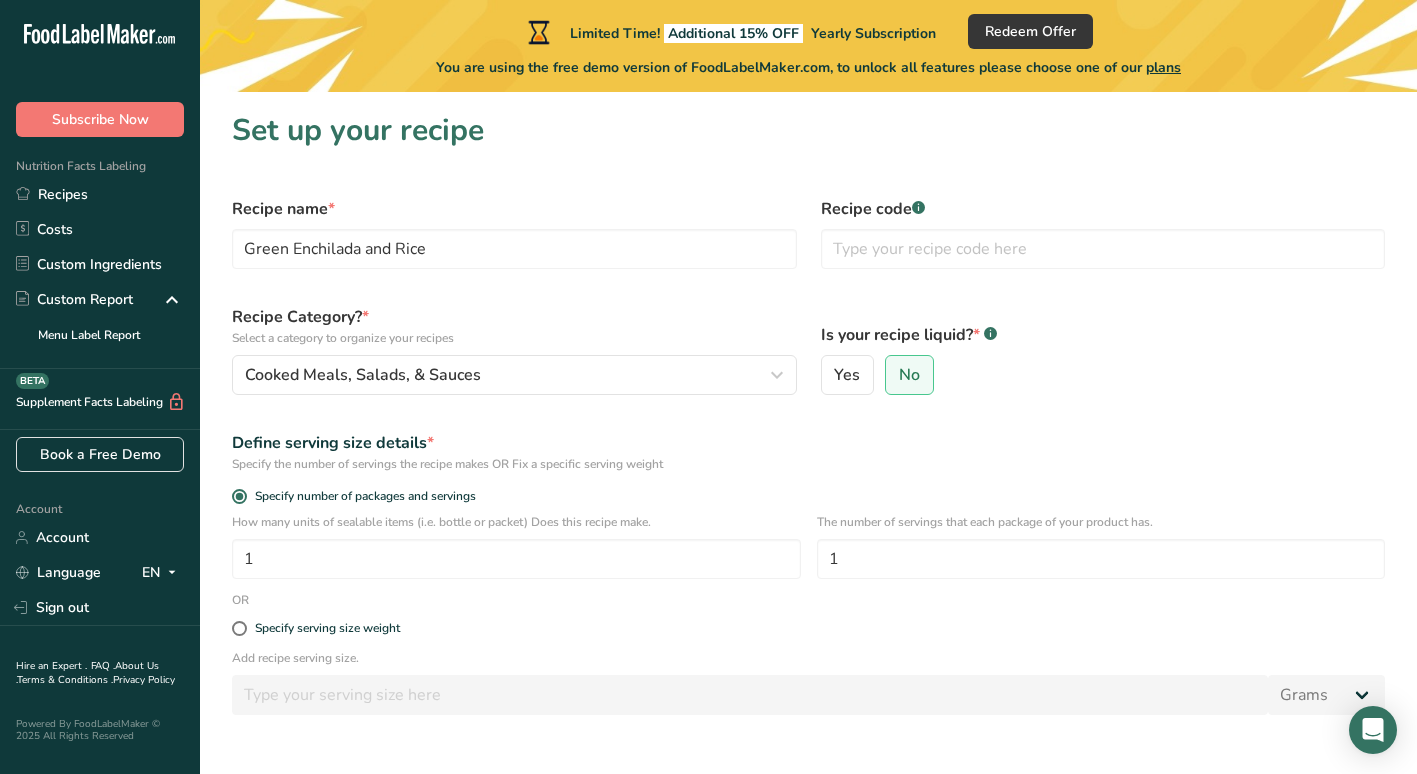 click on "Define serving size details *" at bounding box center [808, 443] 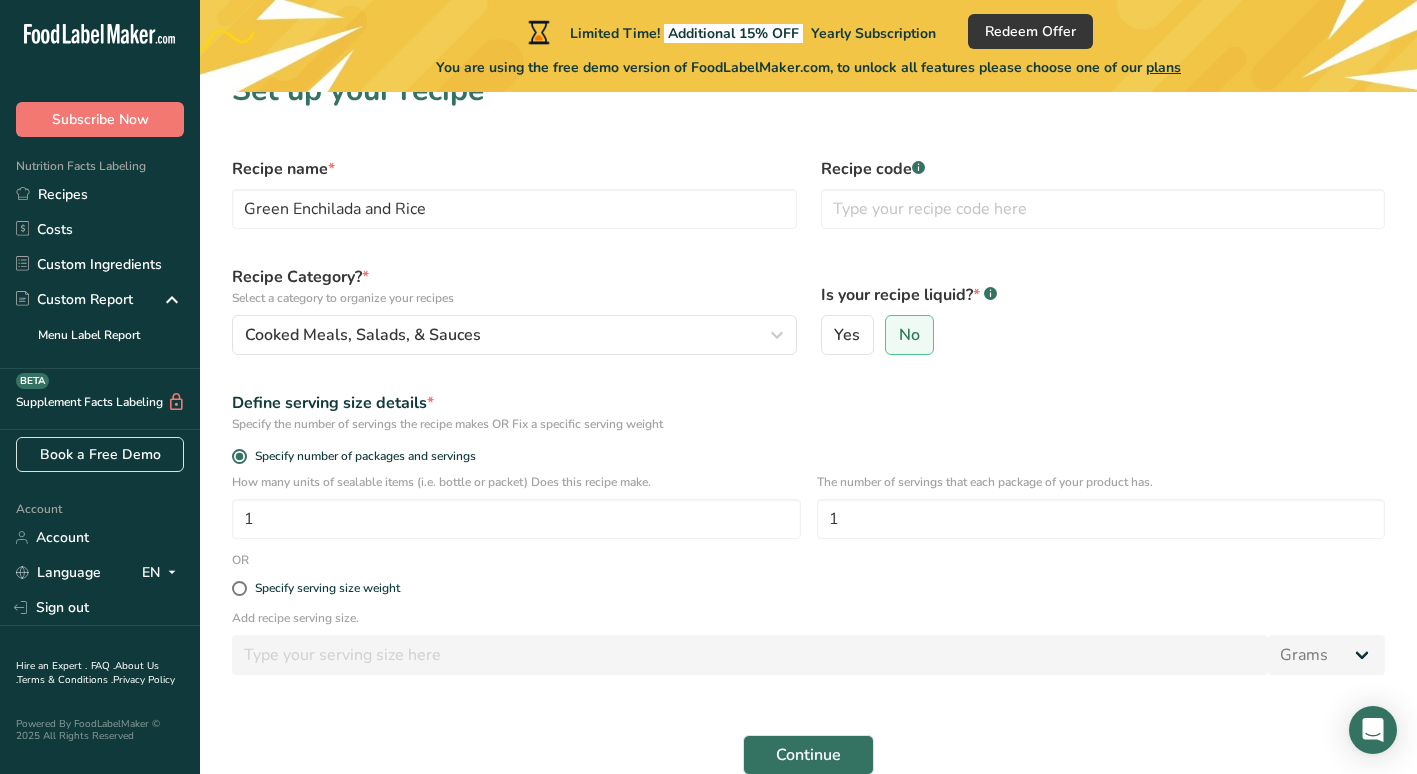 scroll, scrollTop: 137, scrollLeft: 0, axis: vertical 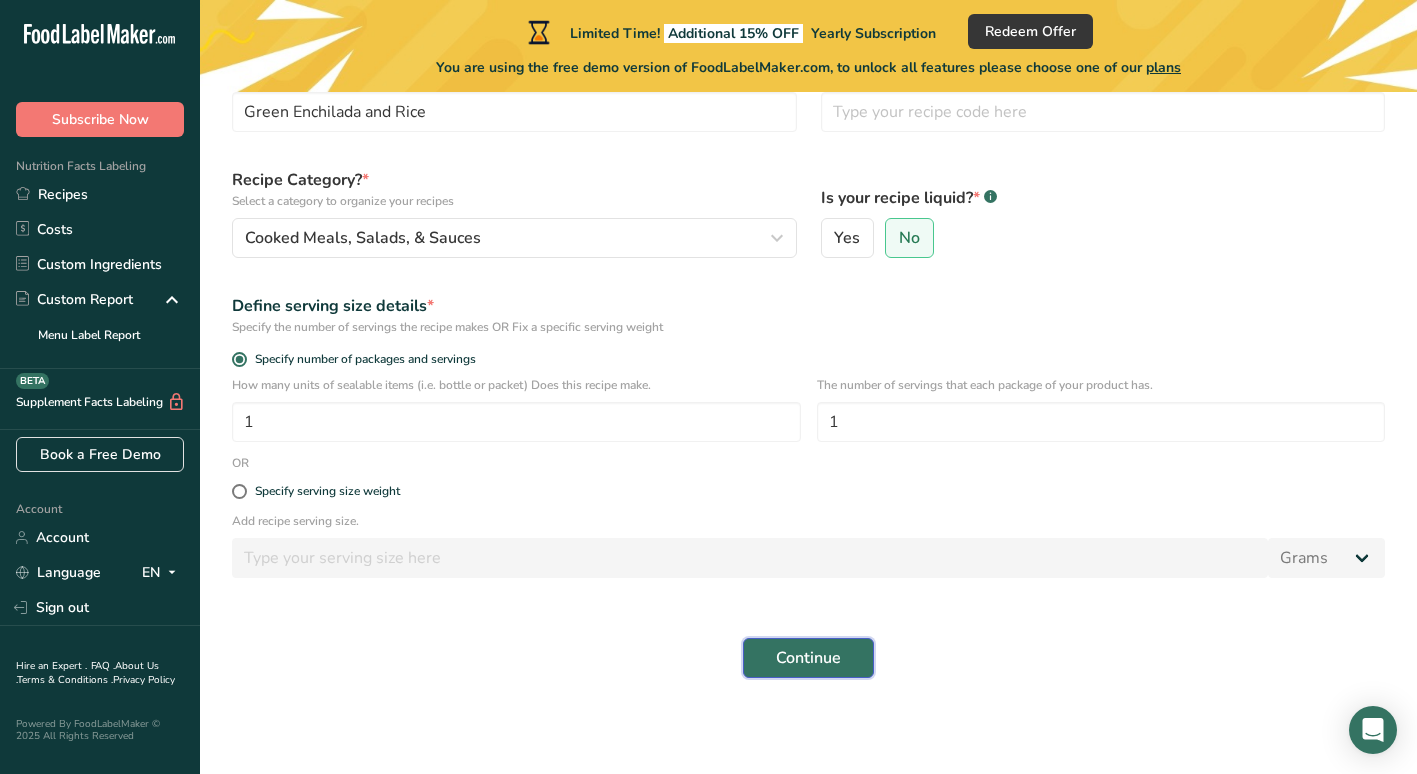 click on "Continue" at bounding box center [808, 658] 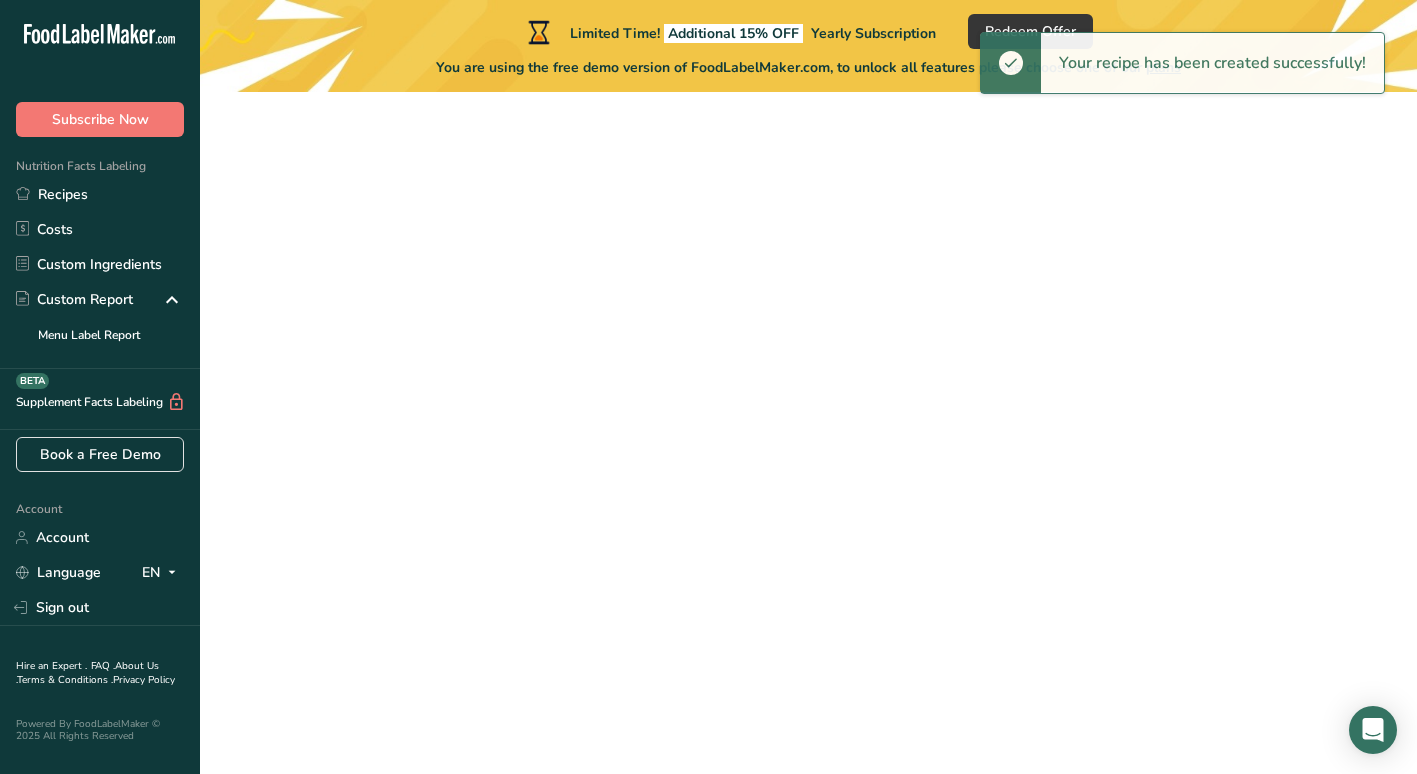scroll, scrollTop: 0, scrollLeft: 0, axis: both 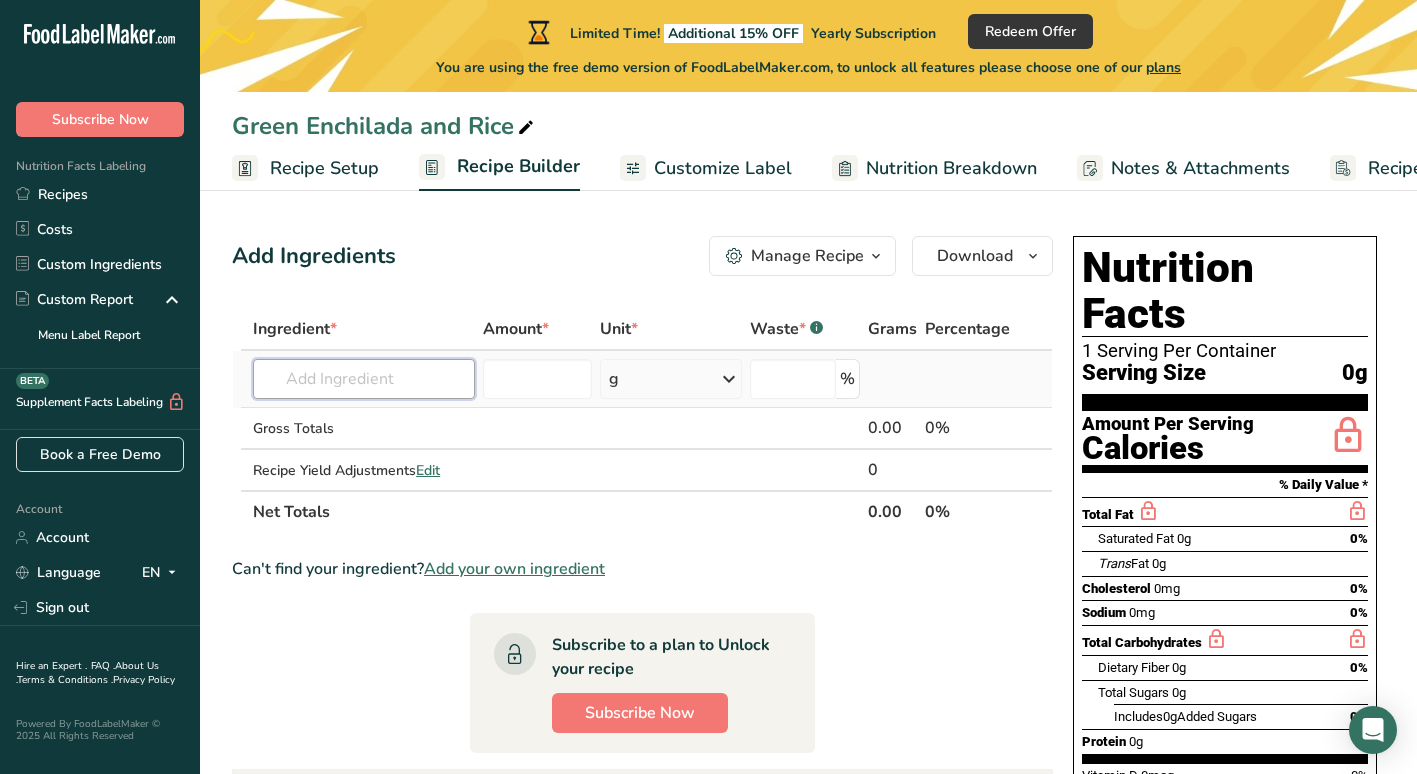 click at bounding box center (364, 379) 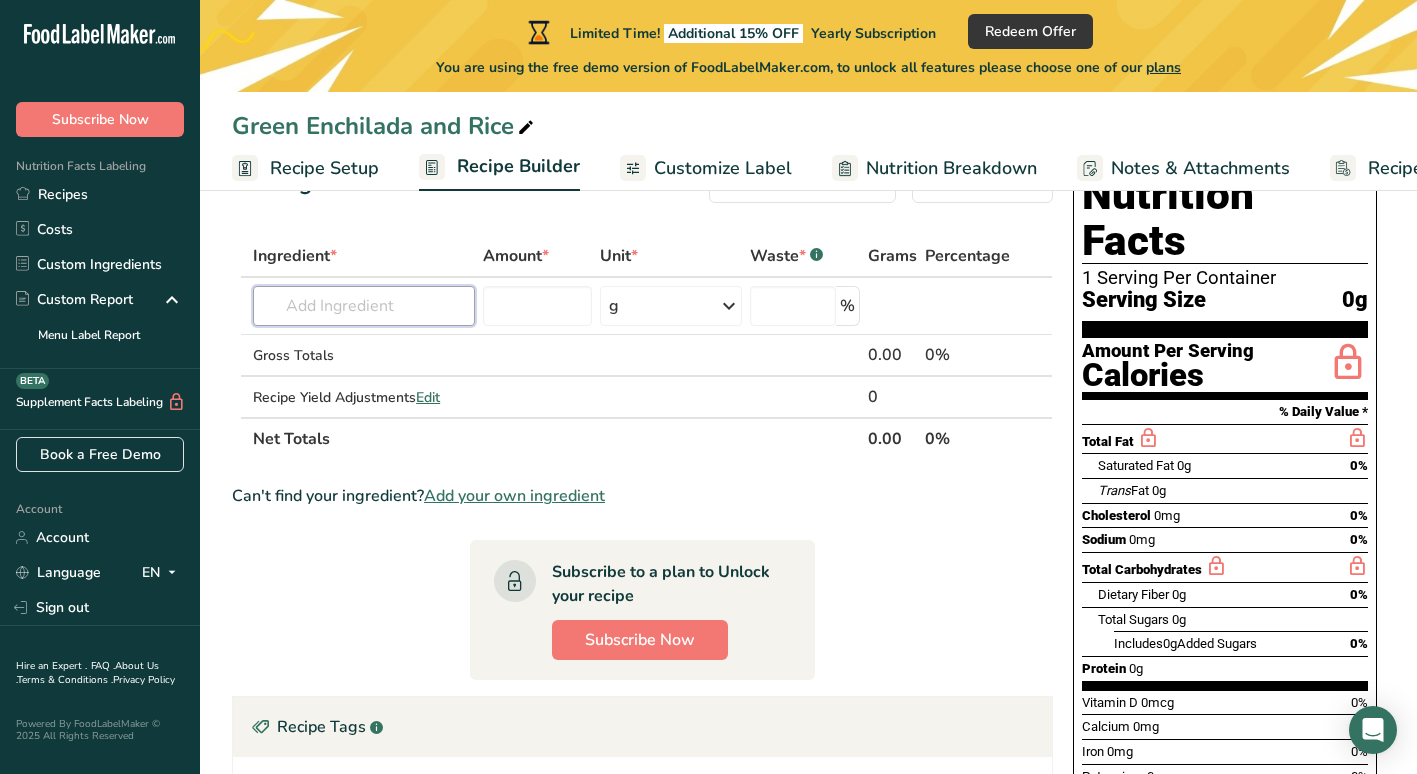 scroll, scrollTop: 0, scrollLeft: 0, axis: both 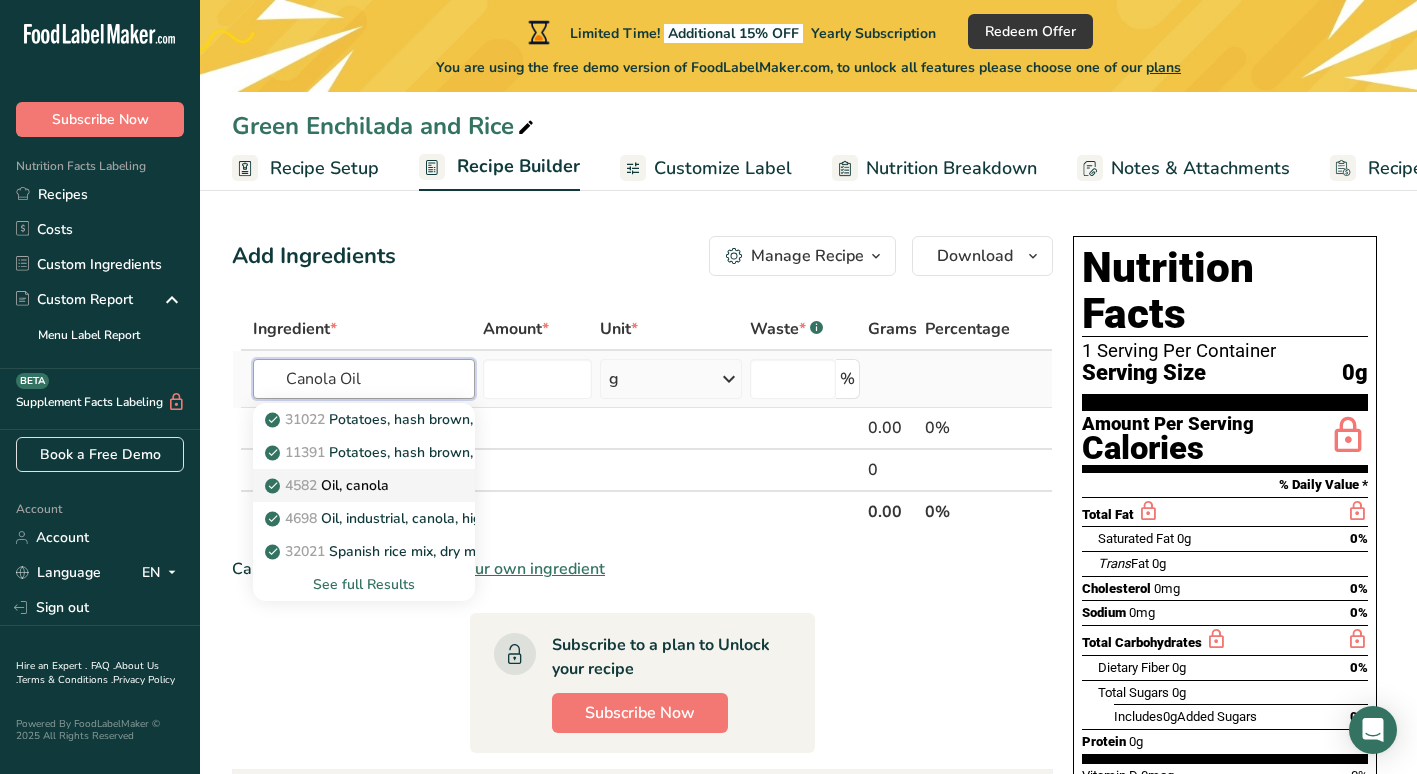 type on "Canola Oil" 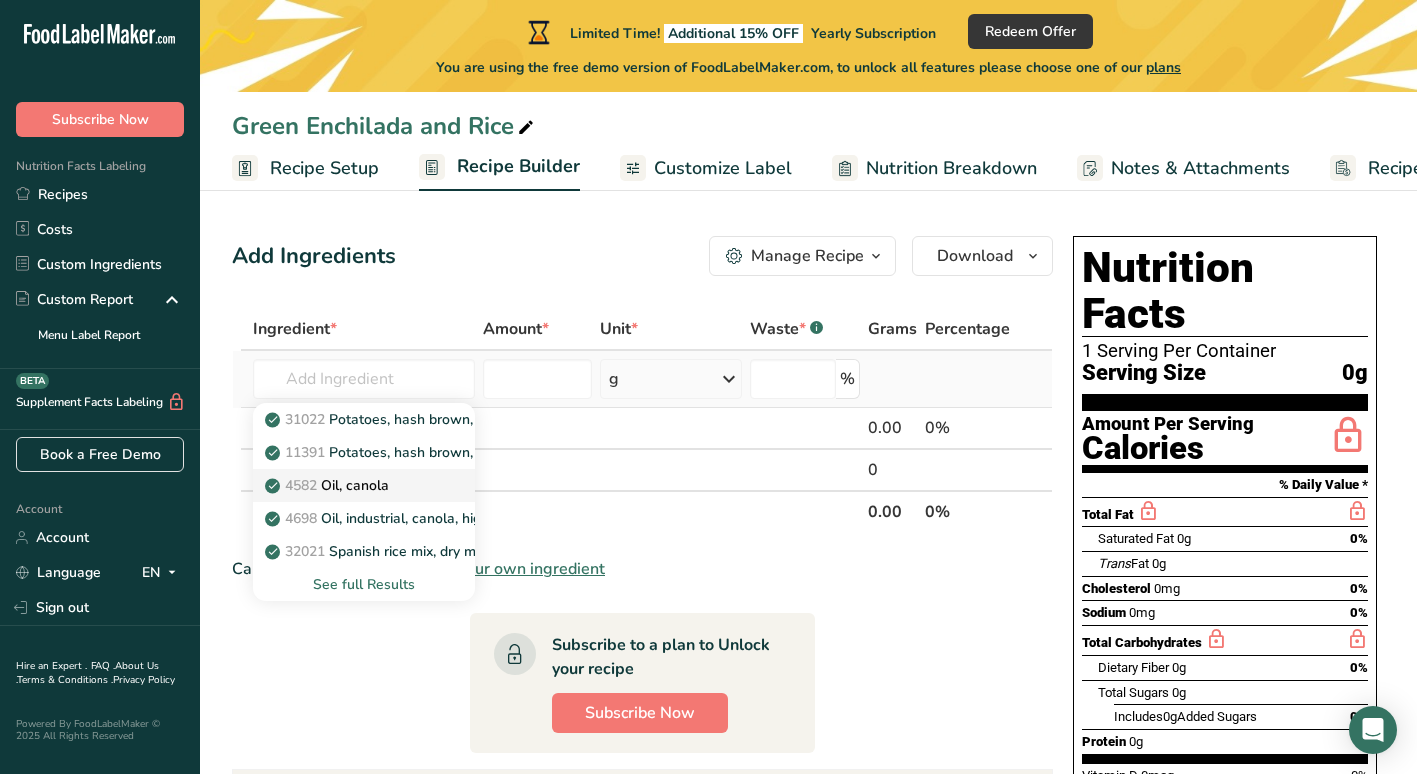 click on "4582
Oil, canola" at bounding box center (364, 485) 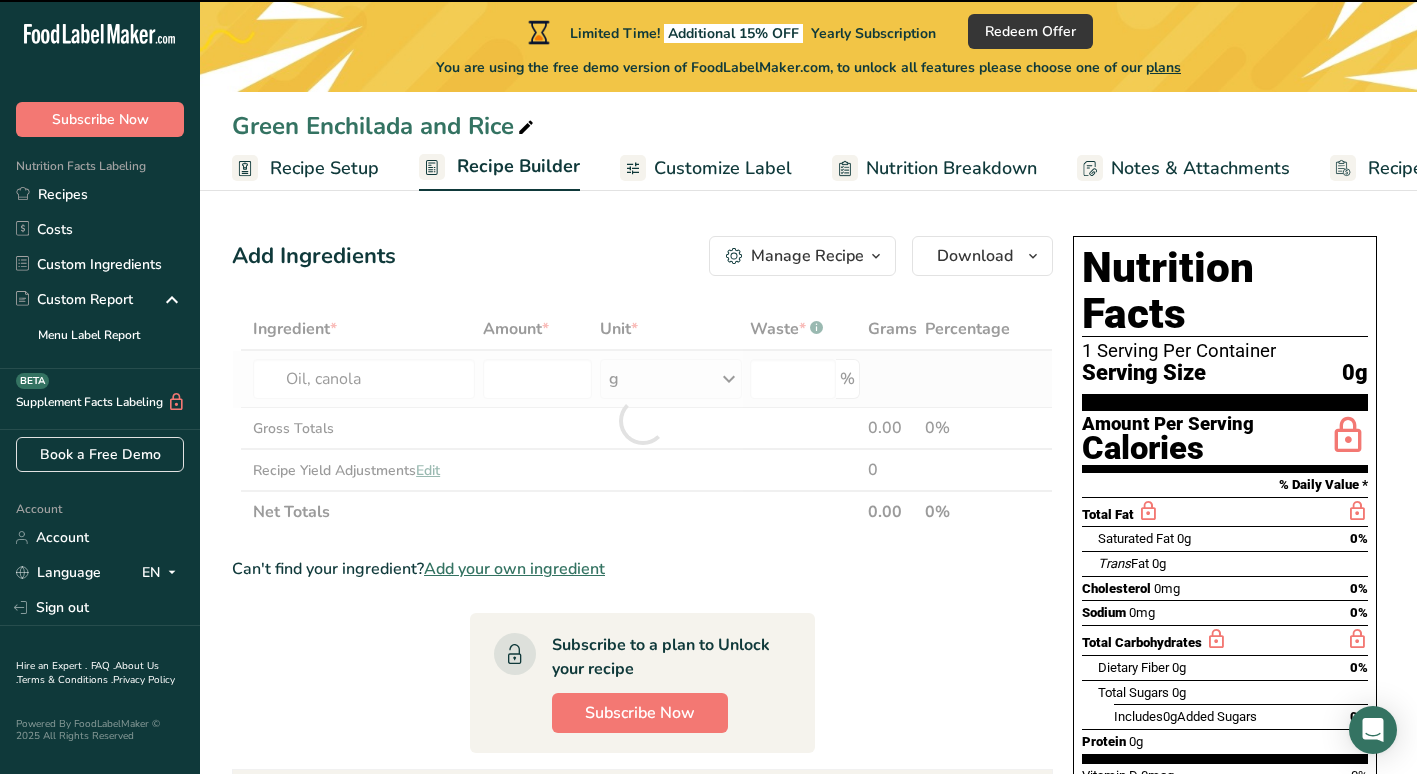 type on "0" 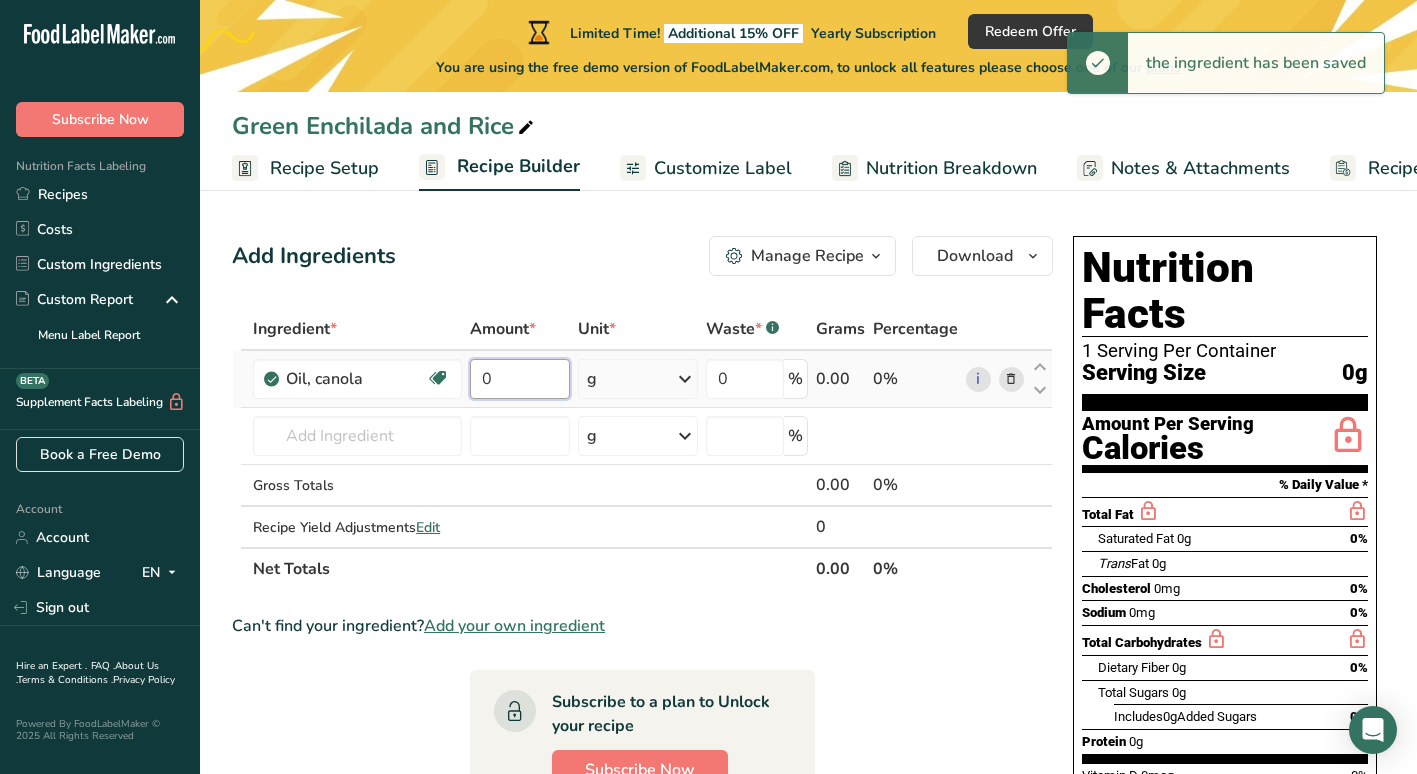 click on "0" at bounding box center (520, 379) 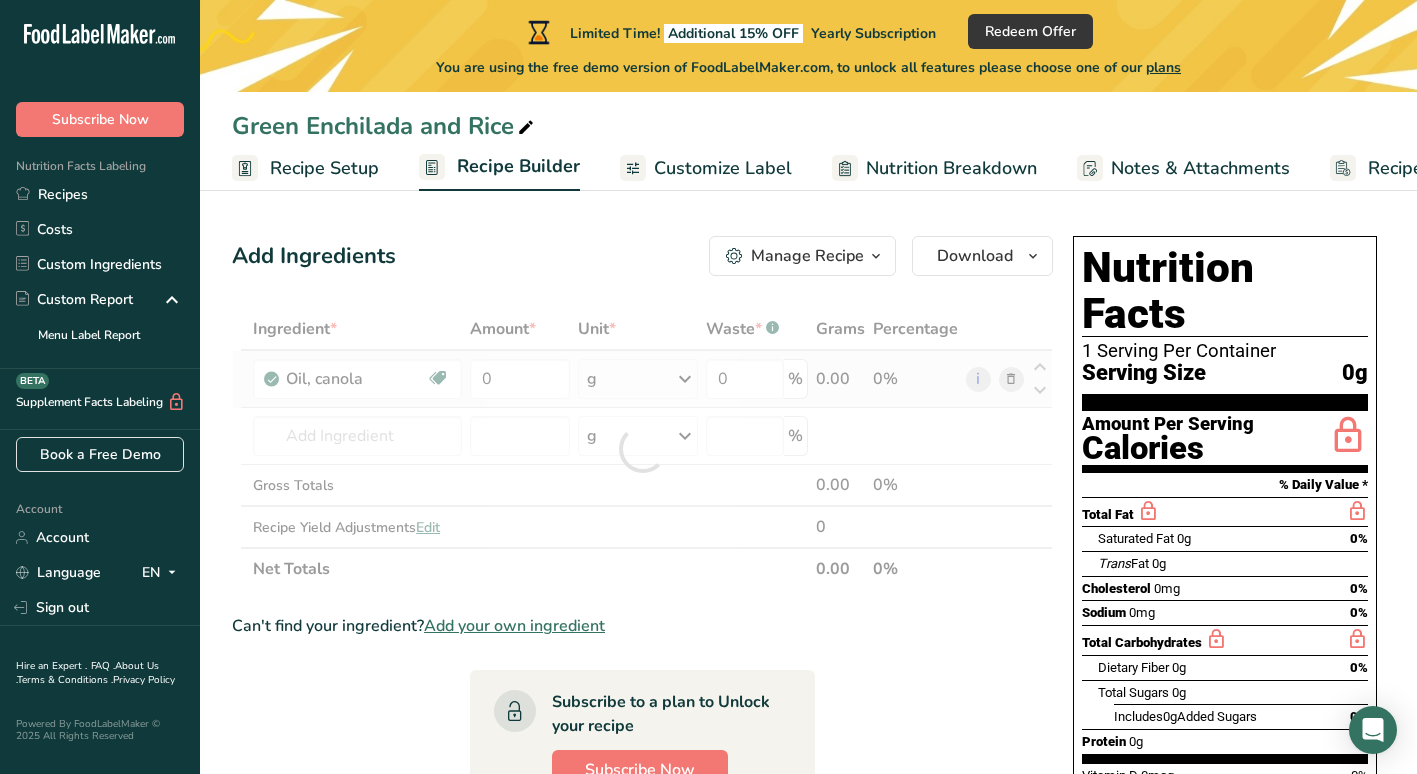 click on "Ingredient *
Amount *
Unit *
Waste *   .a-a{fill:#347362;}.b-a{fill:#fff;}          Grams
Percentage
Oil, [BRAND]
Source of Omega 3
Dairy free
Gluten free
Vegan
Vegetarian
Soy free
0
g
Portions
1 tbsp
1 cup
1 tsp
Weight Units
g
kg
mg
See more
Volume Units
l
Volume units require a density conversion. If you know your ingredient's density enter it below. Otherwise, click on "RIA" our AI Regulatory bot - she will be able to help you
lb/ft3
g/cm3
Confirm
mL" at bounding box center [642, 449] 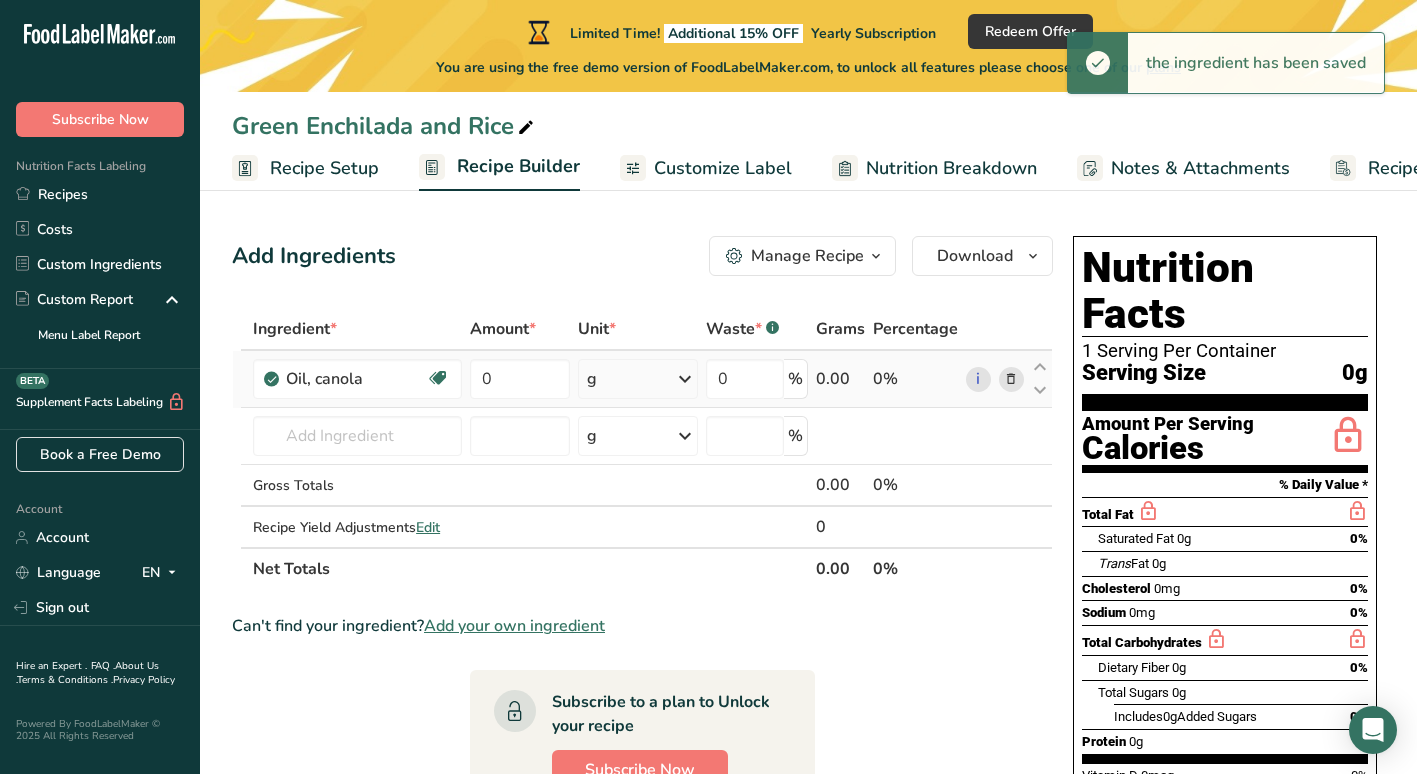 click at bounding box center [685, 379] 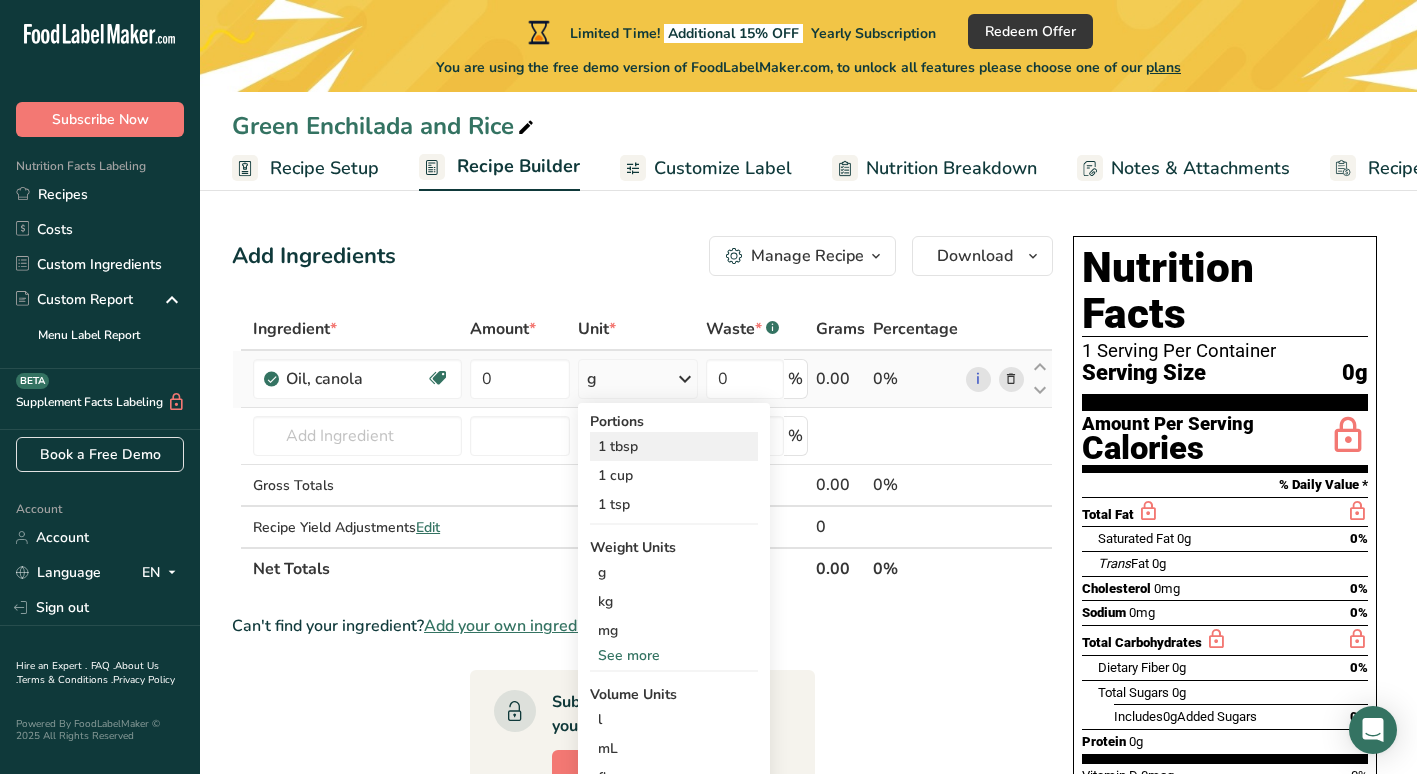 click on "1 tbsp" at bounding box center [674, 446] 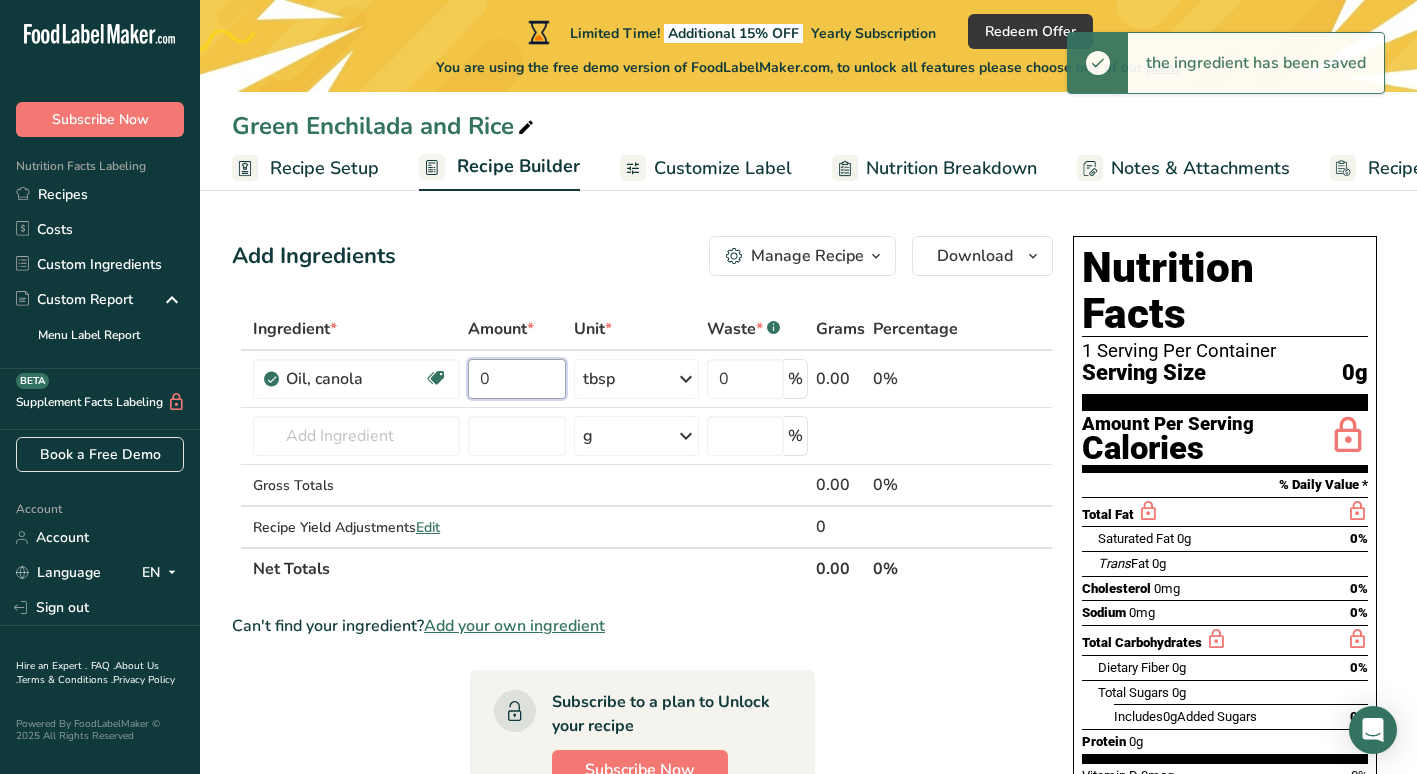 click on "0" at bounding box center [517, 379] 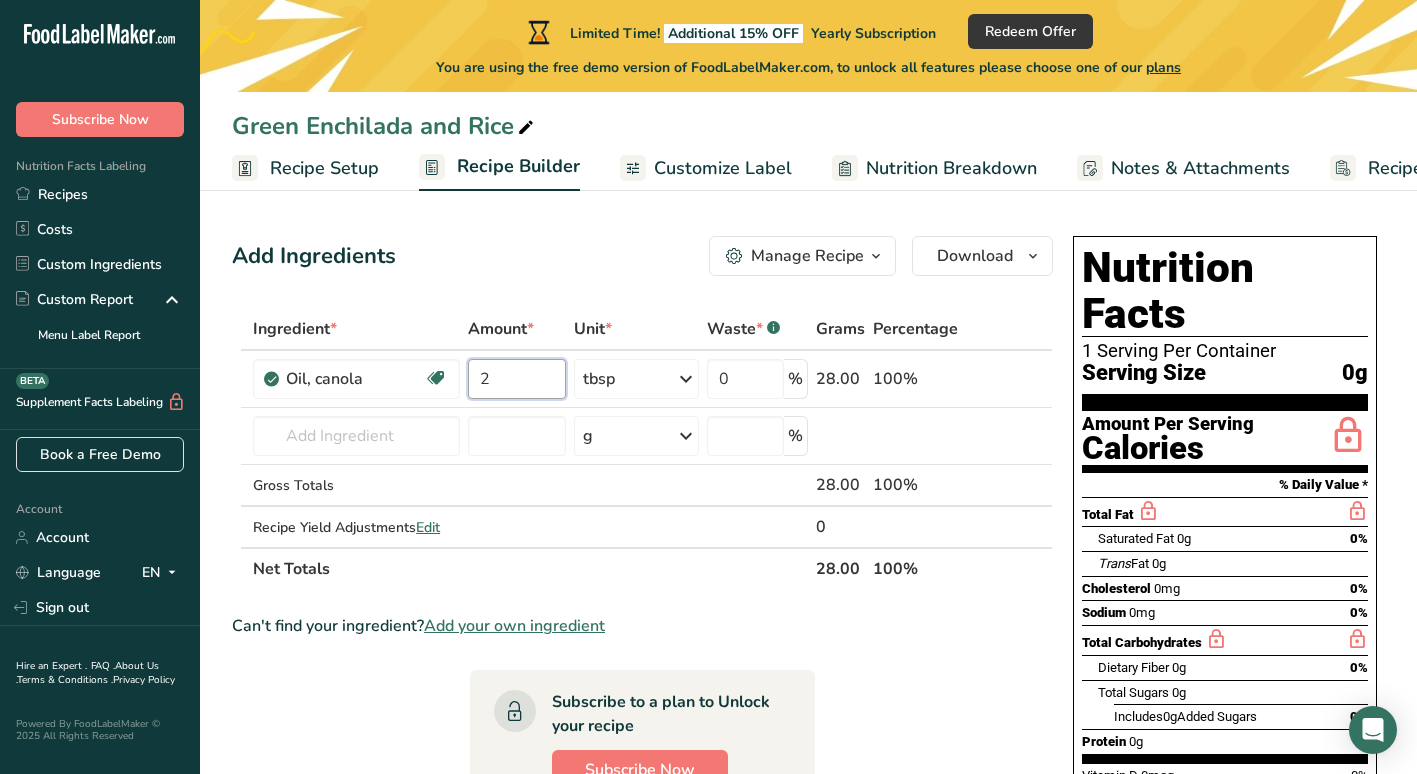 type on "2" 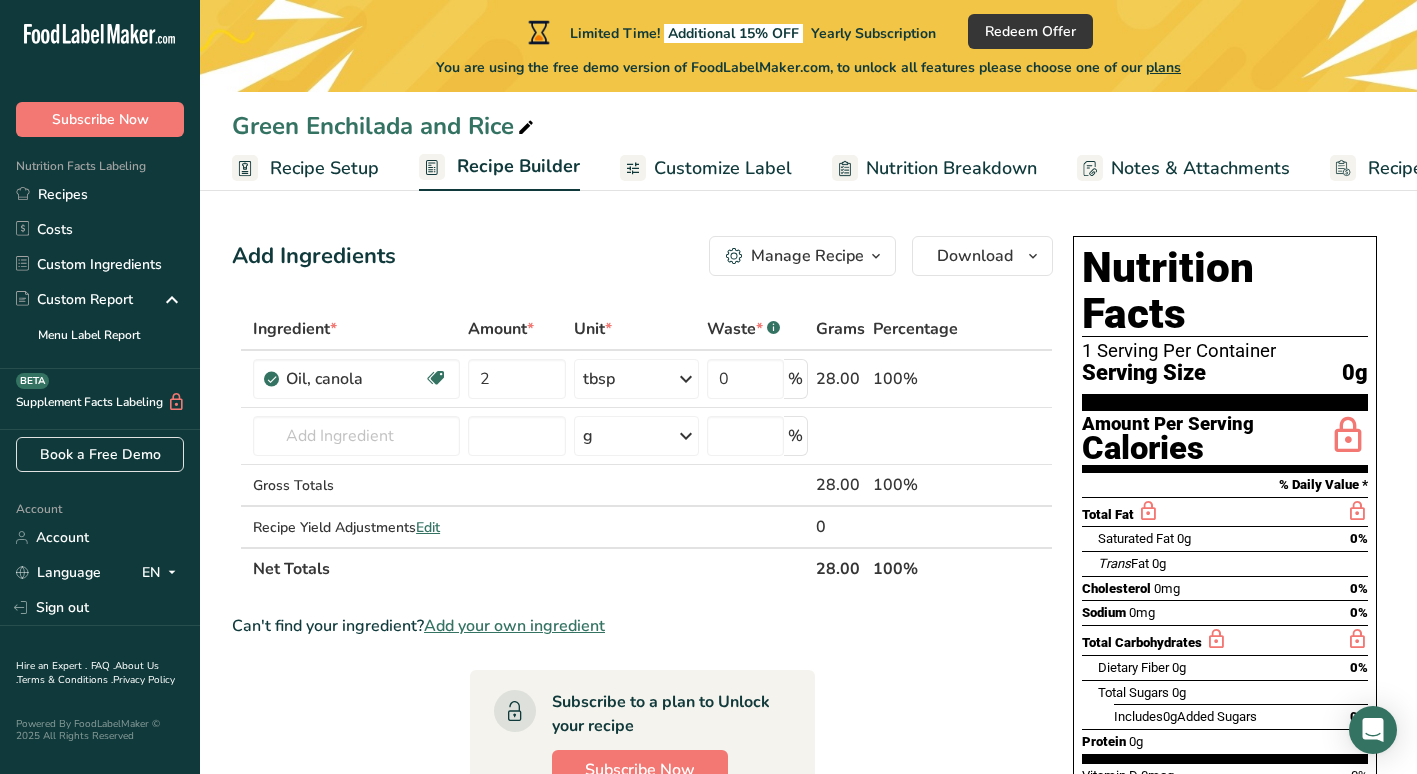click on "Ingredient *
Amount *
Unit *
Waste *   .a-a{fill:#347362;}.b-a{fill:#fff;}          Grams
Percentage
Oil, [BRAND]
Source of Omega 3
Dairy free
Gluten free
Vegan
Vegetarian
Soy free
2
tbsp
Portions
1 tbsp
1 cup
1 tsp
Weight Units
g
kg
mg
See more
Volume Units
l
Volume units require a density conversion. If you know your ingredient's density enter it below. Otherwise, click on "RIA" our AI Regulatory bot - she will be able to help you
lb/ft3
g/cm3
Confirm
mL" at bounding box center [642, 800] 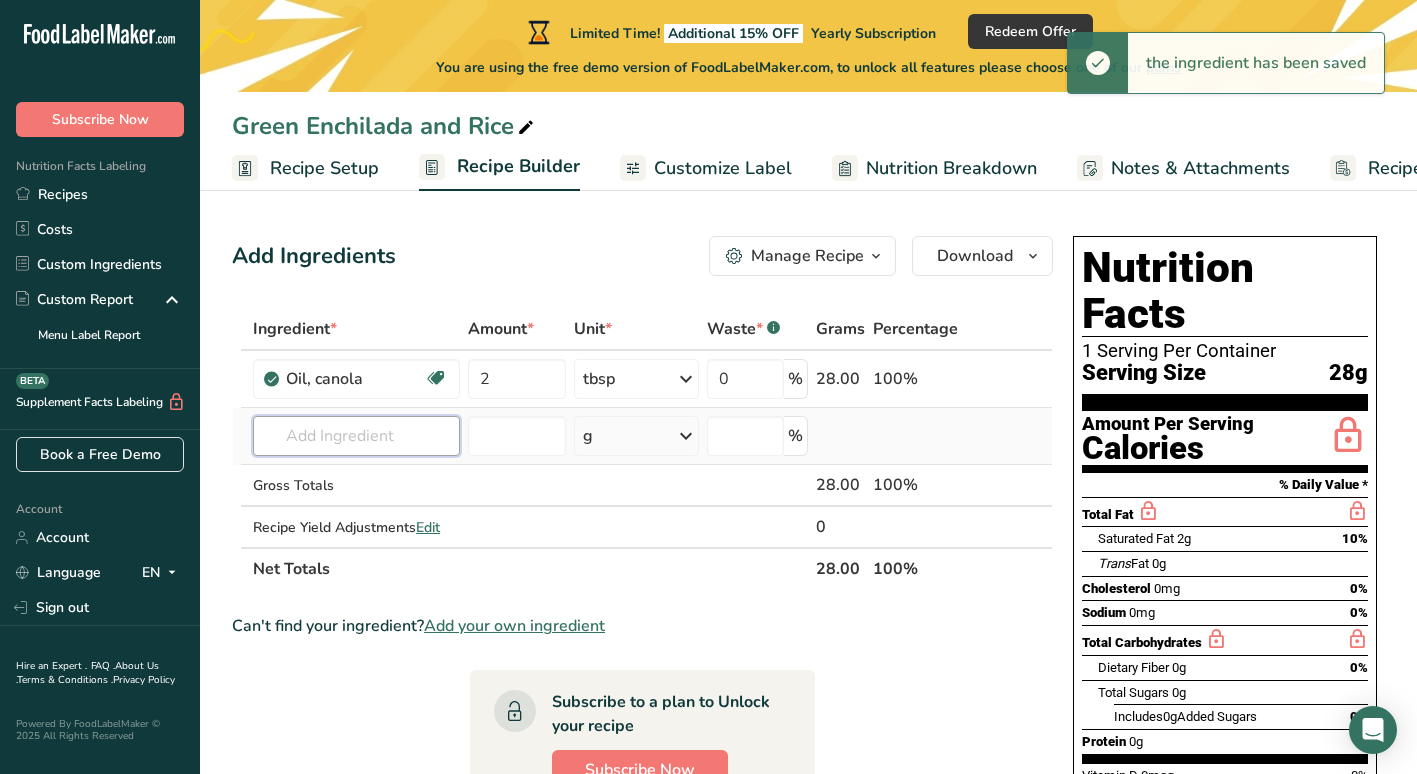 click at bounding box center (356, 436) 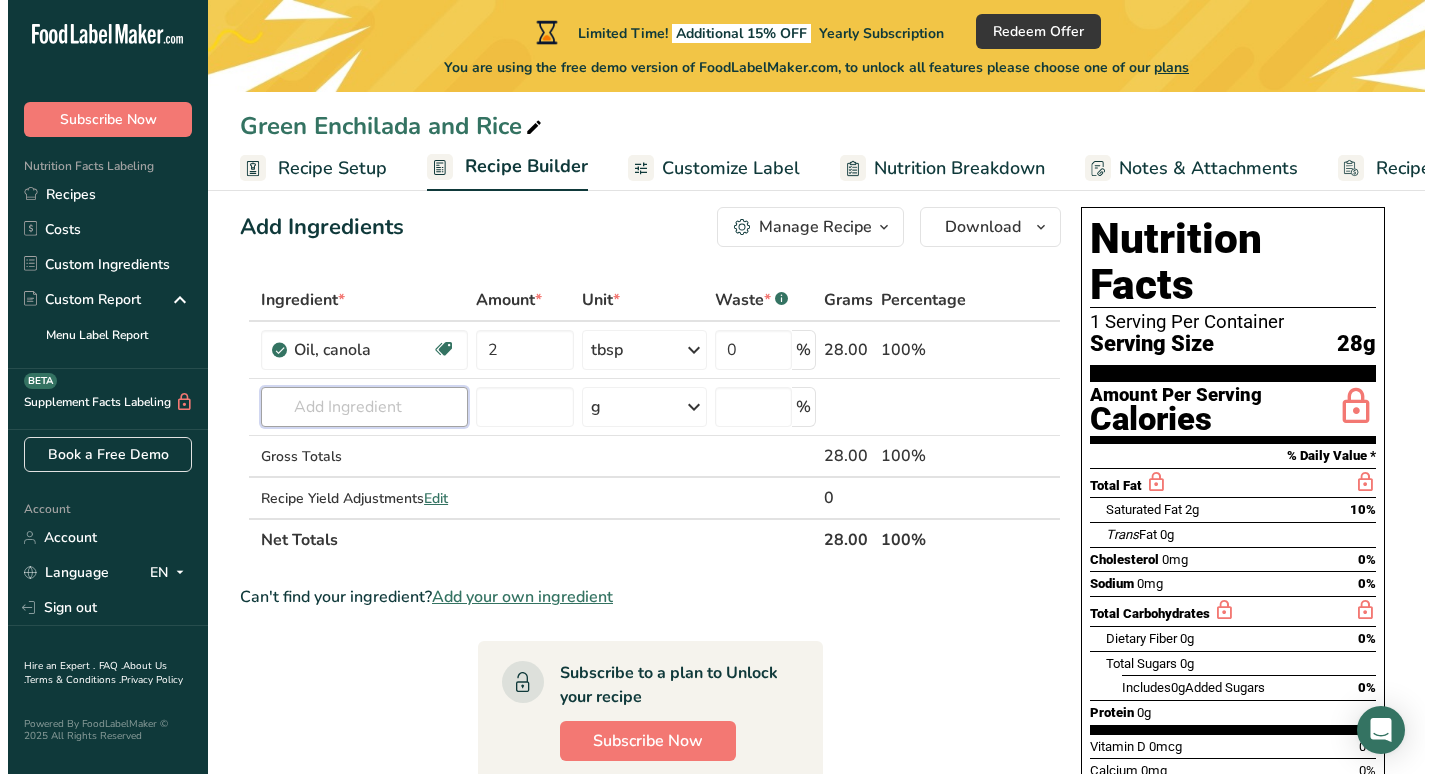 scroll, scrollTop: 28, scrollLeft: 0, axis: vertical 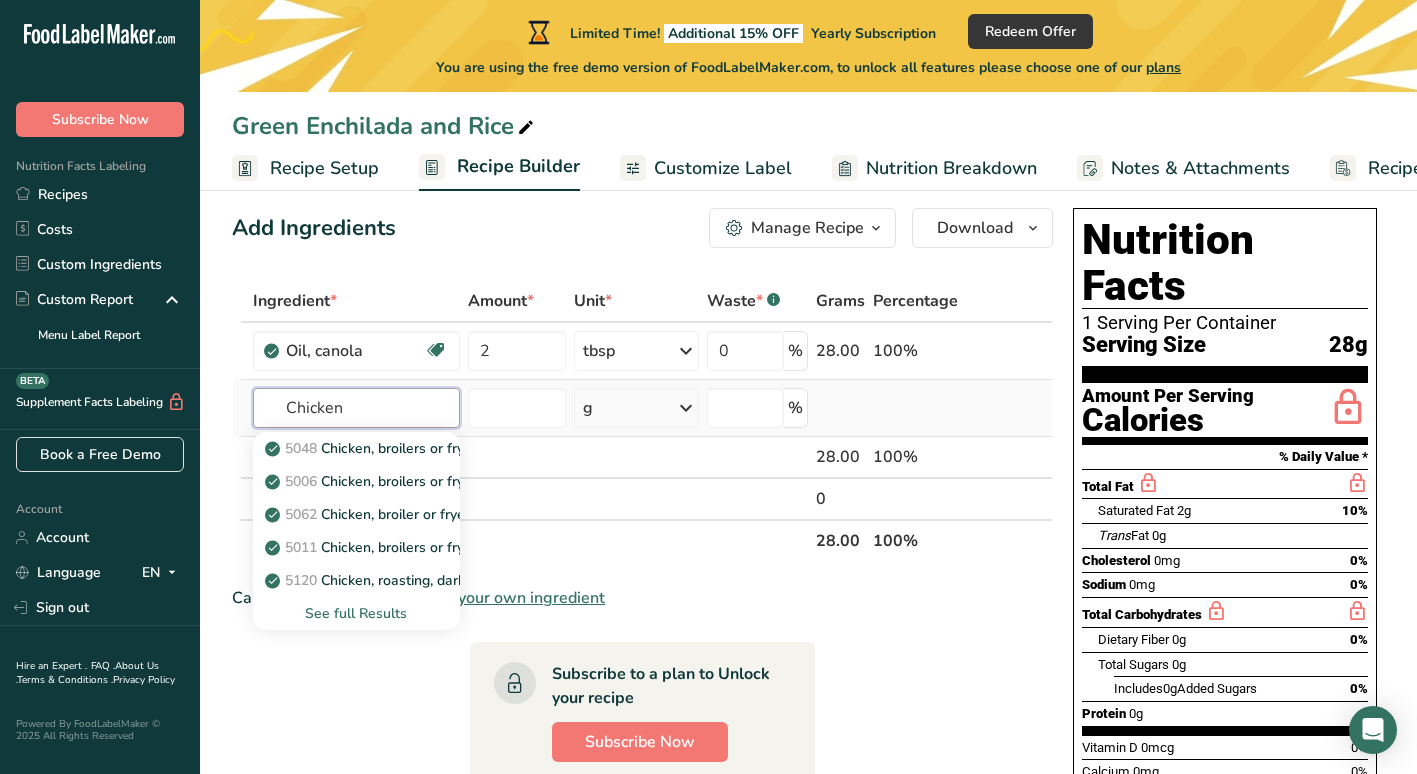 type on "Chicken" 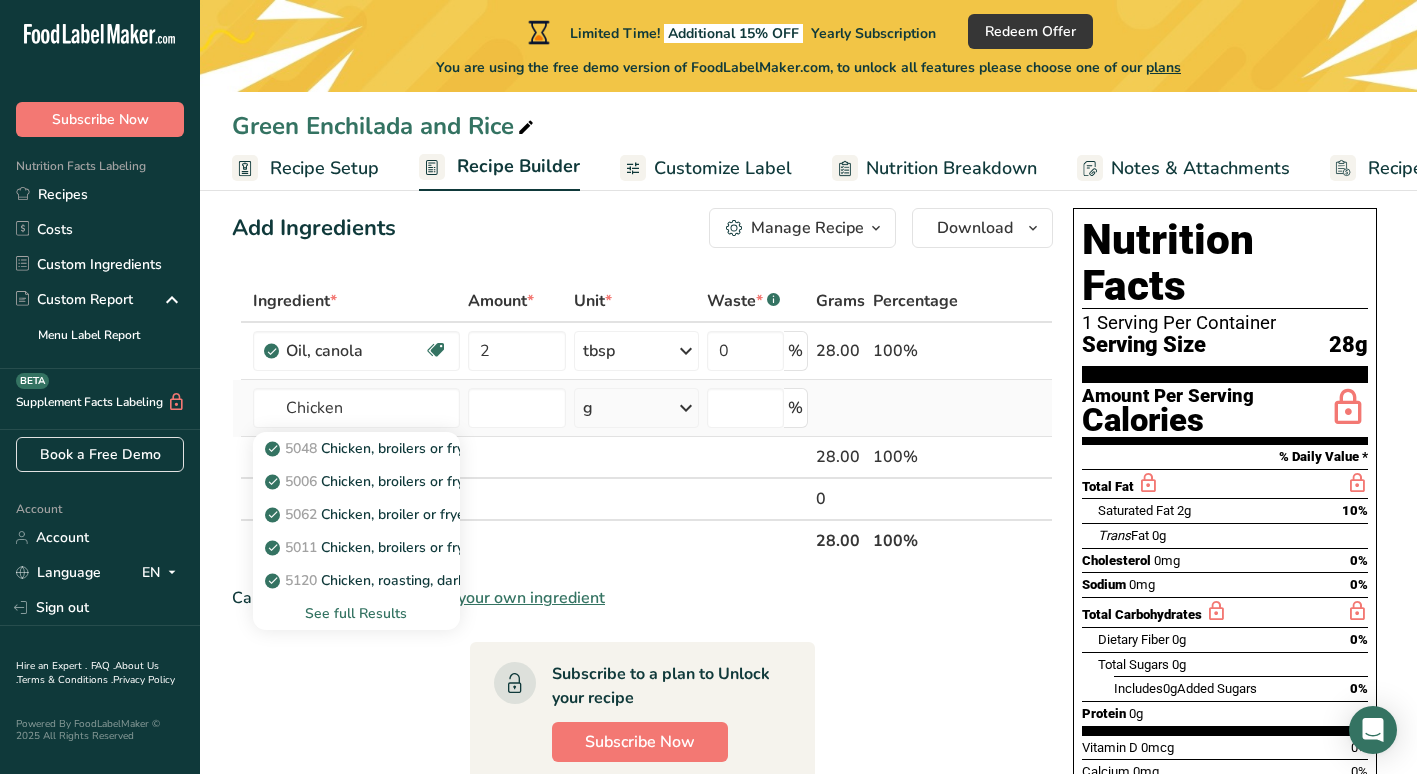 type 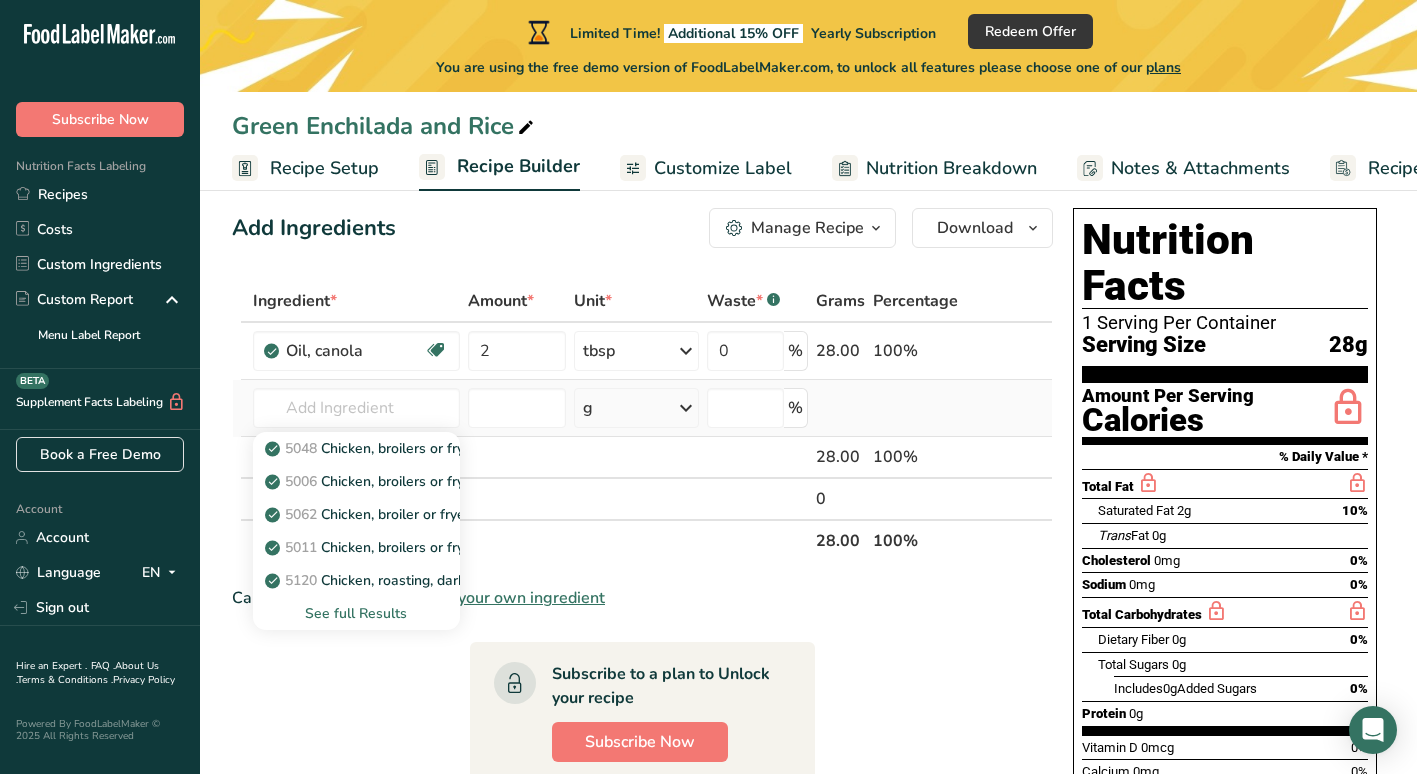 click on "See full Results" at bounding box center [356, 613] 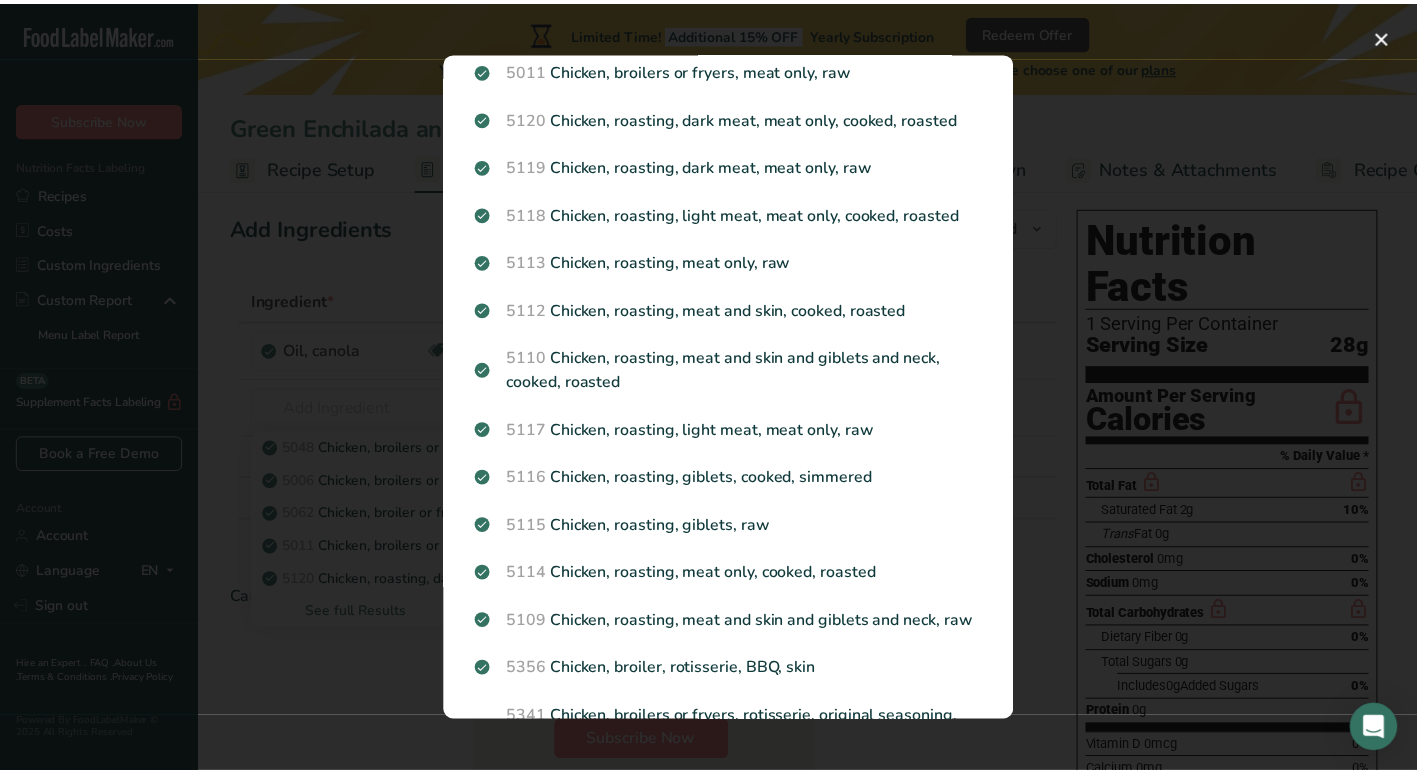 scroll, scrollTop: 239, scrollLeft: 0, axis: vertical 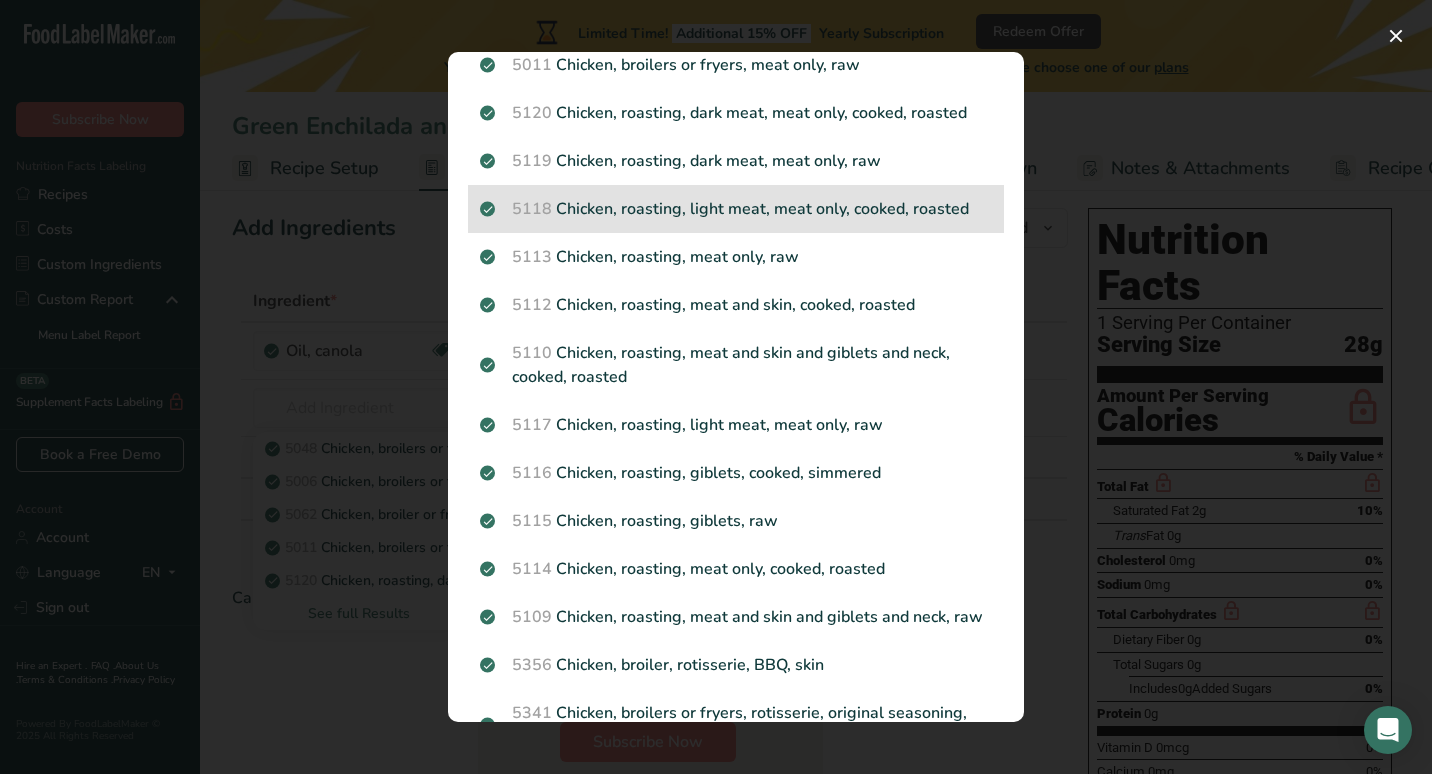 click on "5118
Chicken, roasting, light meat, meat only, cooked, roasted" at bounding box center [736, 209] 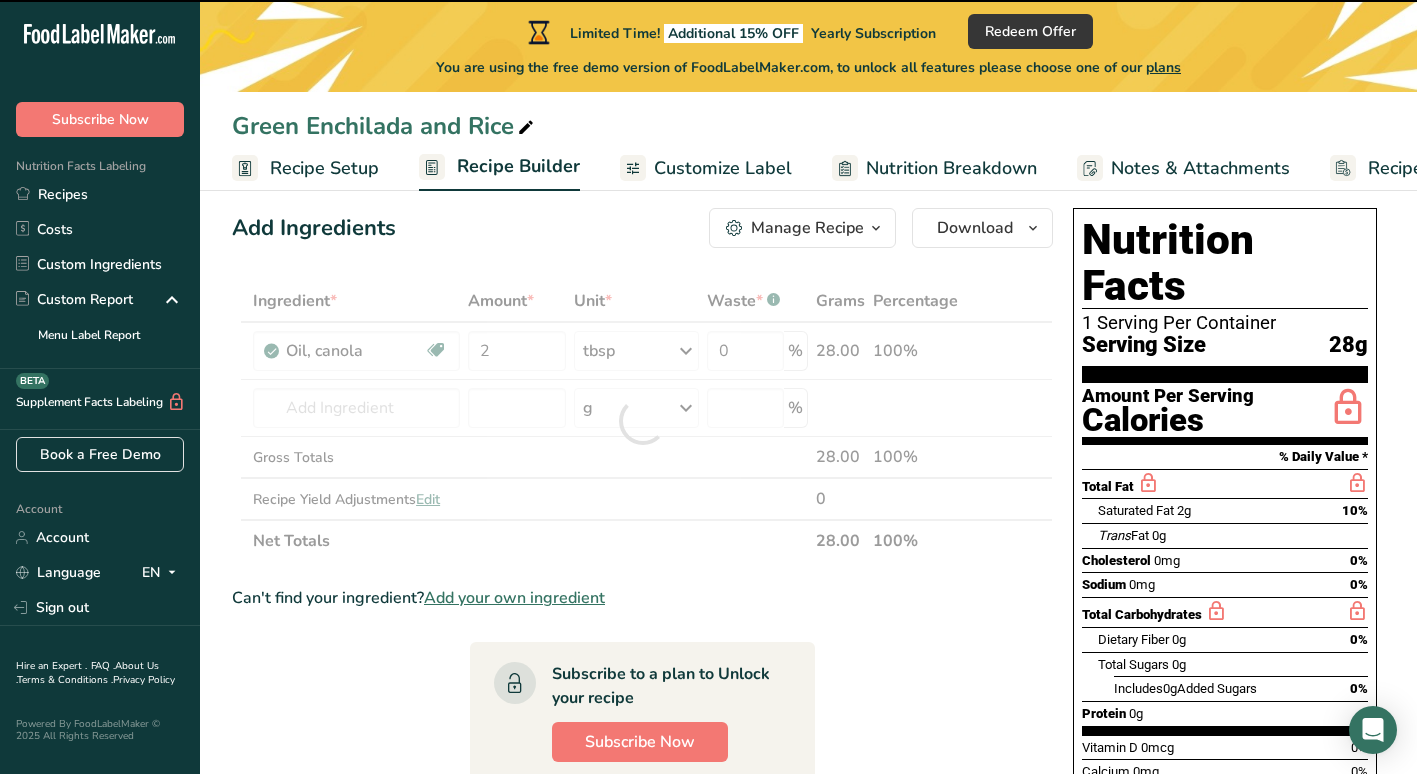 type on "0" 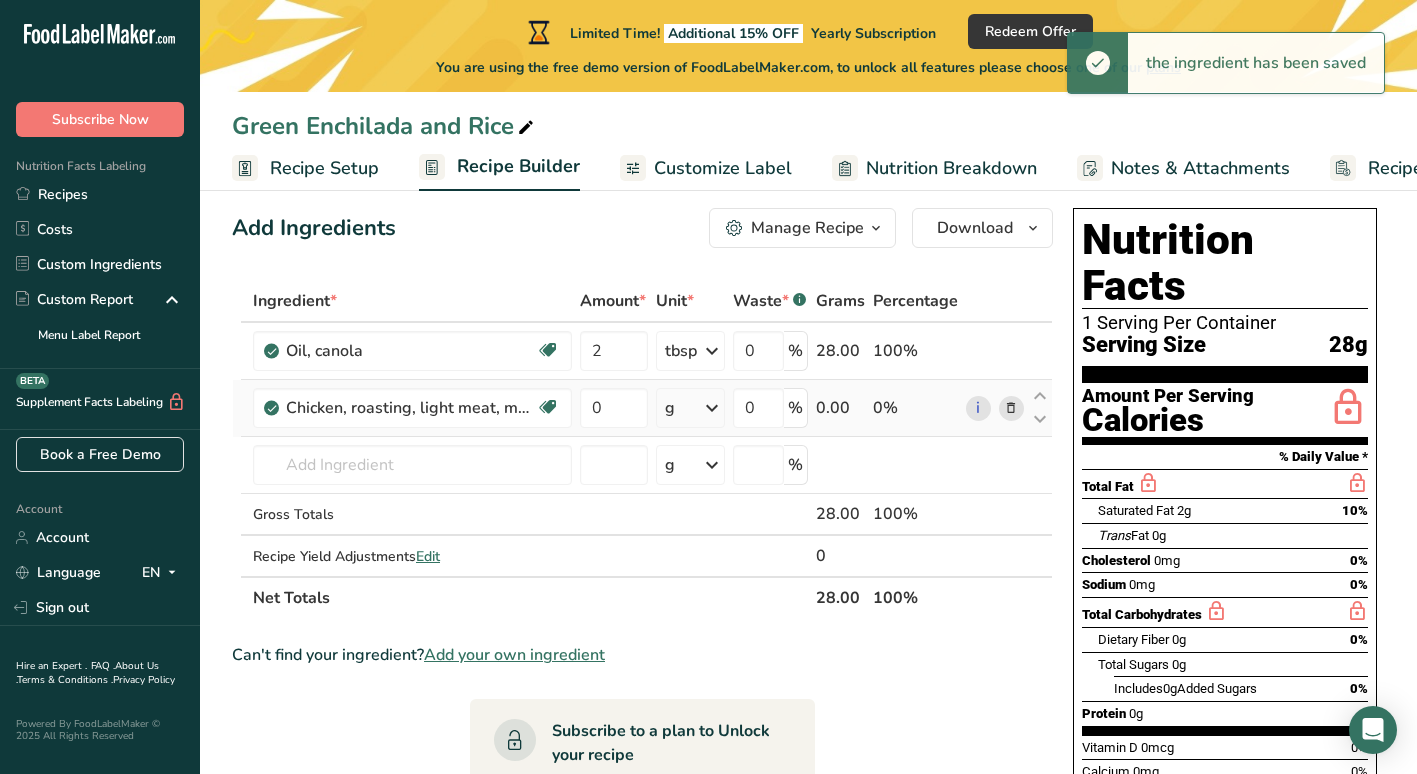 click on "g" at bounding box center (690, 408) 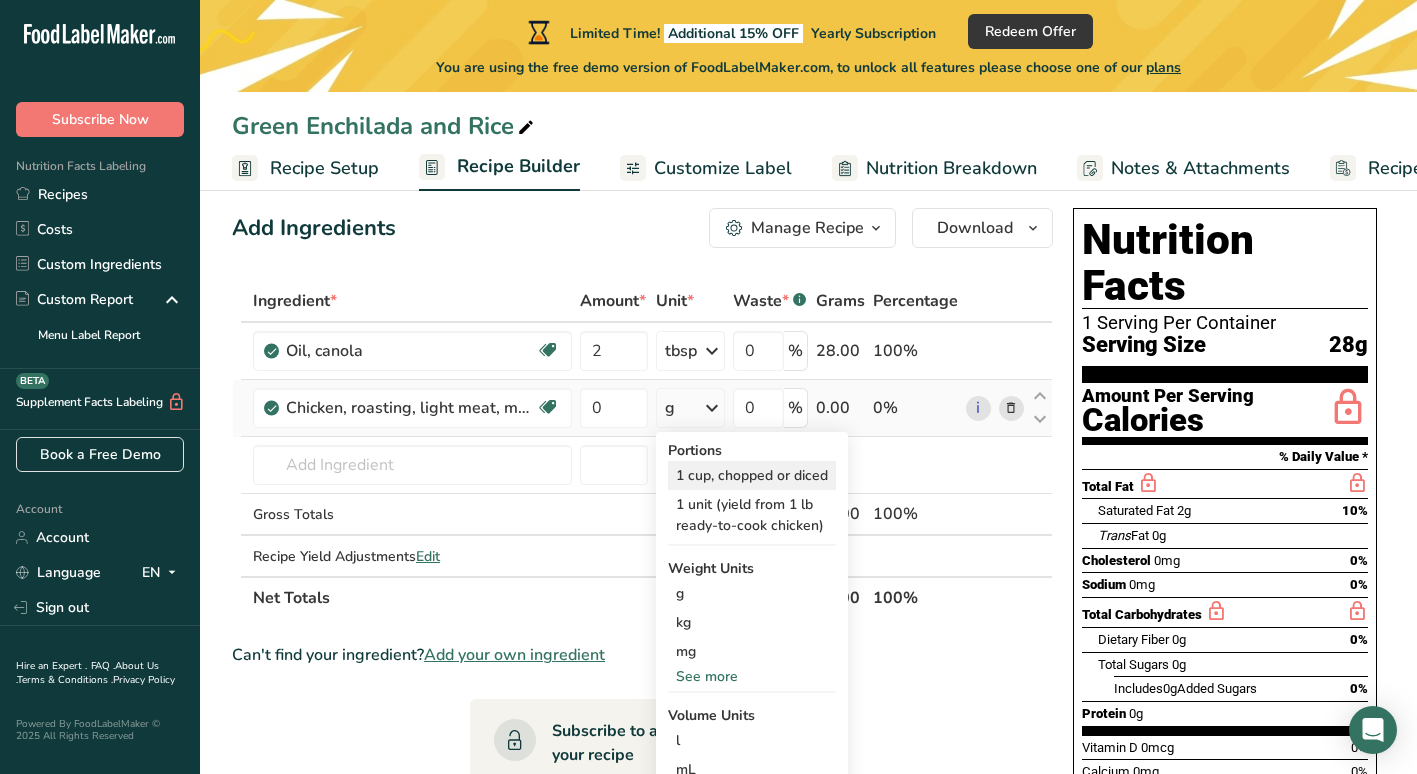 click on "1 cup, chopped or diced" at bounding box center (752, 475) 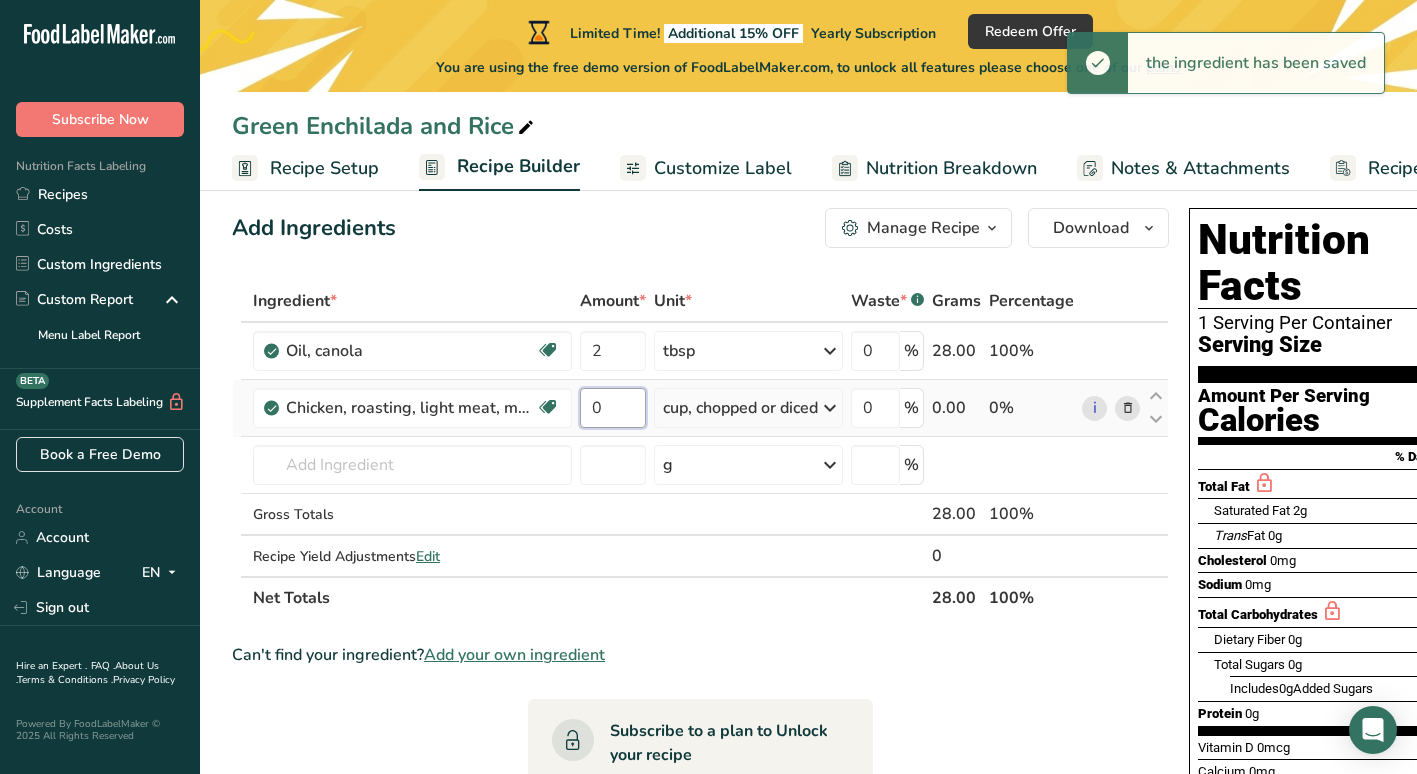click on "0" at bounding box center (613, 408) 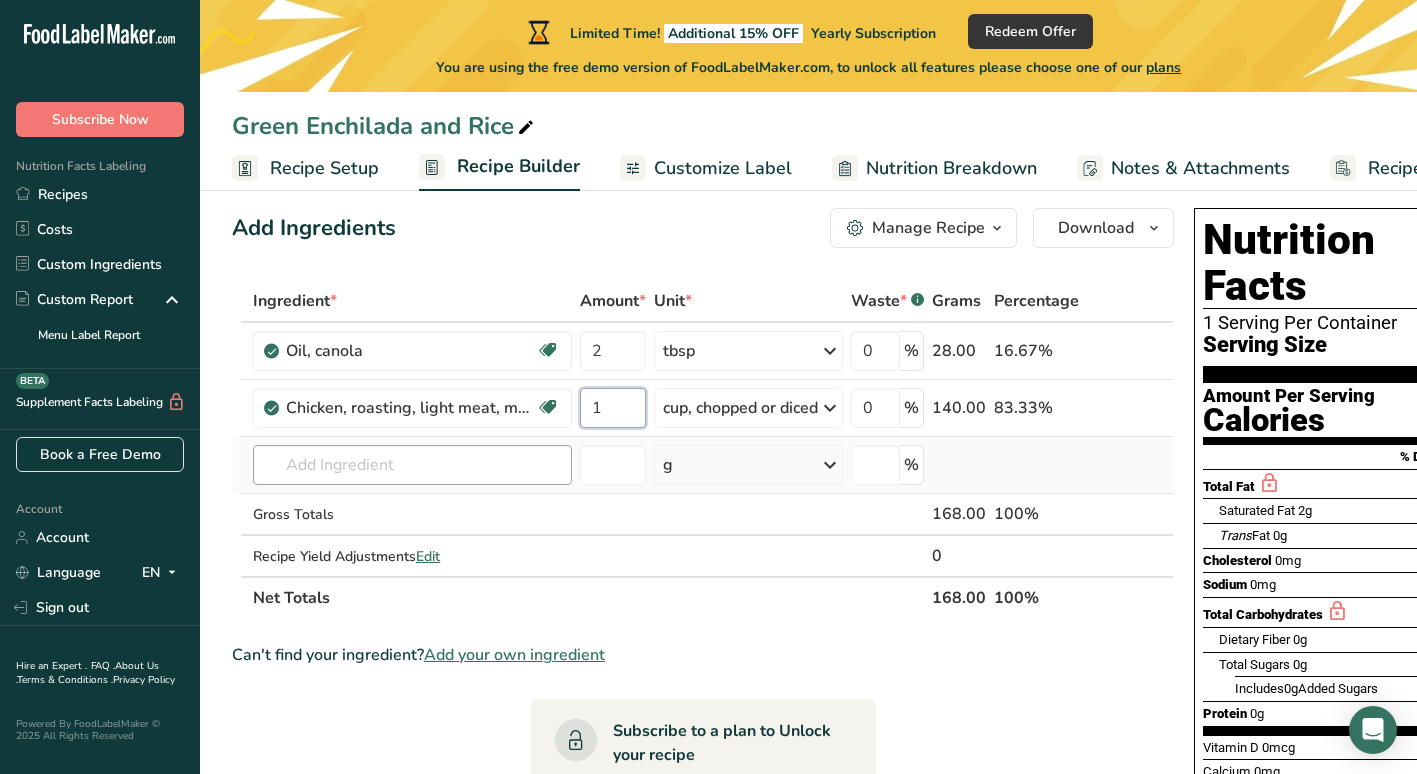 type on "1" 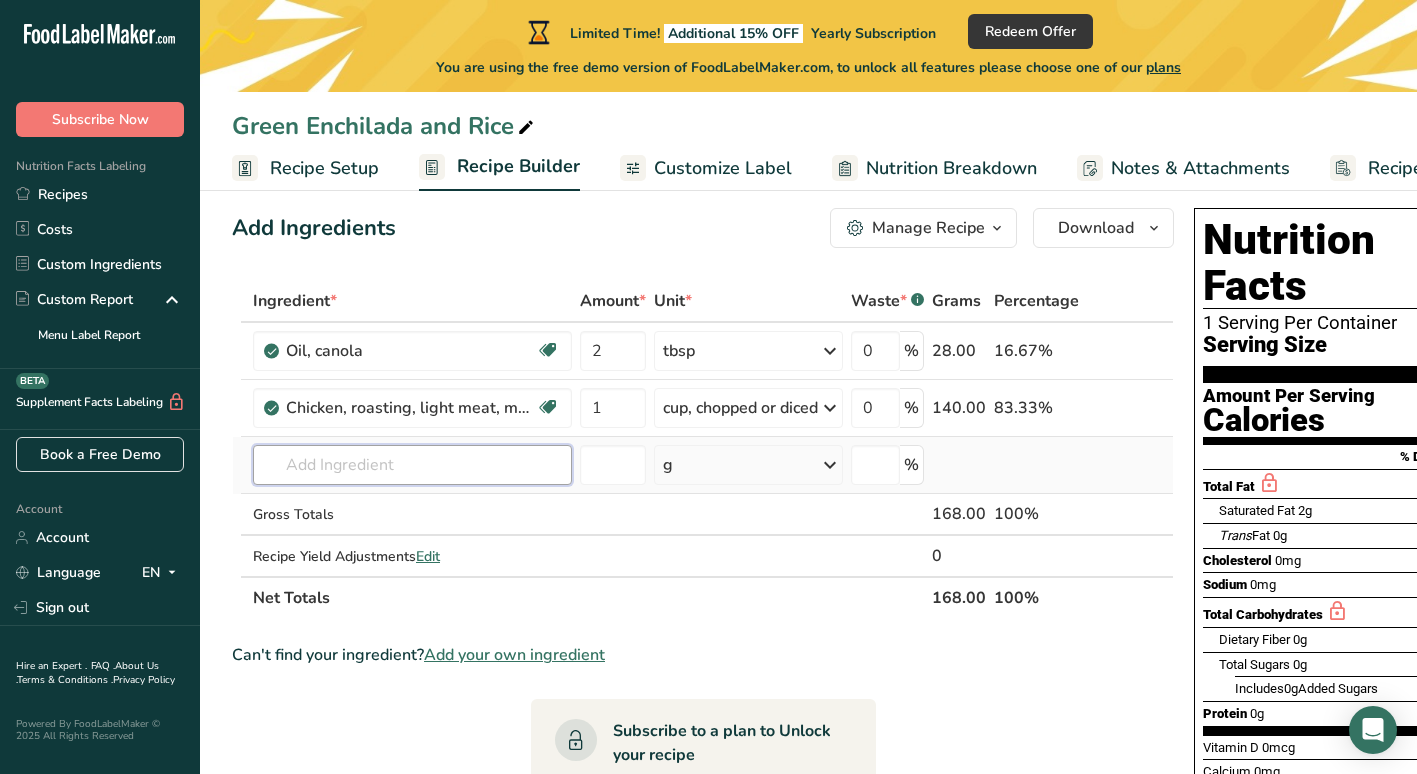 click on "Ingredient *
Amount *
Unit *
Waste *   .a-a{fill:#347362;}.b-a{fill:#fff;}          Grams
Percentage
Oil, [BRAND]
Source of Omega 3
Dairy free
Gluten free
Vegan
Vegetarian
Soy free
2
tbsp
Portions
1 tbsp
1 cup
1 tsp
Weight Units
g
kg
mg
See more
Volume Units
l
Volume units require a density conversion. If you know your ingredient's density enter it below. Otherwise, click on "RIA" our AI Regulatory bot - she will be able to help you
lb/ft3
g/cm3
Confirm
mL" at bounding box center [703, 449] 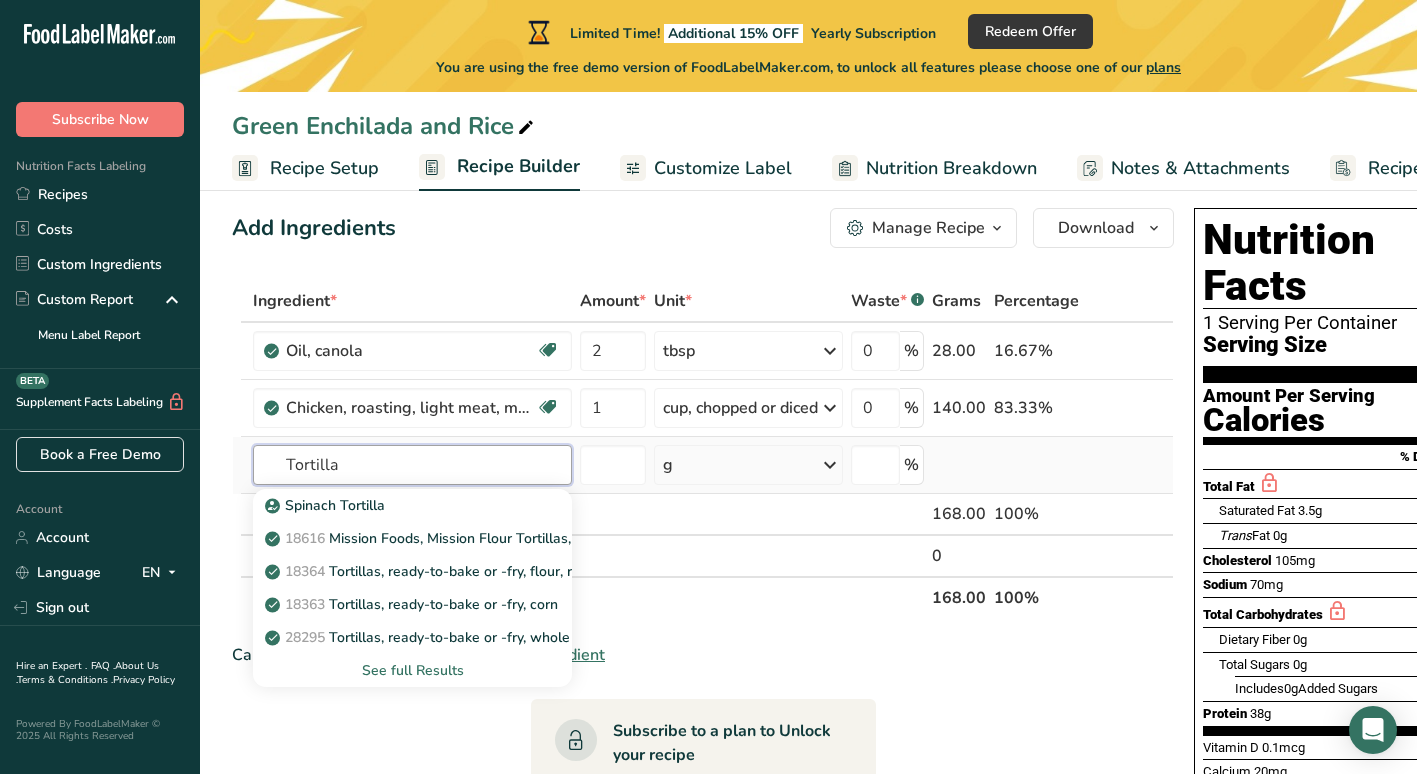 type on "Tortilla" 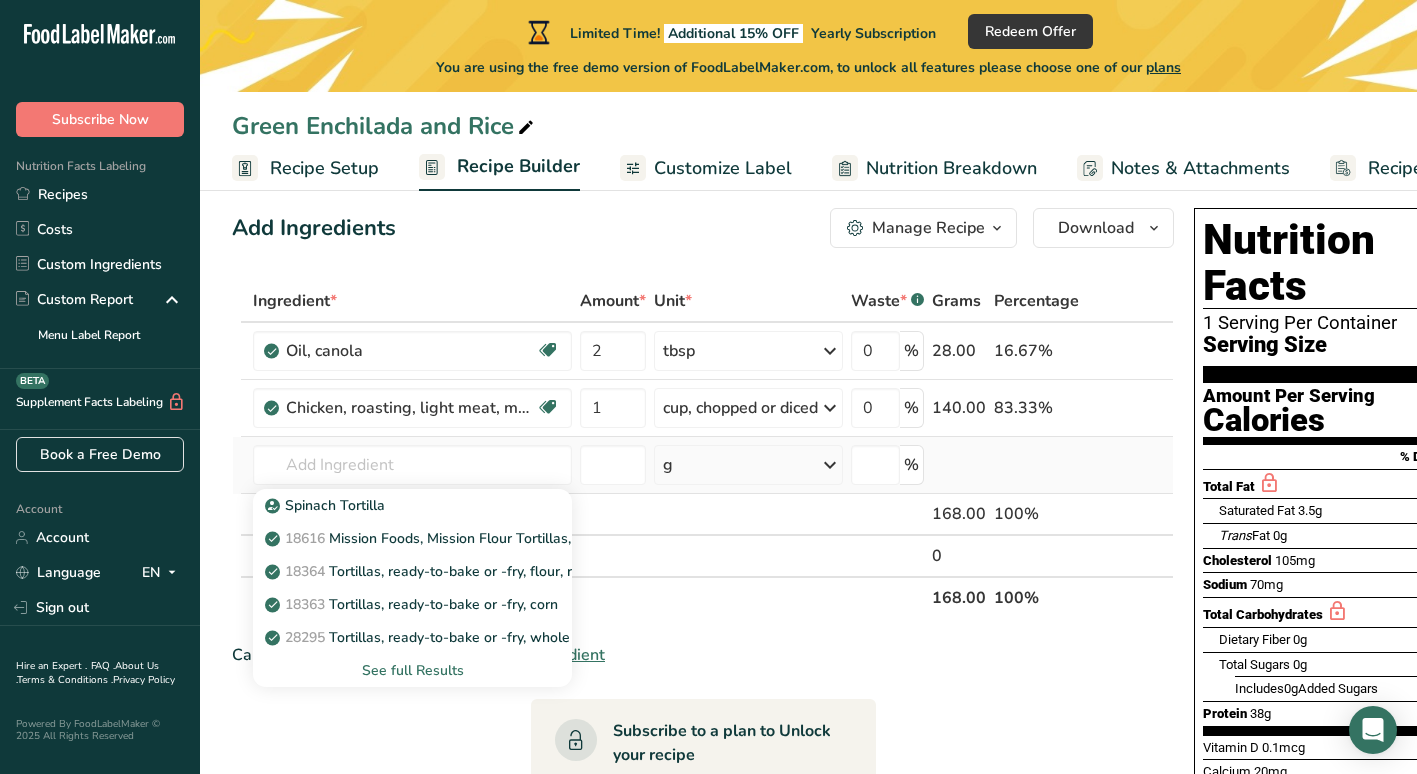 click on "See full Results" at bounding box center (412, 670) 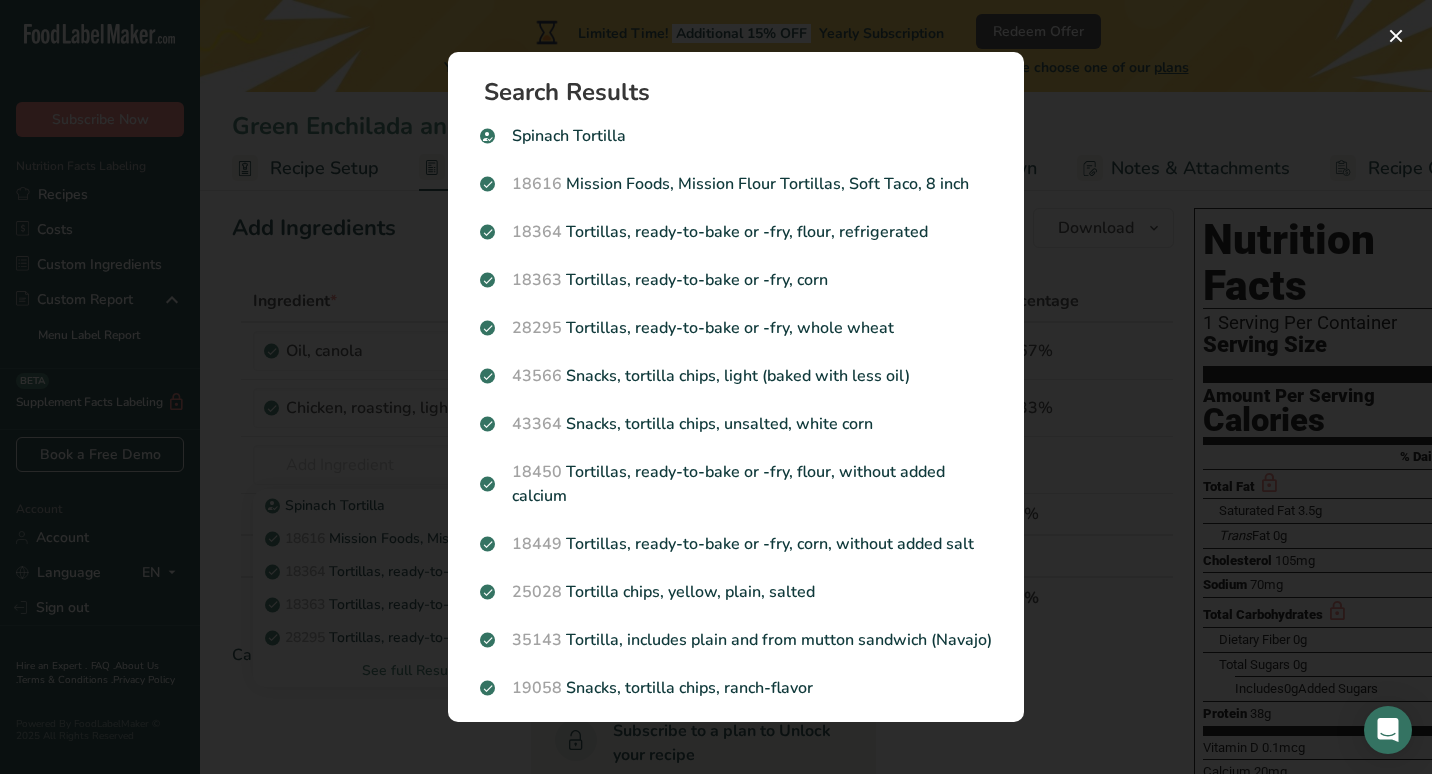 click at bounding box center (716, 387) 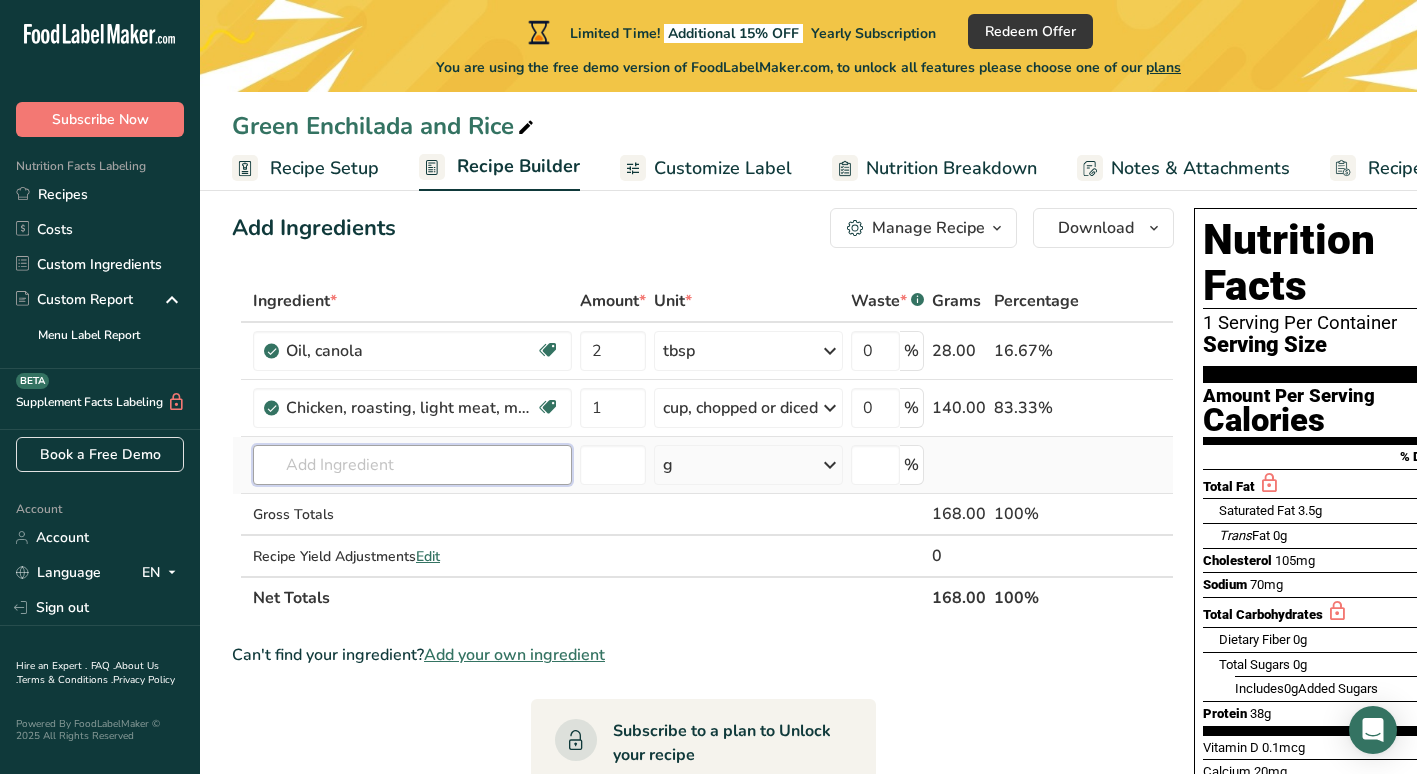click at bounding box center (412, 465) 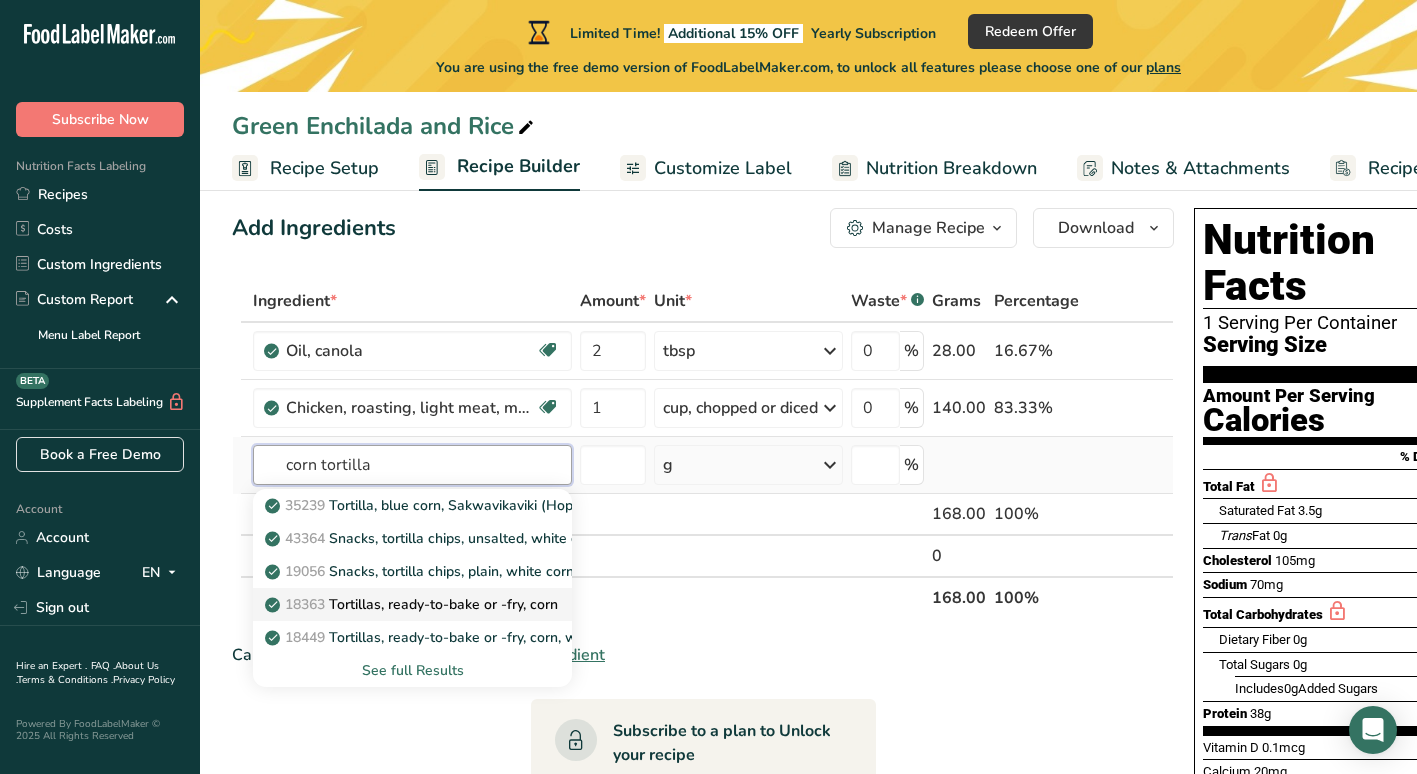type on "corn tortilla" 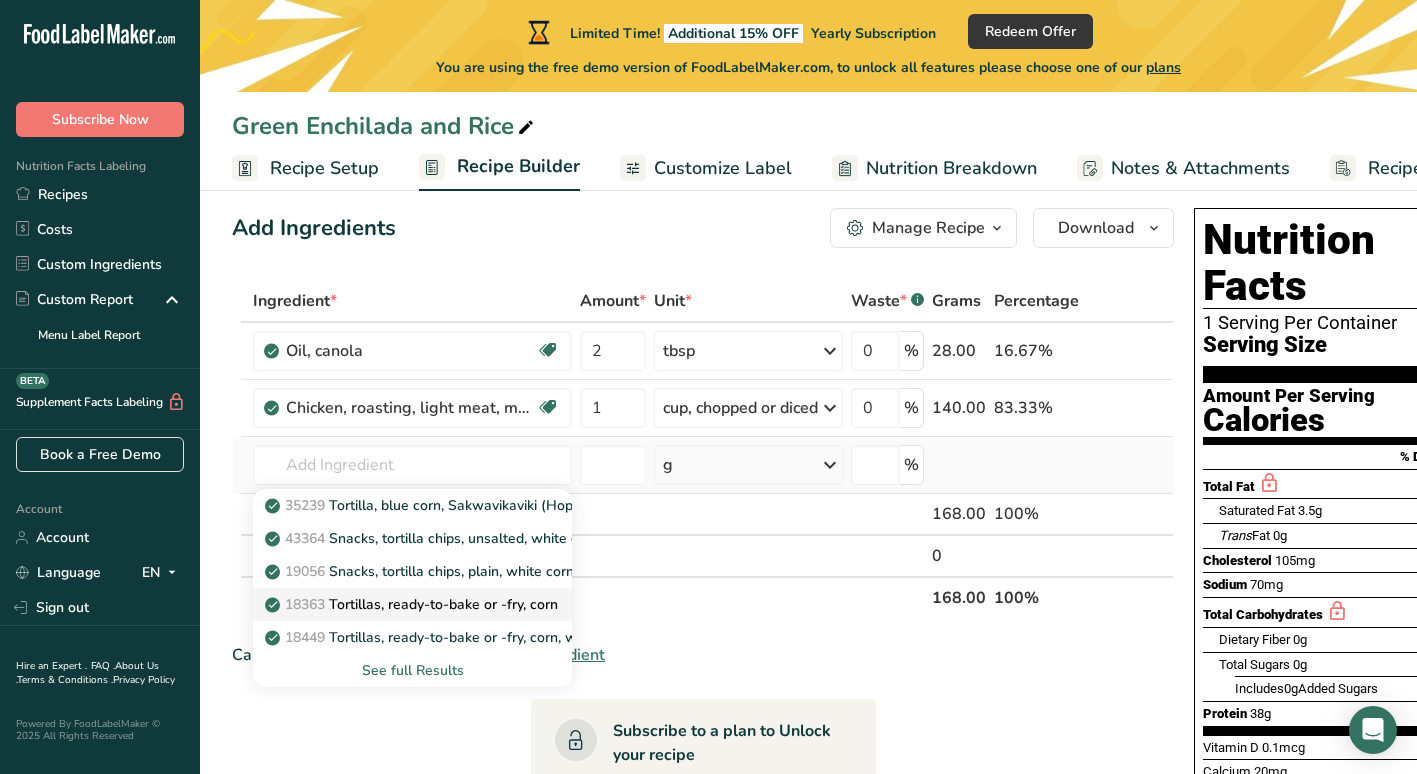 click on "18363
Tortillas, ready-to-bake or -fry, corn" at bounding box center (413, 604) 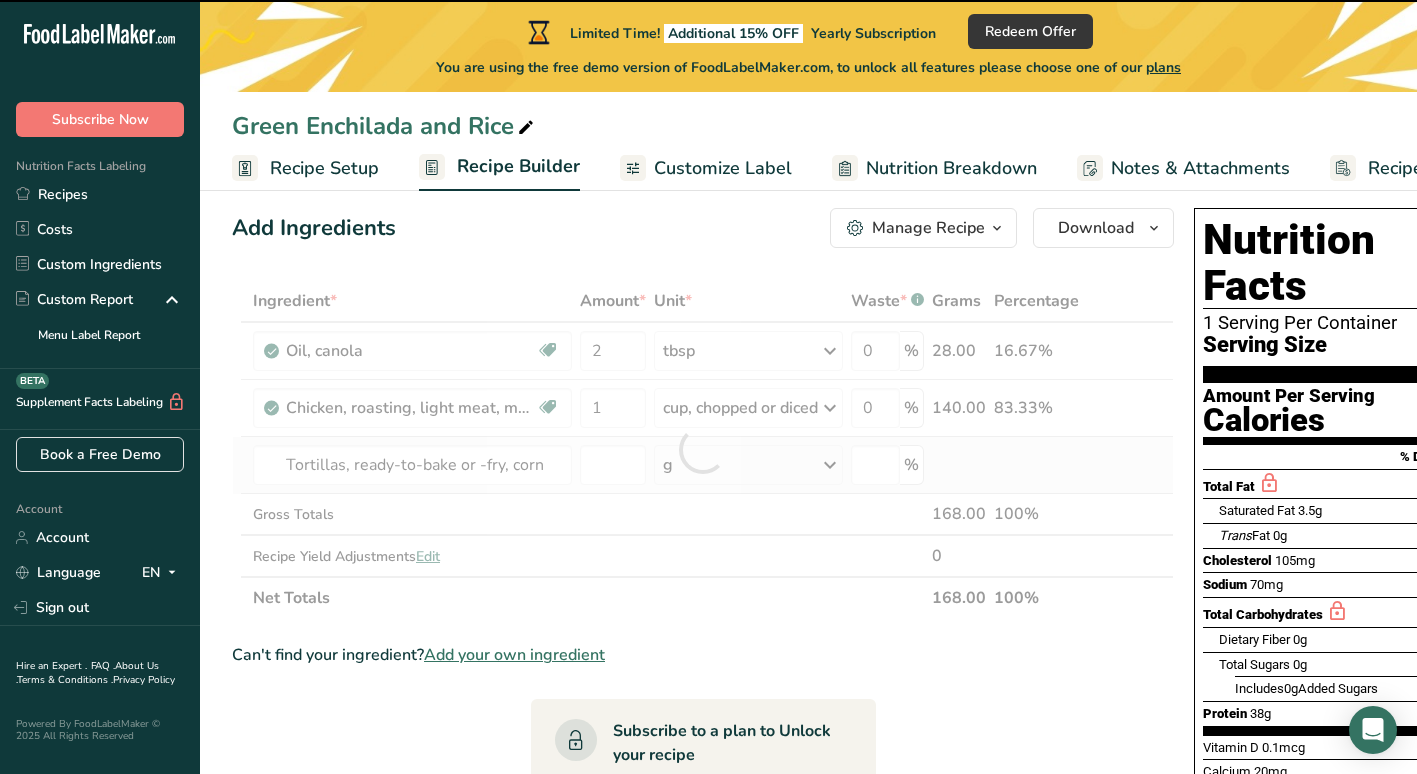 type on "0" 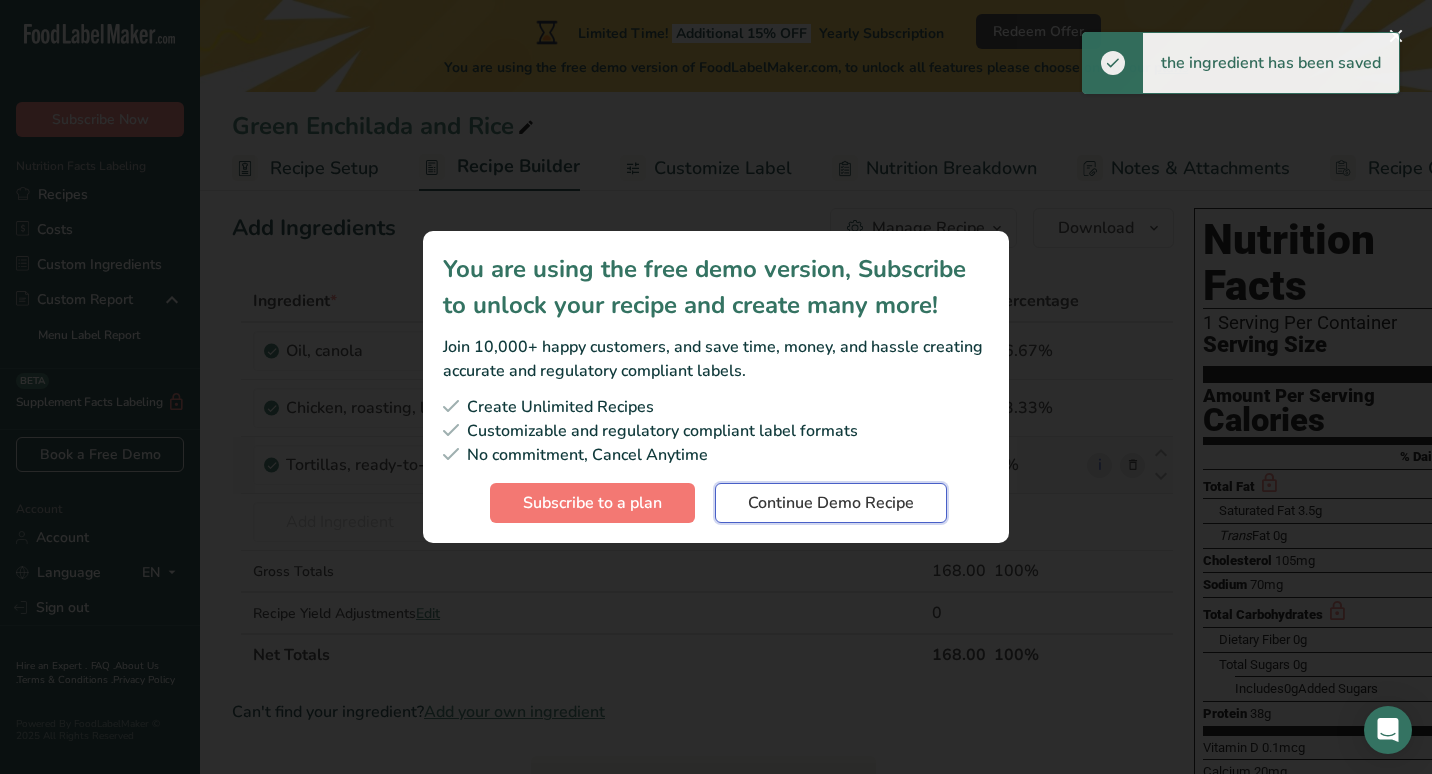 click on "Continue Demo Recipe" at bounding box center [831, 503] 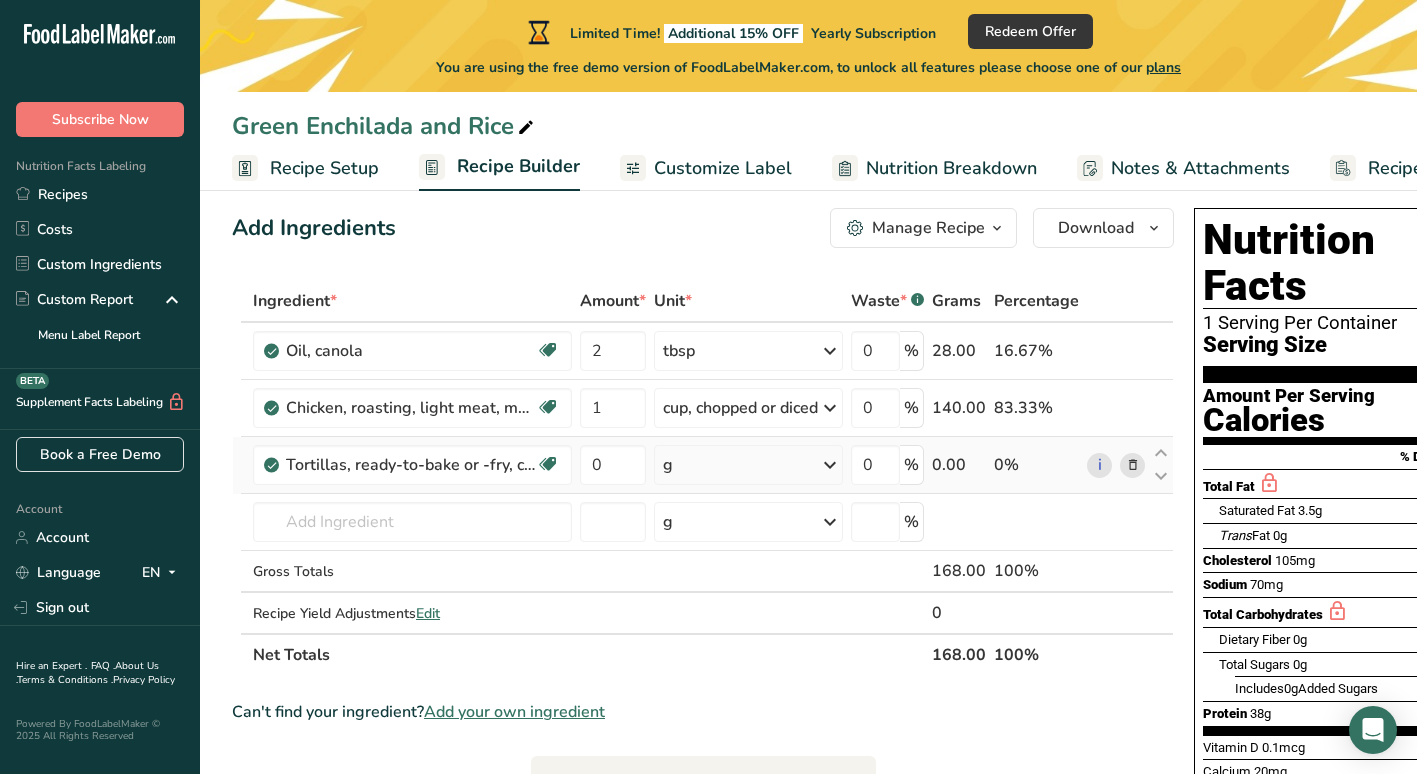 click on "g" at bounding box center (748, 465) 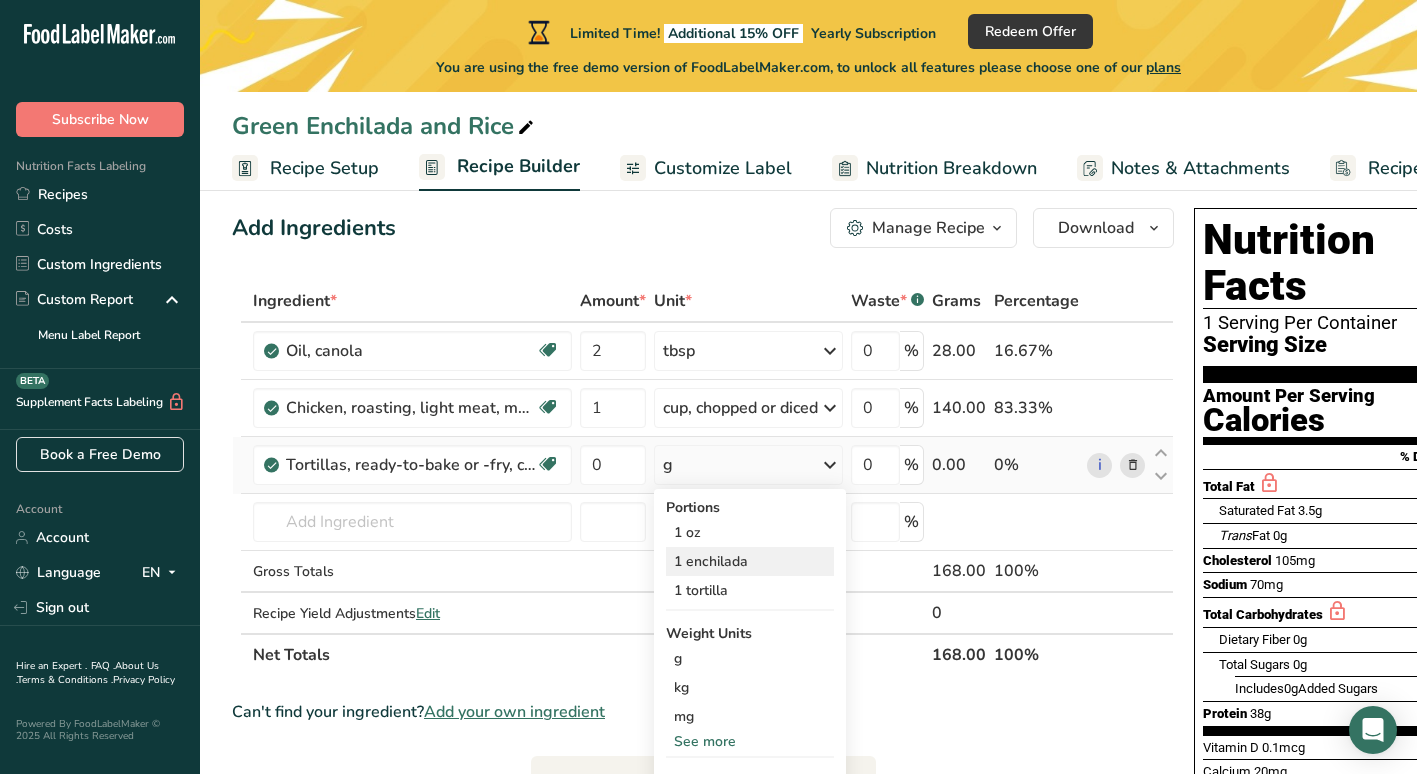 click on "1 enchilada" at bounding box center (750, 561) 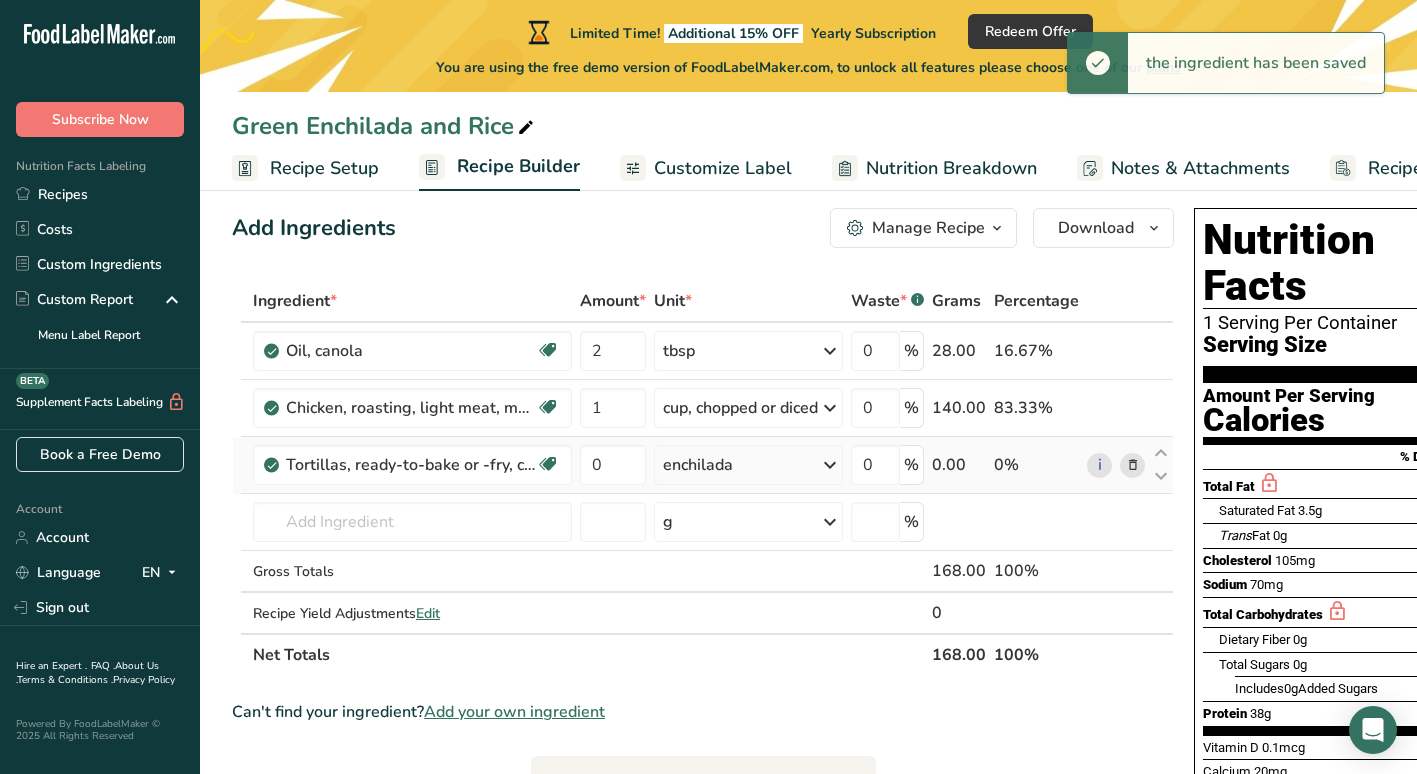 click at bounding box center (830, 465) 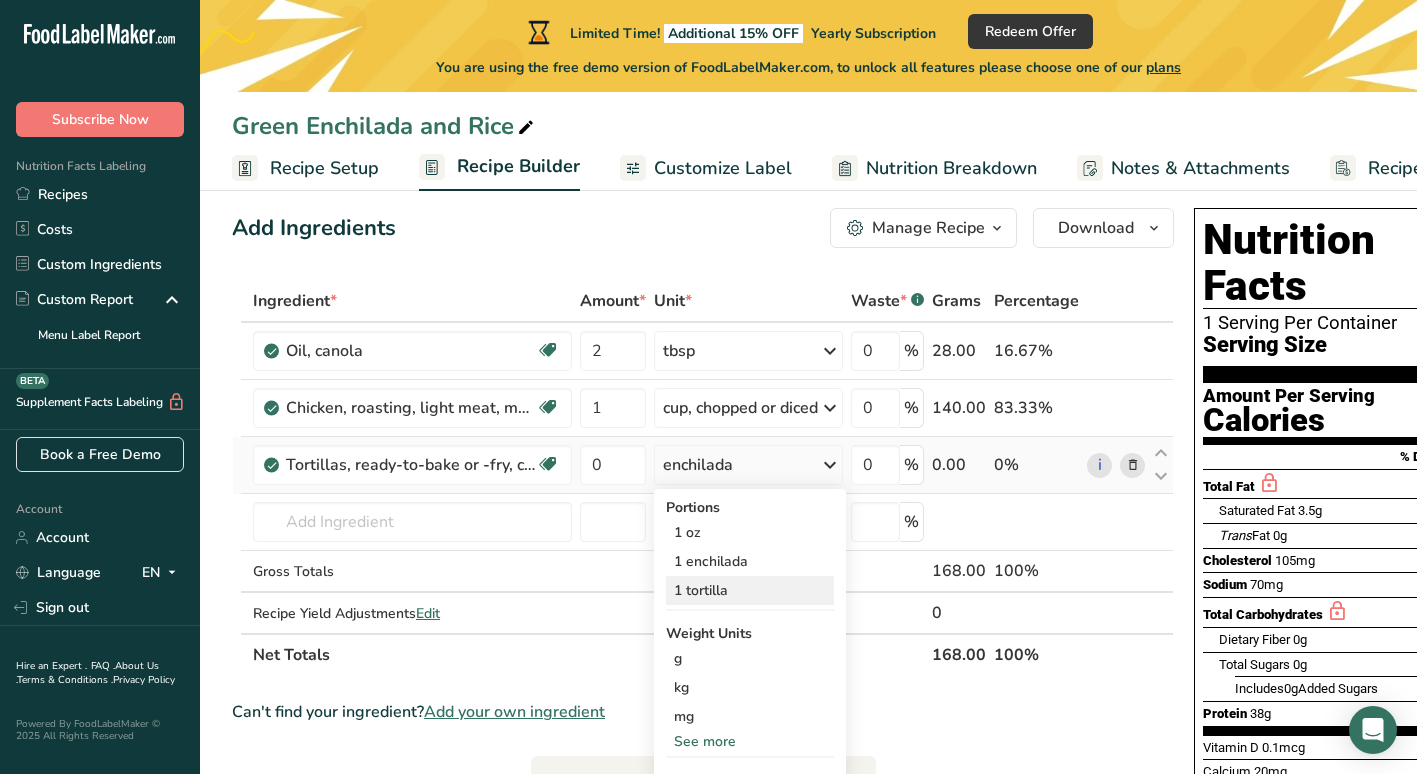 click on "1 tortilla" at bounding box center (750, 590) 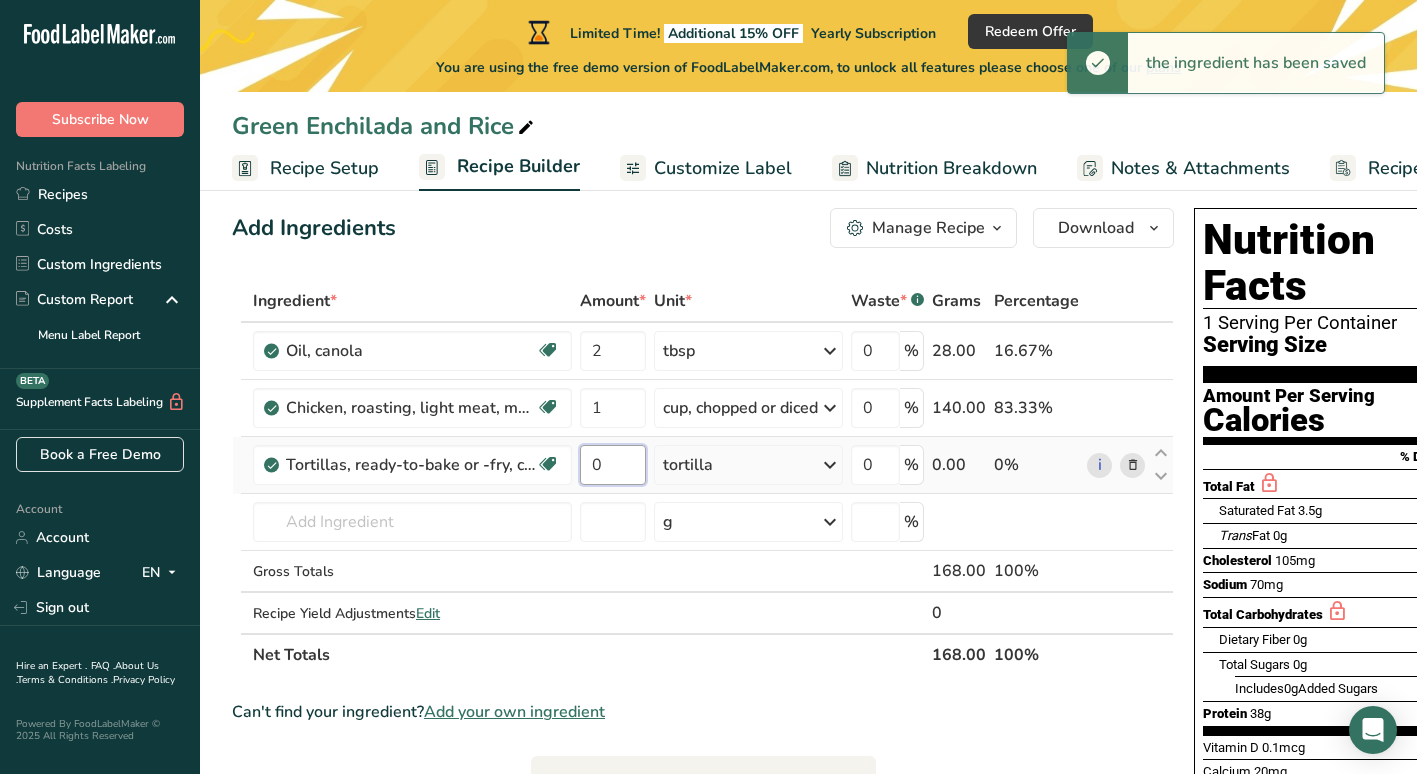click on "0" at bounding box center [613, 465] 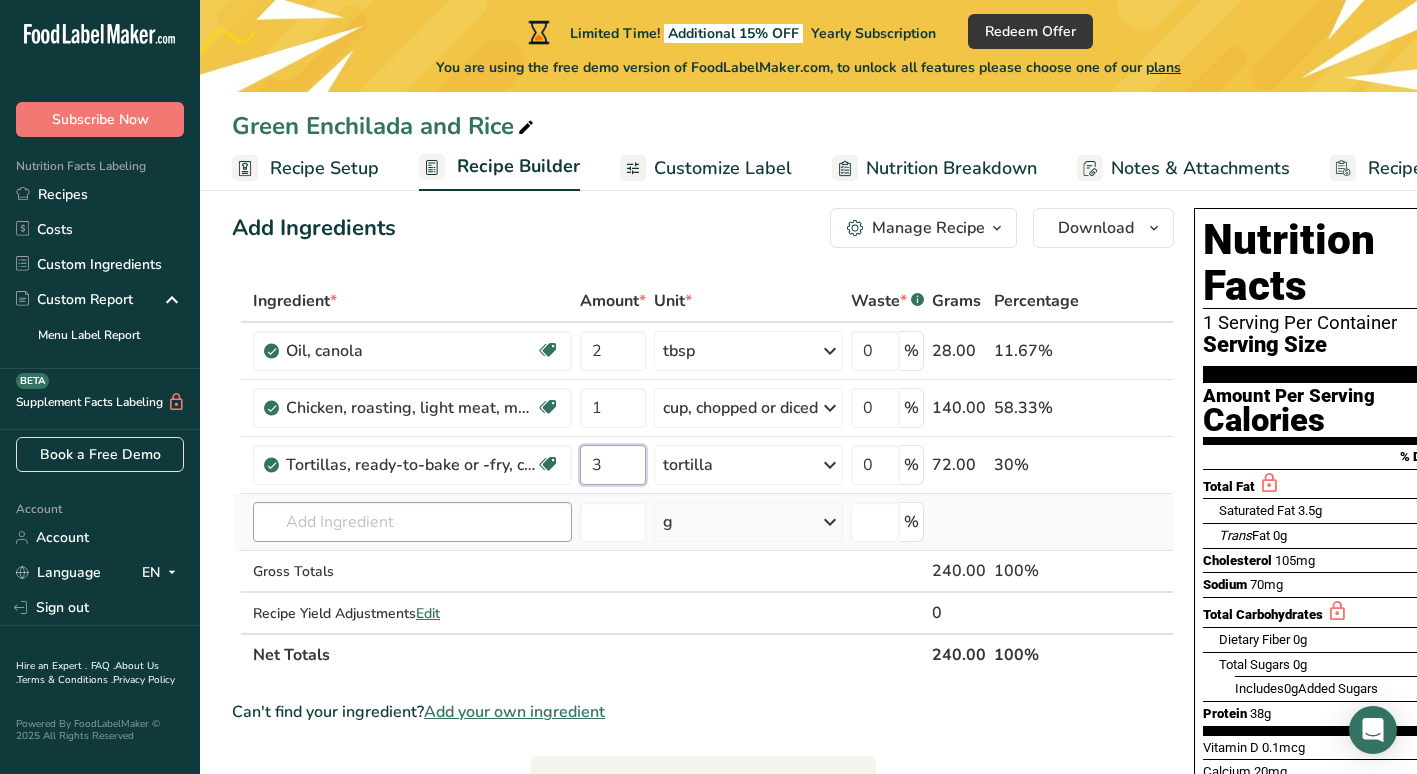 type on "3" 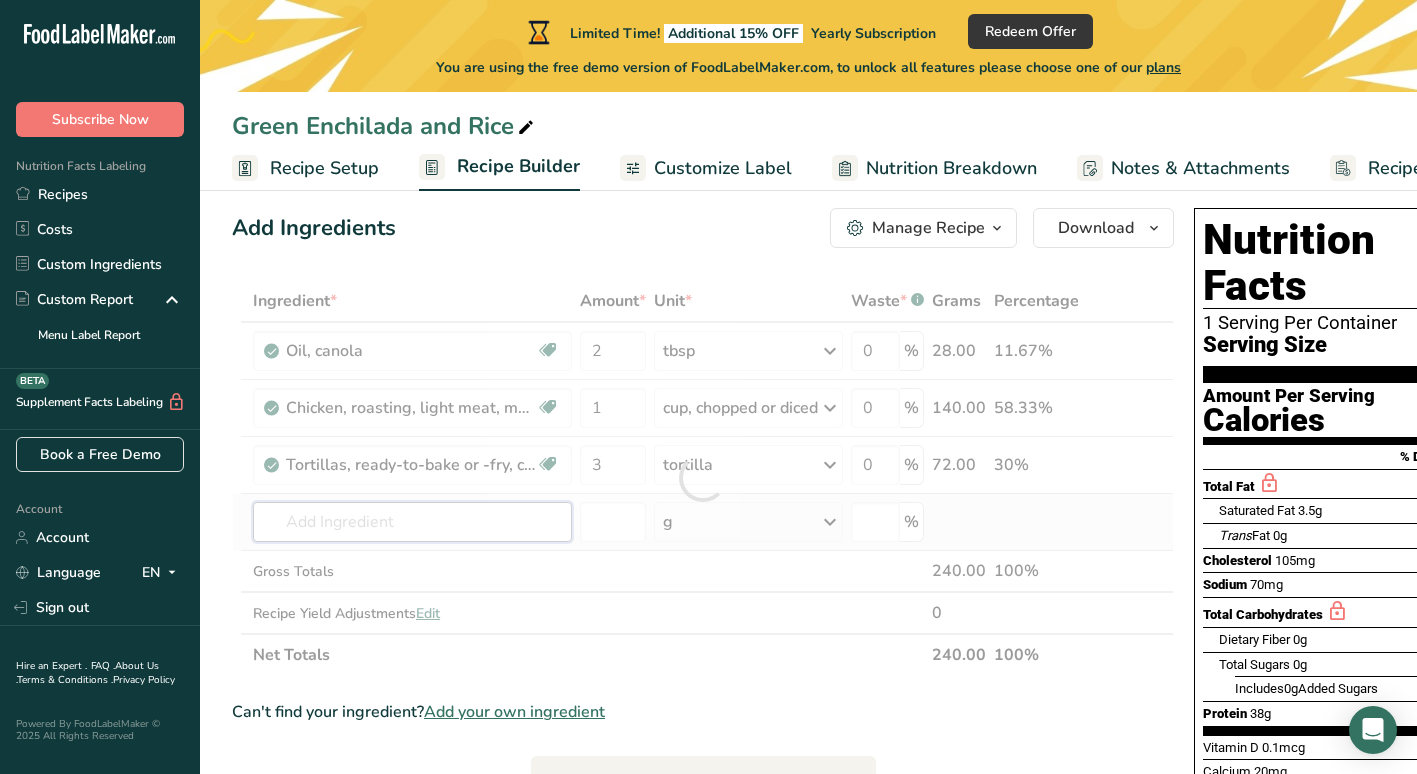 click on "Ingredient *
Amount *
Unit *
Waste *   .a-a{fill:#347362;}.b-a{fill:#fff;}          Grams
Percentage
Oil, [BRAND]
Source of Omega 3
Dairy free
Gluten free
Vegan
Vegetarian
Soy free
2
tbsp
Portions
1 tbsp
1 cup
1 tsp
Weight Units
g
kg
mg
See more
Volume Units
l
Volume units require a density conversion. If you know your ingredient's density enter it below. Otherwise, click on "RIA" our AI Regulatory bot - she will be able to help you
lb/ft3
g/cm3
Confirm
mL" at bounding box center [703, 478] 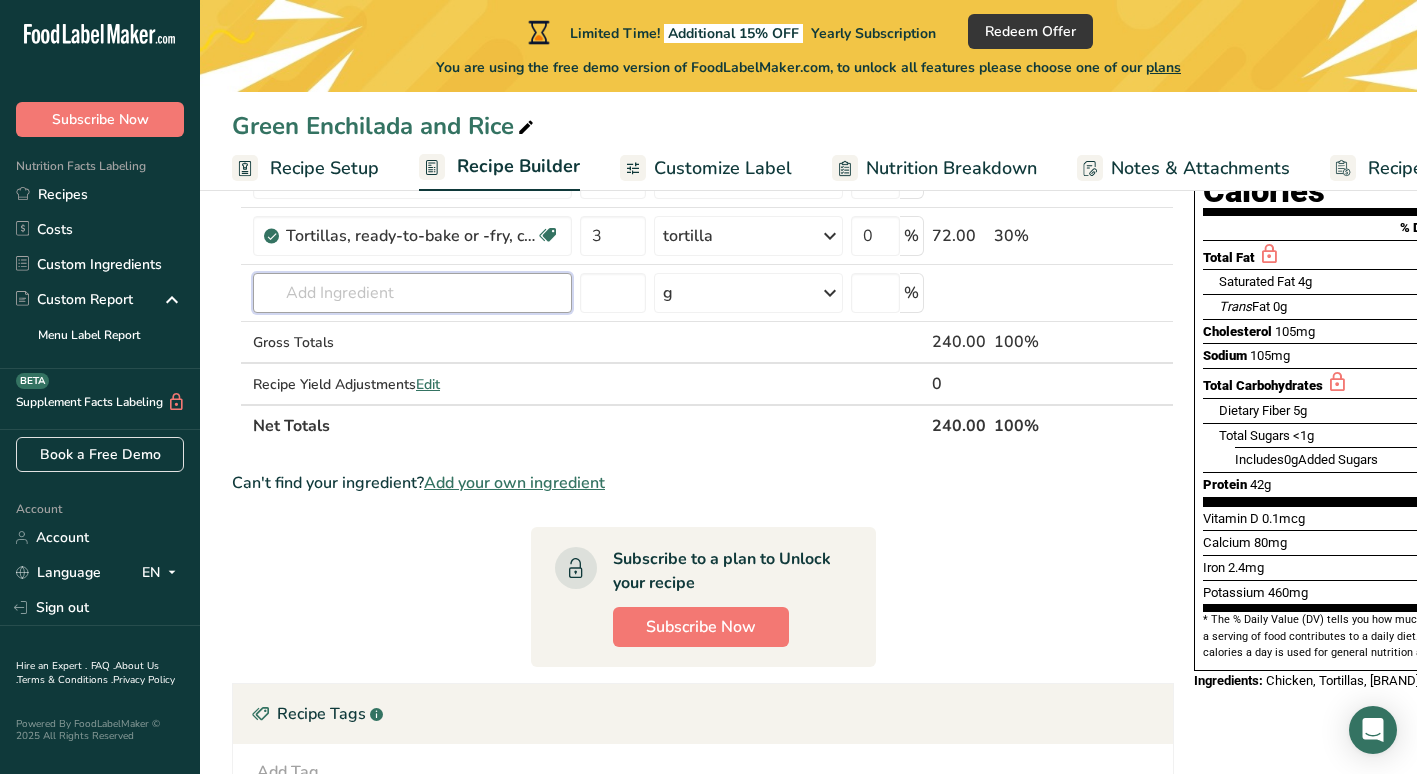 scroll, scrollTop: 255, scrollLeft: 0, axis: vertical 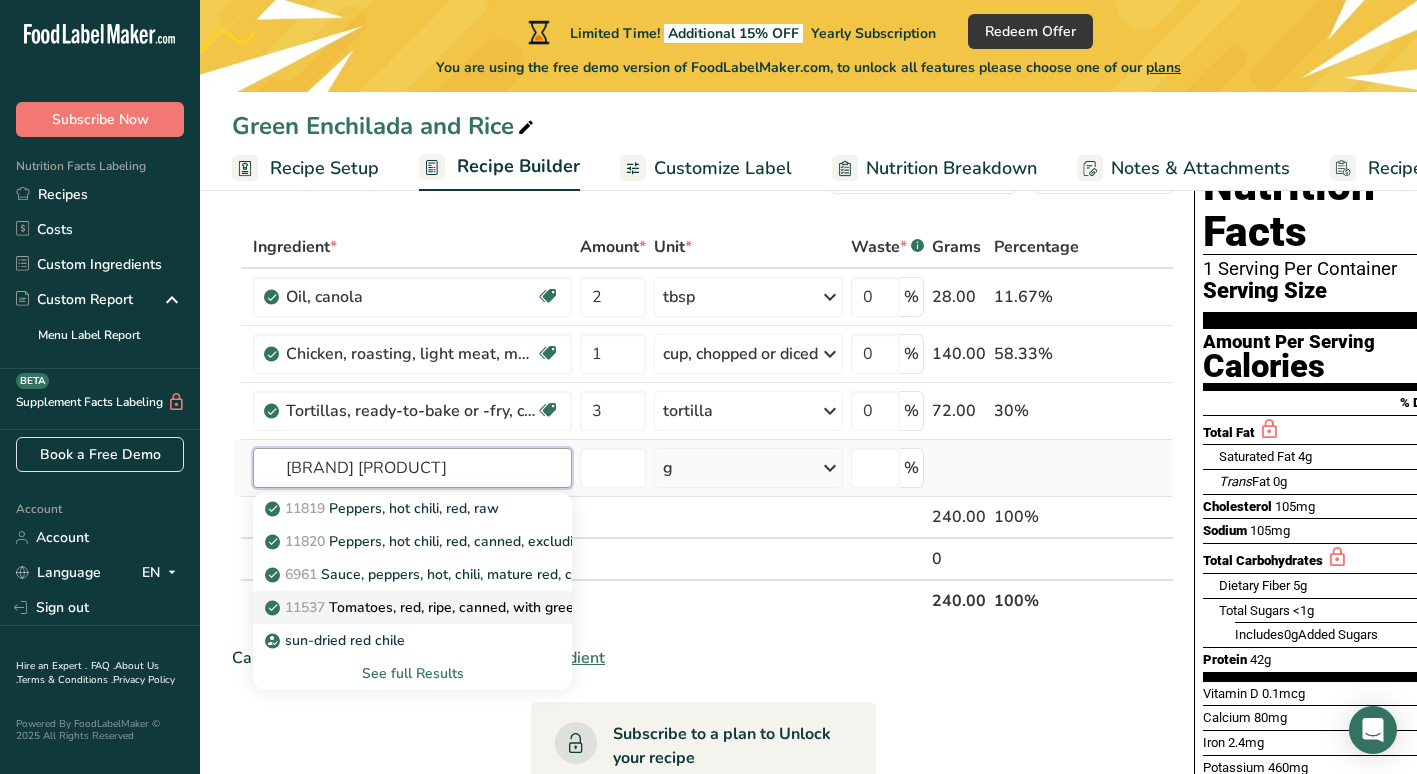 type on "[BRAND] [PRODUCT]" 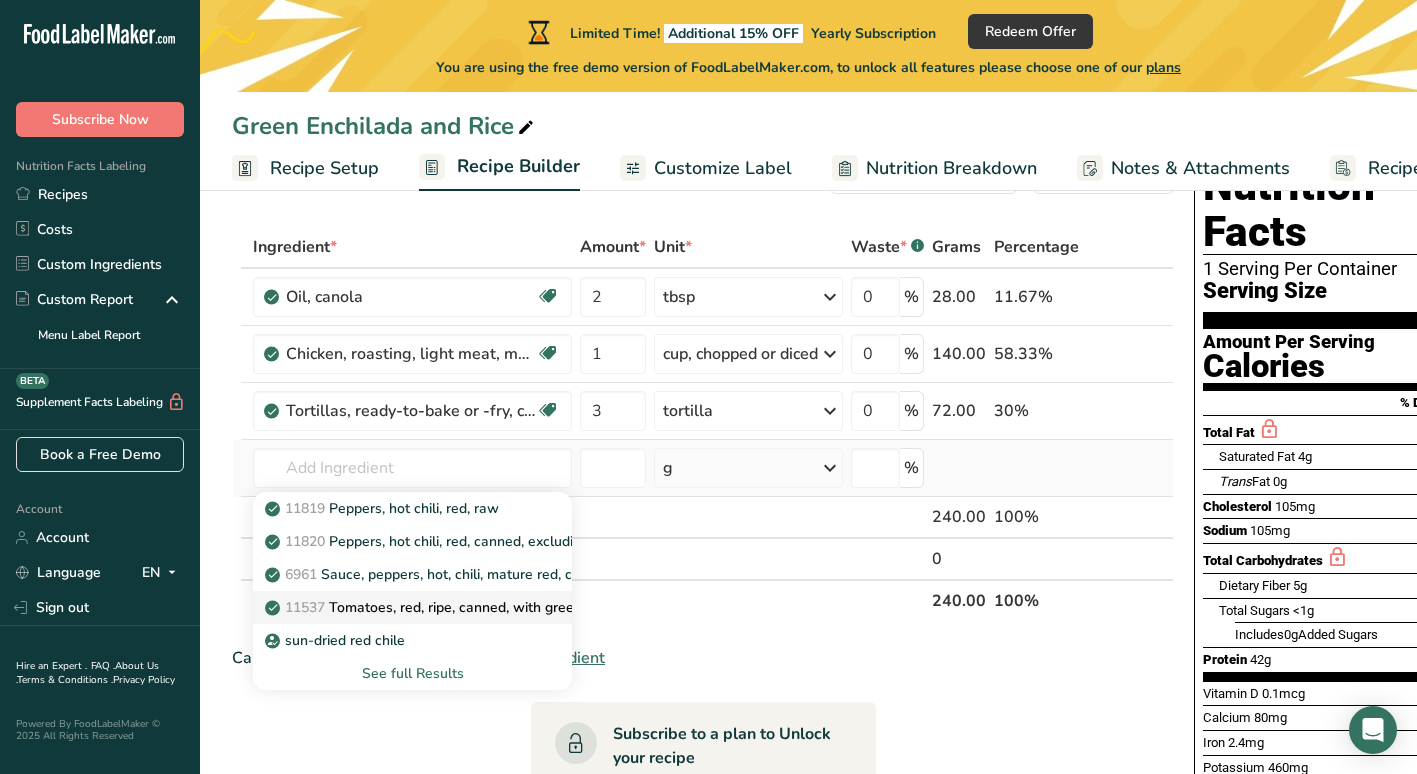 click on "11537
Tomatoes, red, ripe, canned, with green chilies" at bounding box center [447, 607] 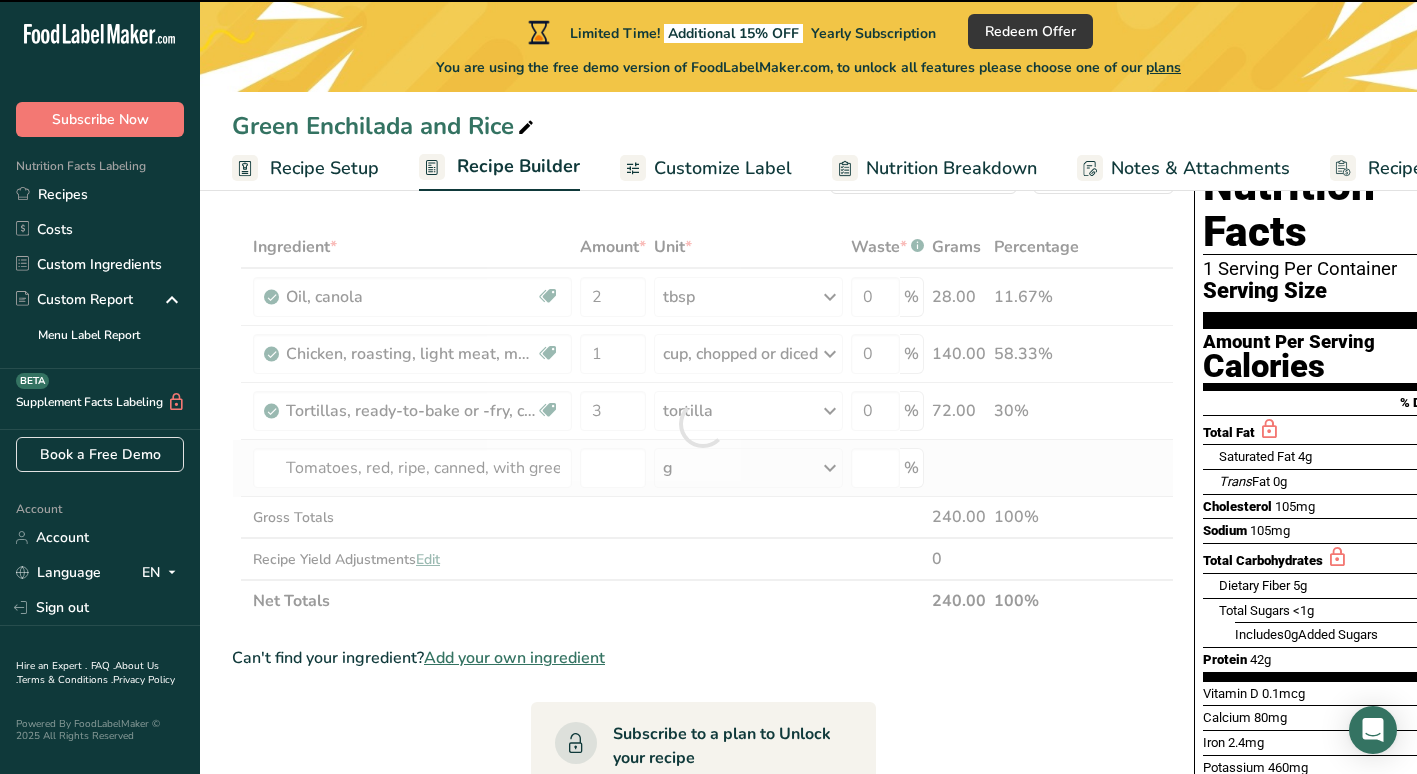 type on "0" 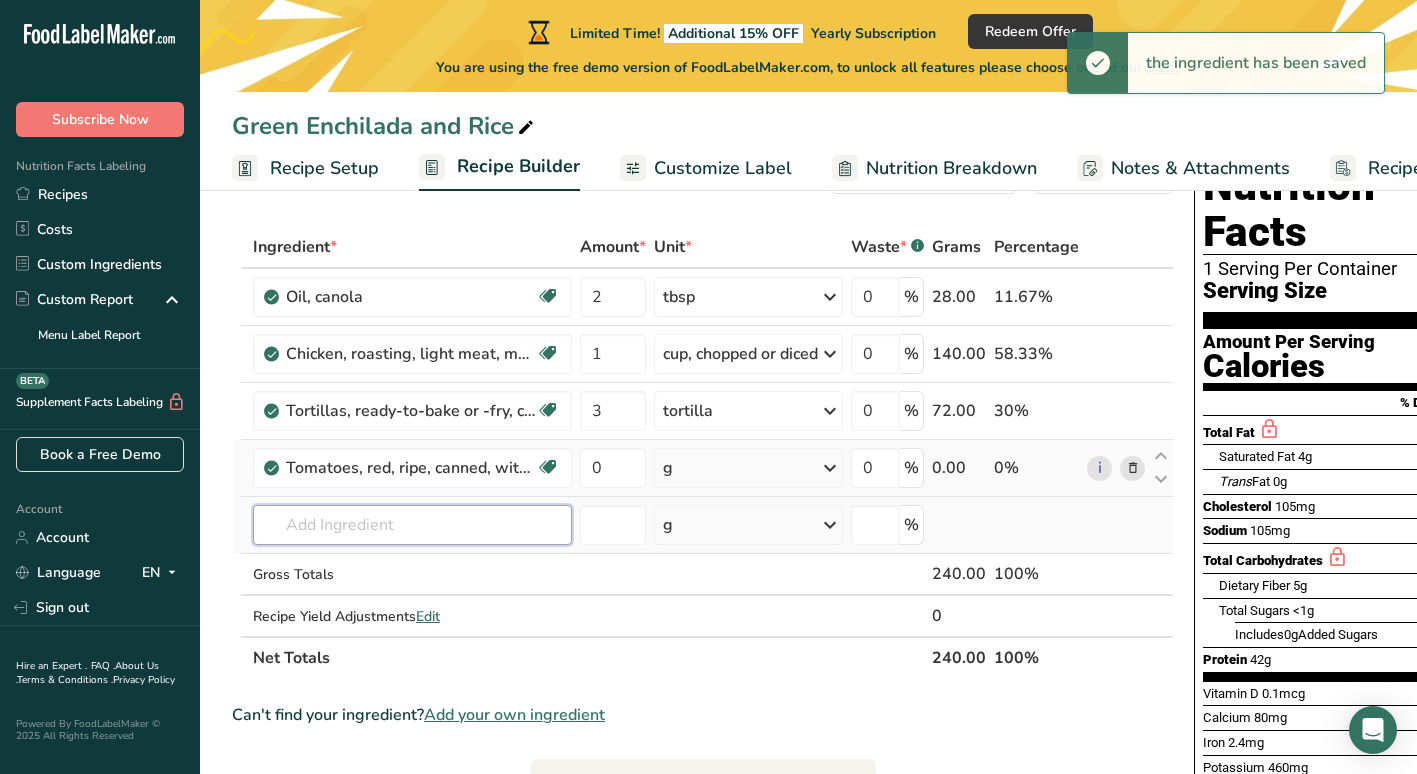 click at bounding box center (412, 525) 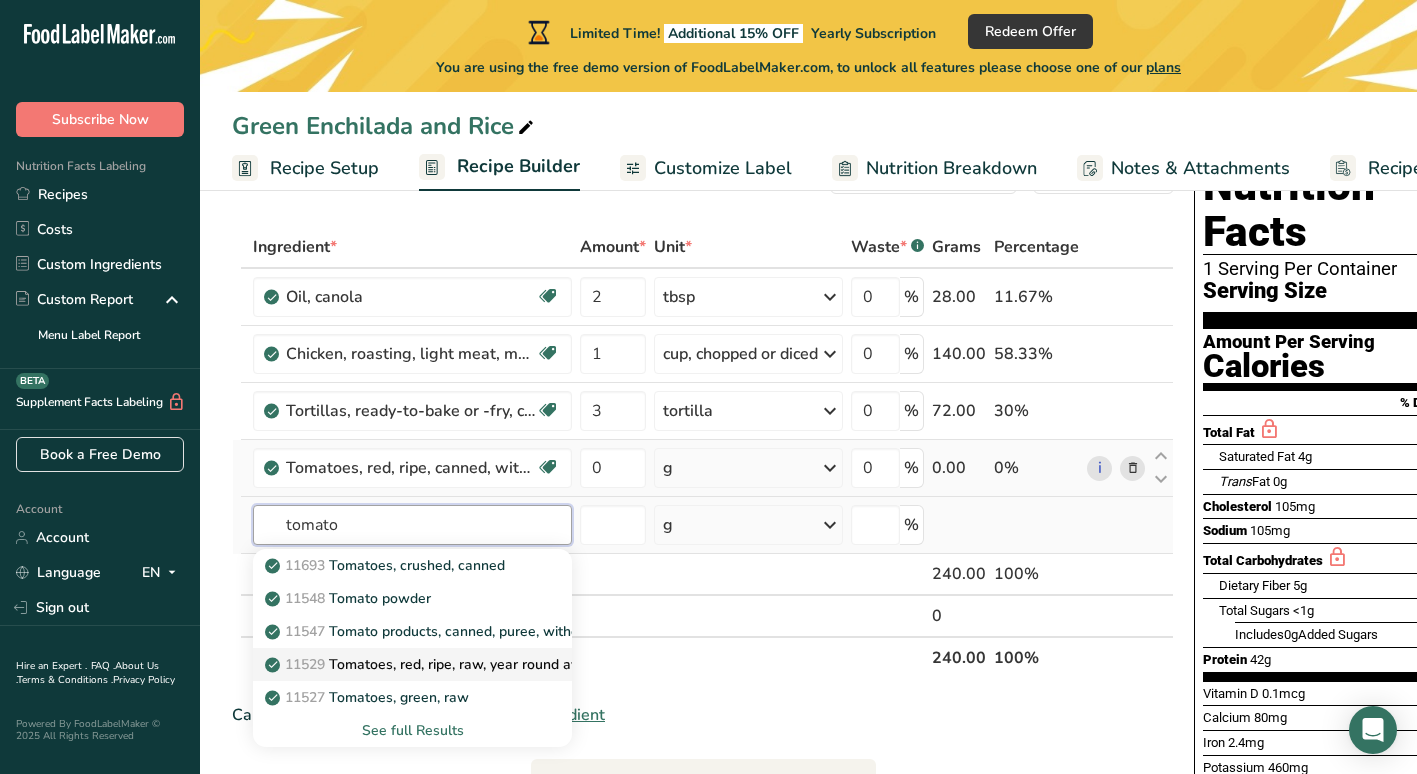 type on "tomato" 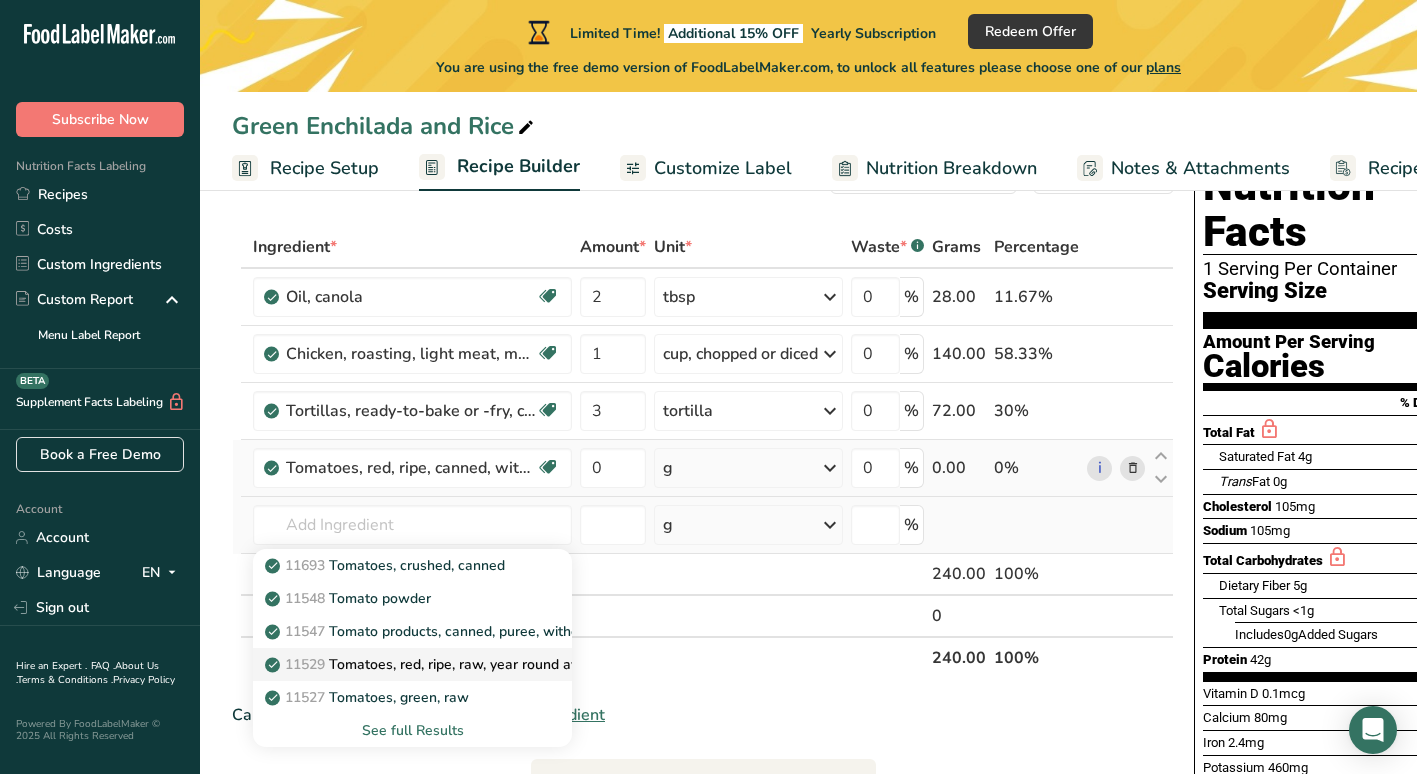 click on "11529
Tomatoes, red, ripe, raw, year round average" at bounding box center [442, 664] 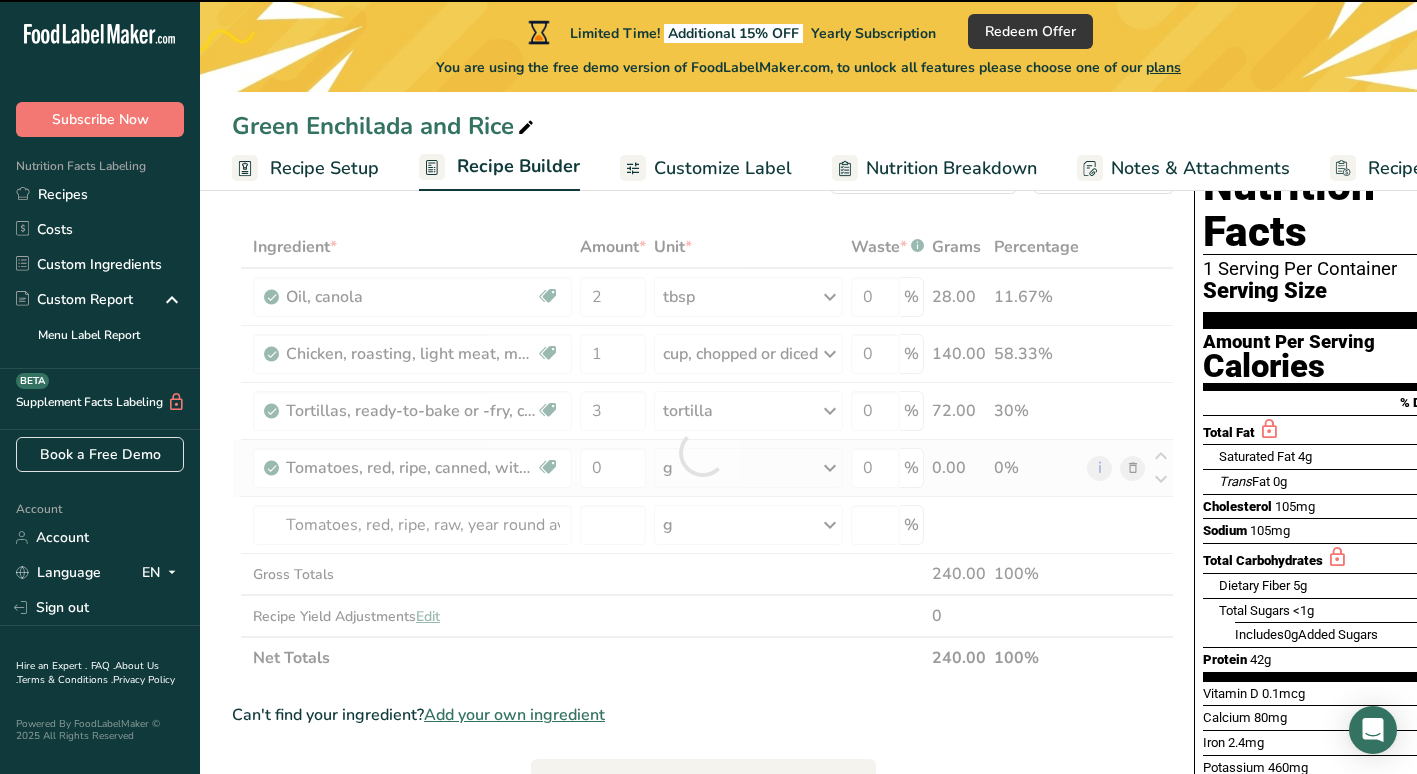 type on "0" 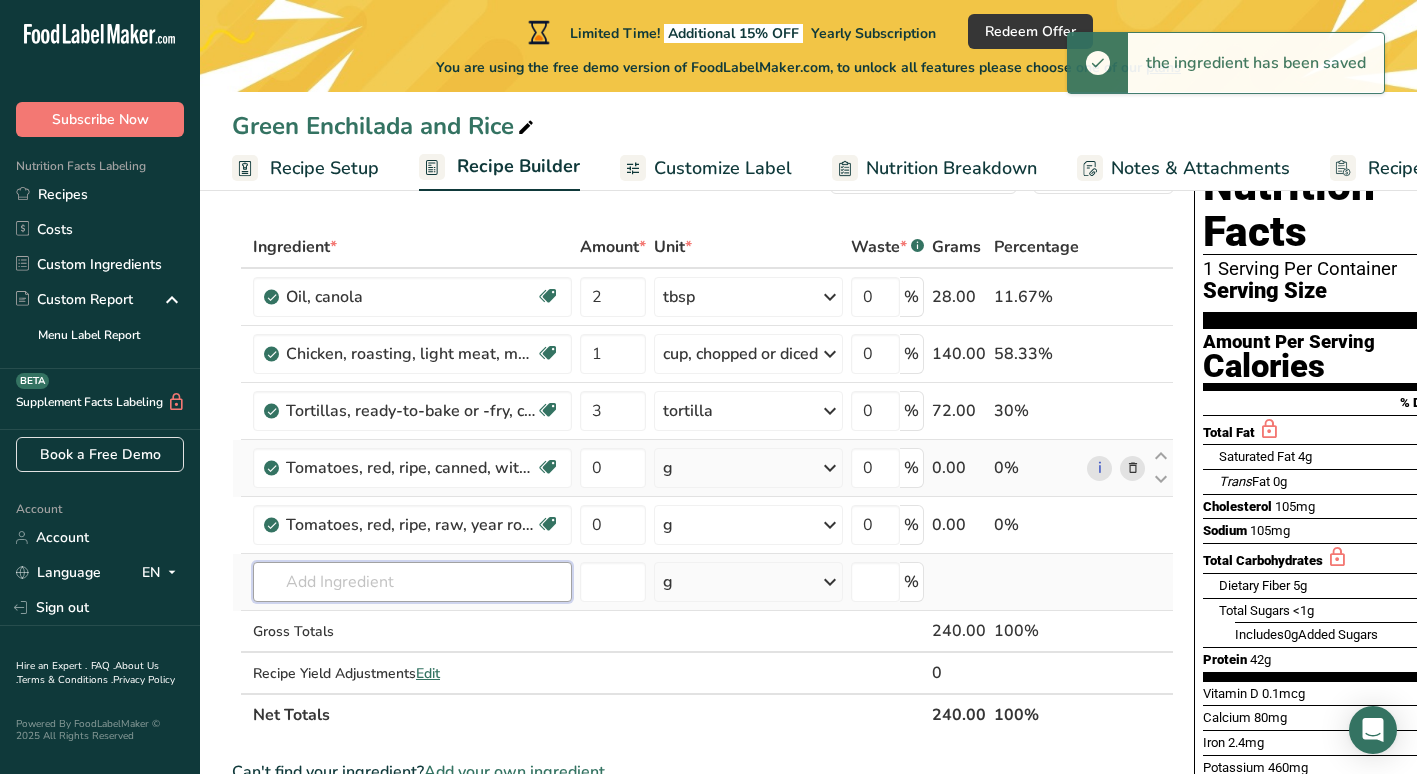 click at bounding box center [412, 582] 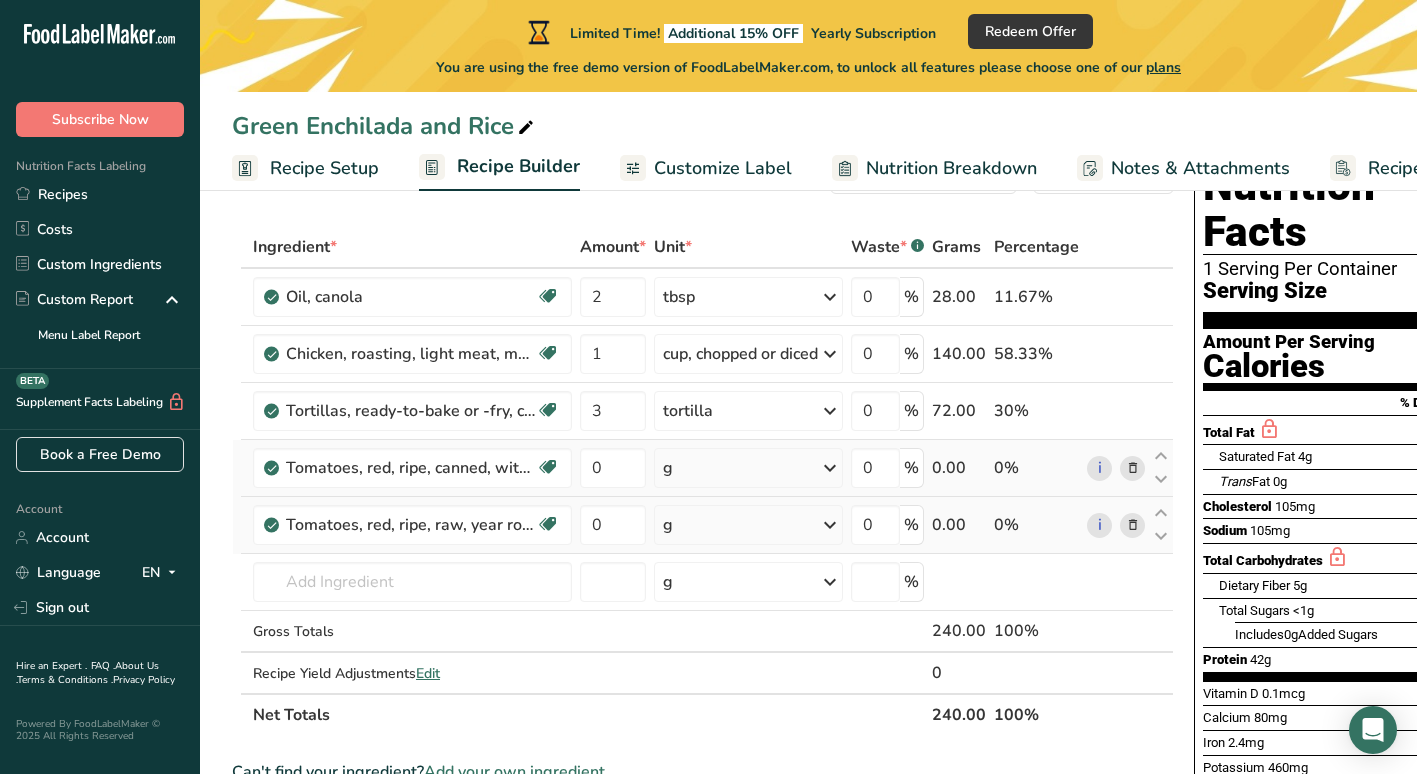 click at bounding box center [1133, 525] 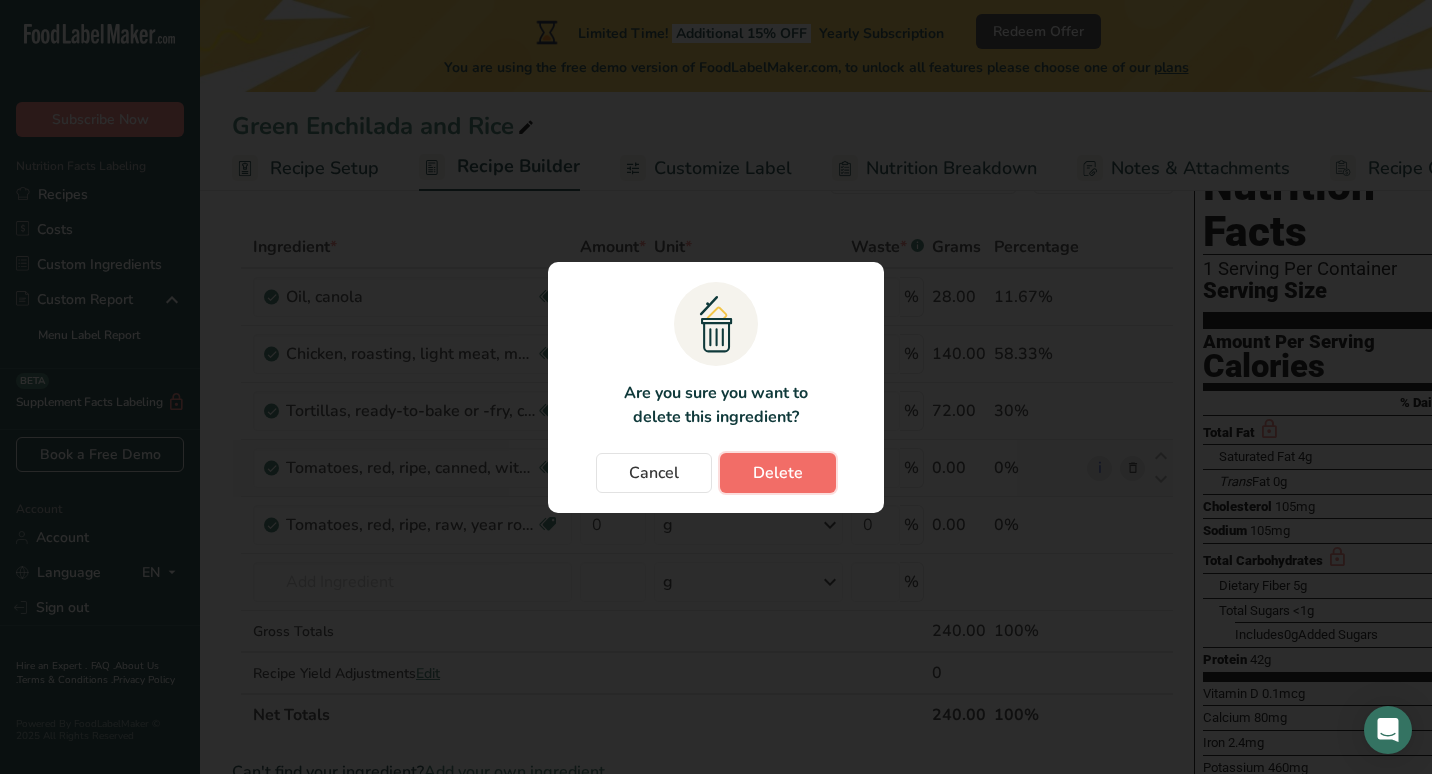 click on "Delete" at bounding box center (778, 473) 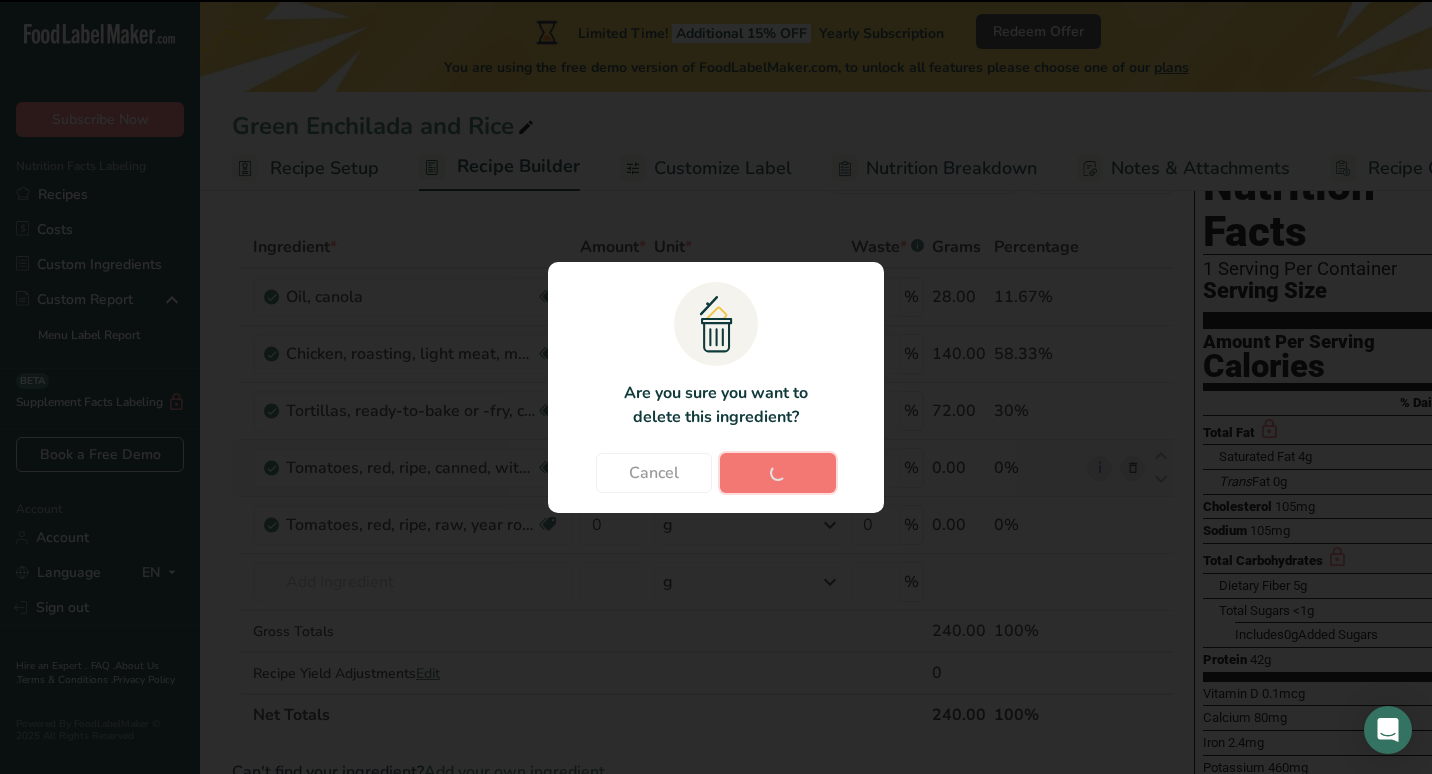 type 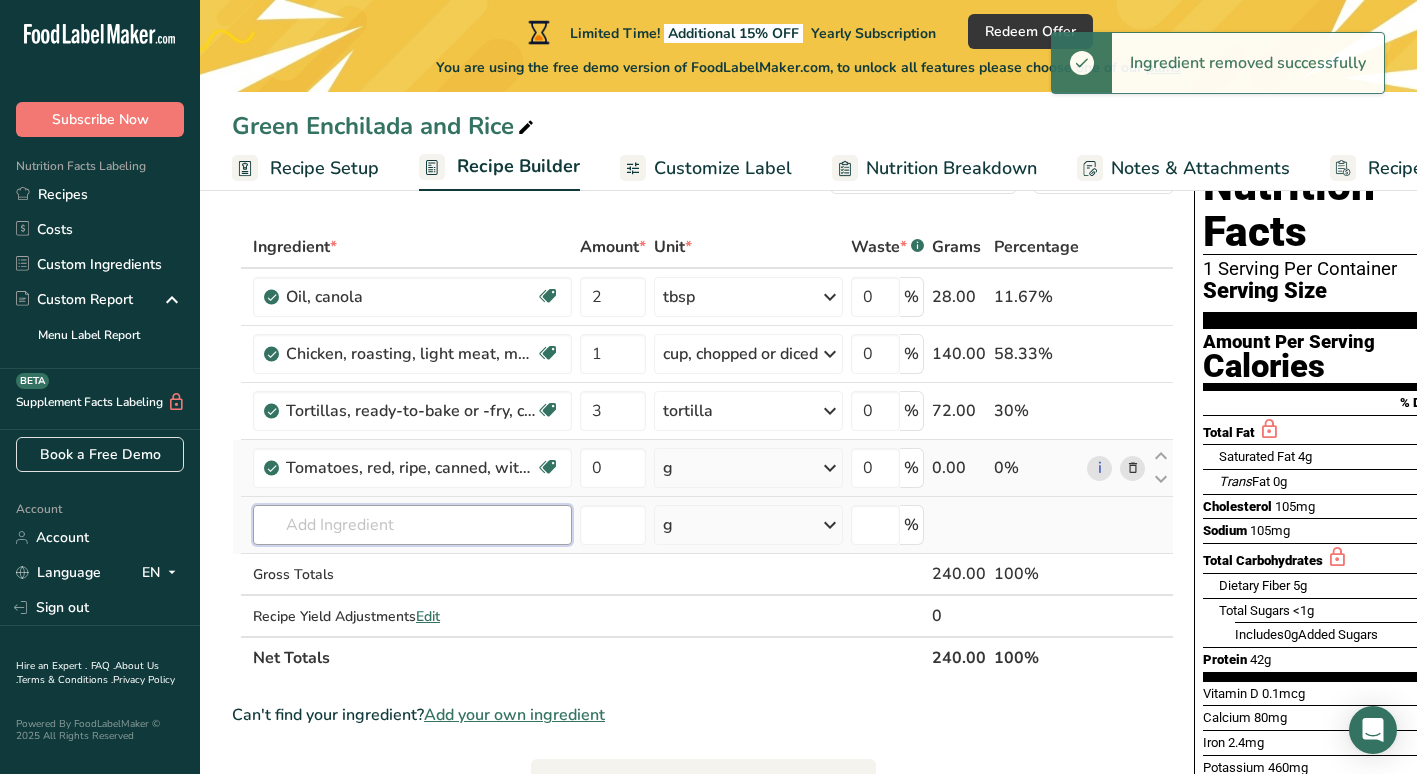 click at bounding box center [412, 525] 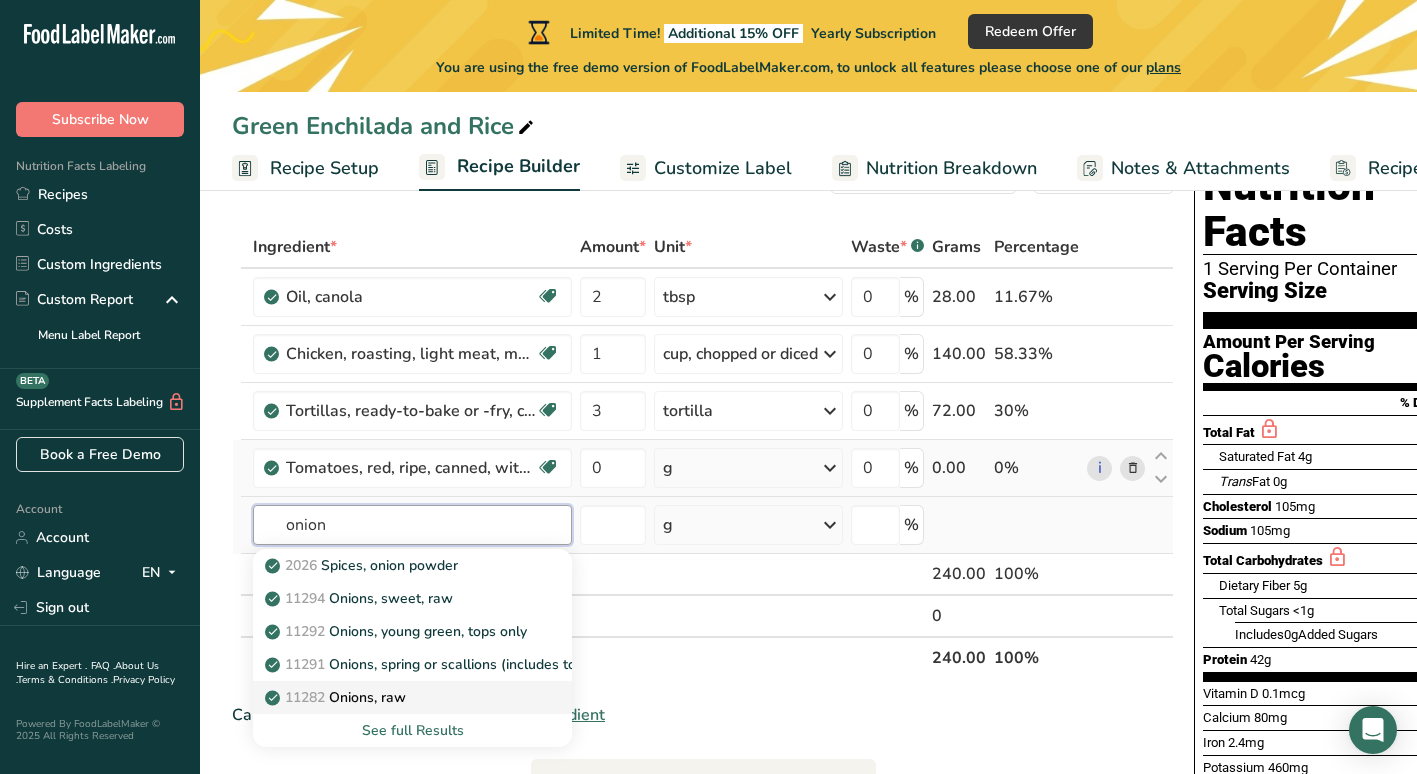 type on "onion" 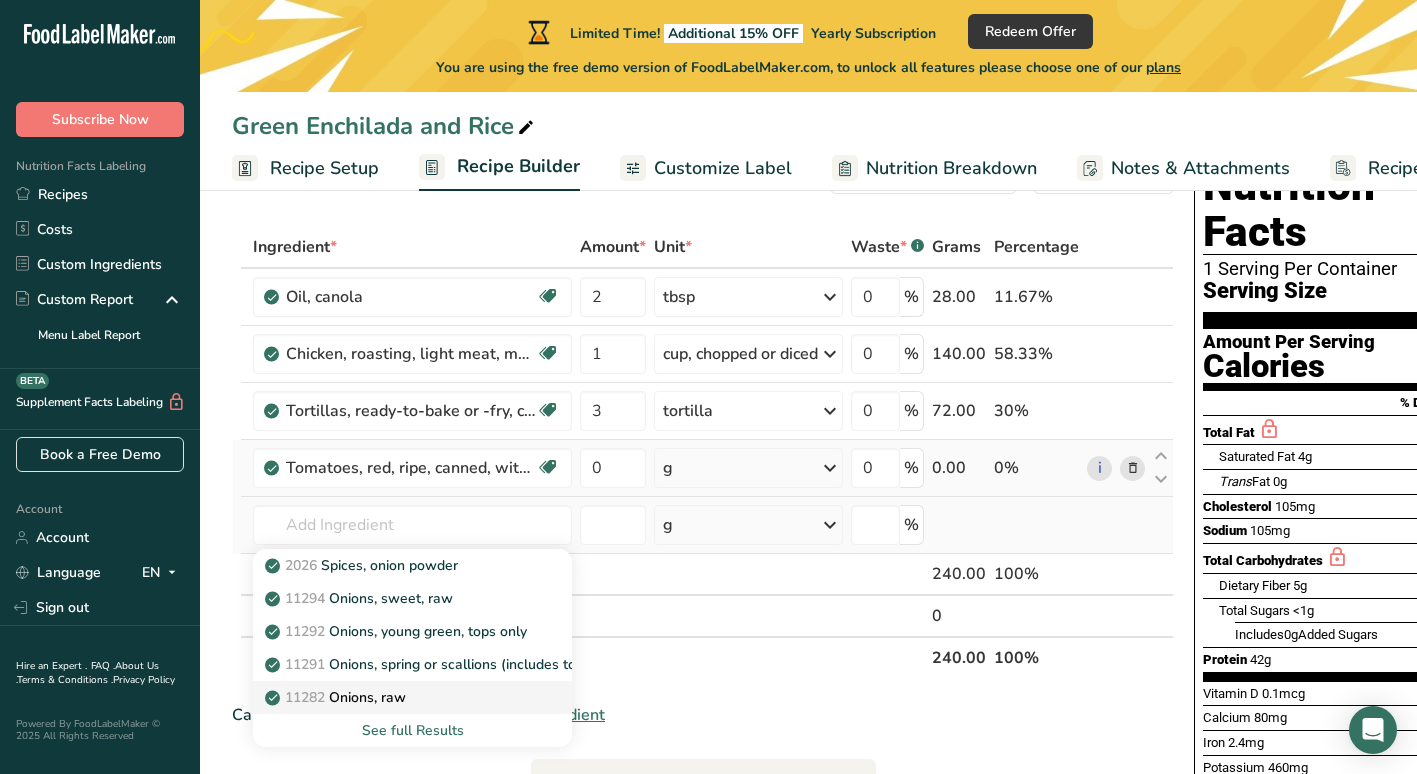 click on "11282
Onions, raw" at bounding box center (412, 697) 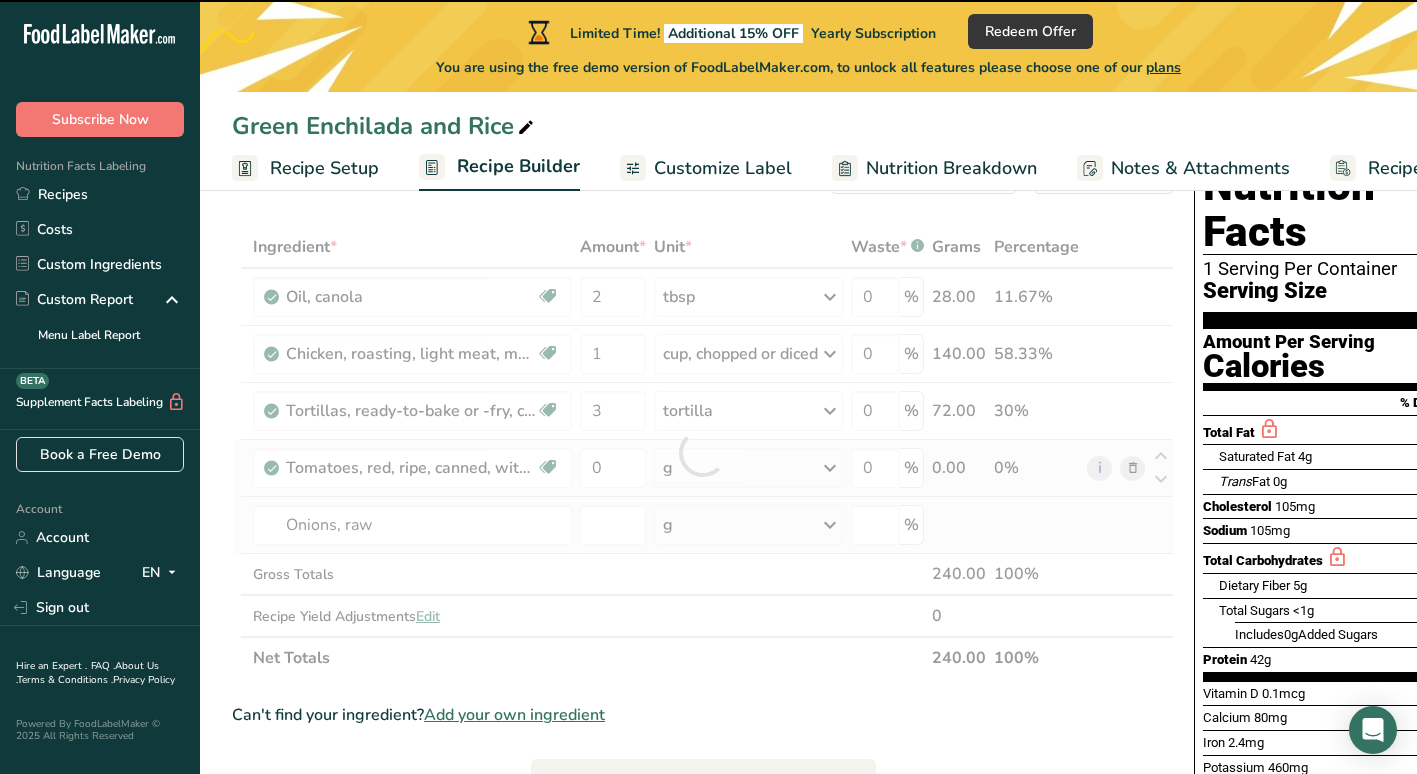type on "0" 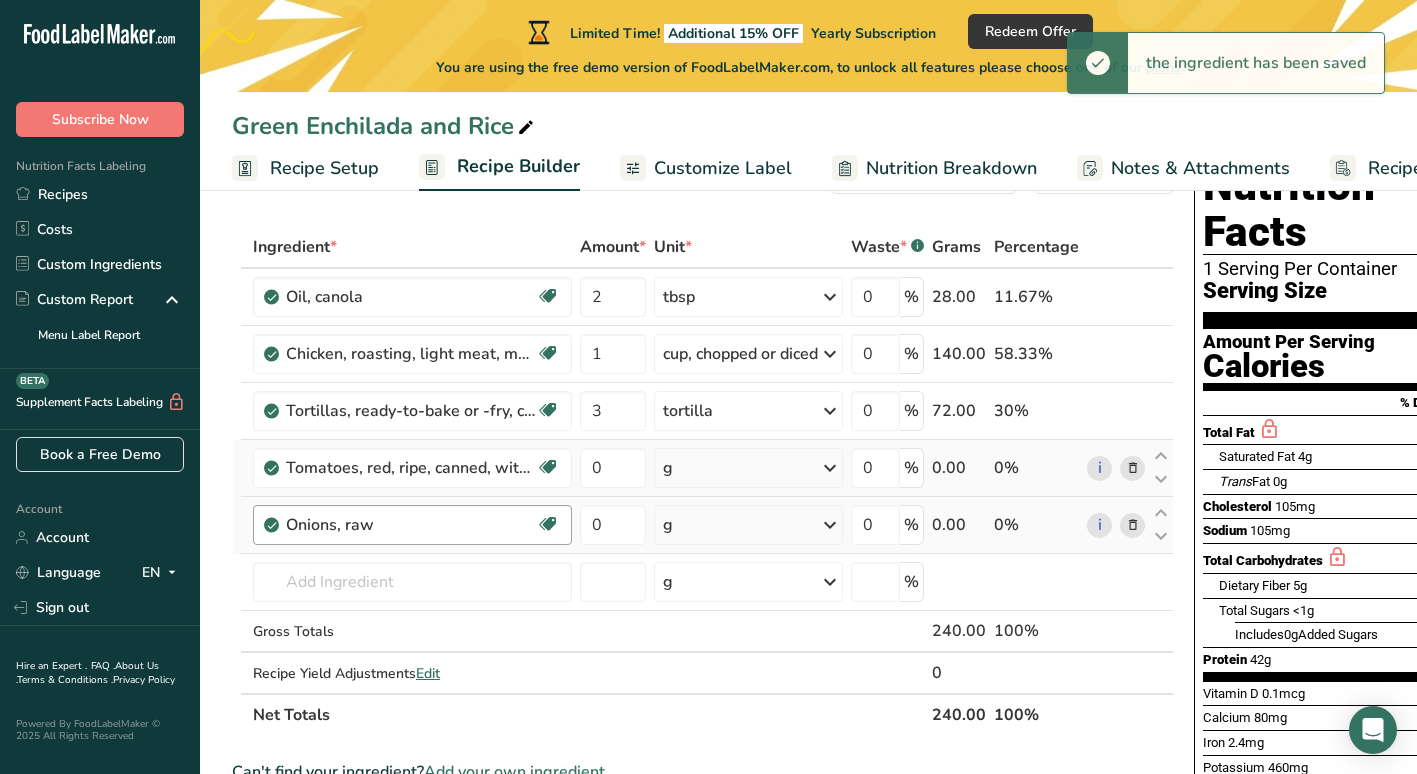 click on "Onions, raw
Source of Antioxidants
Prebiotic Effect
Dairy free
Gluten free
Vegan
Vegetarian
Soy free" at bounding box center [412, 525] 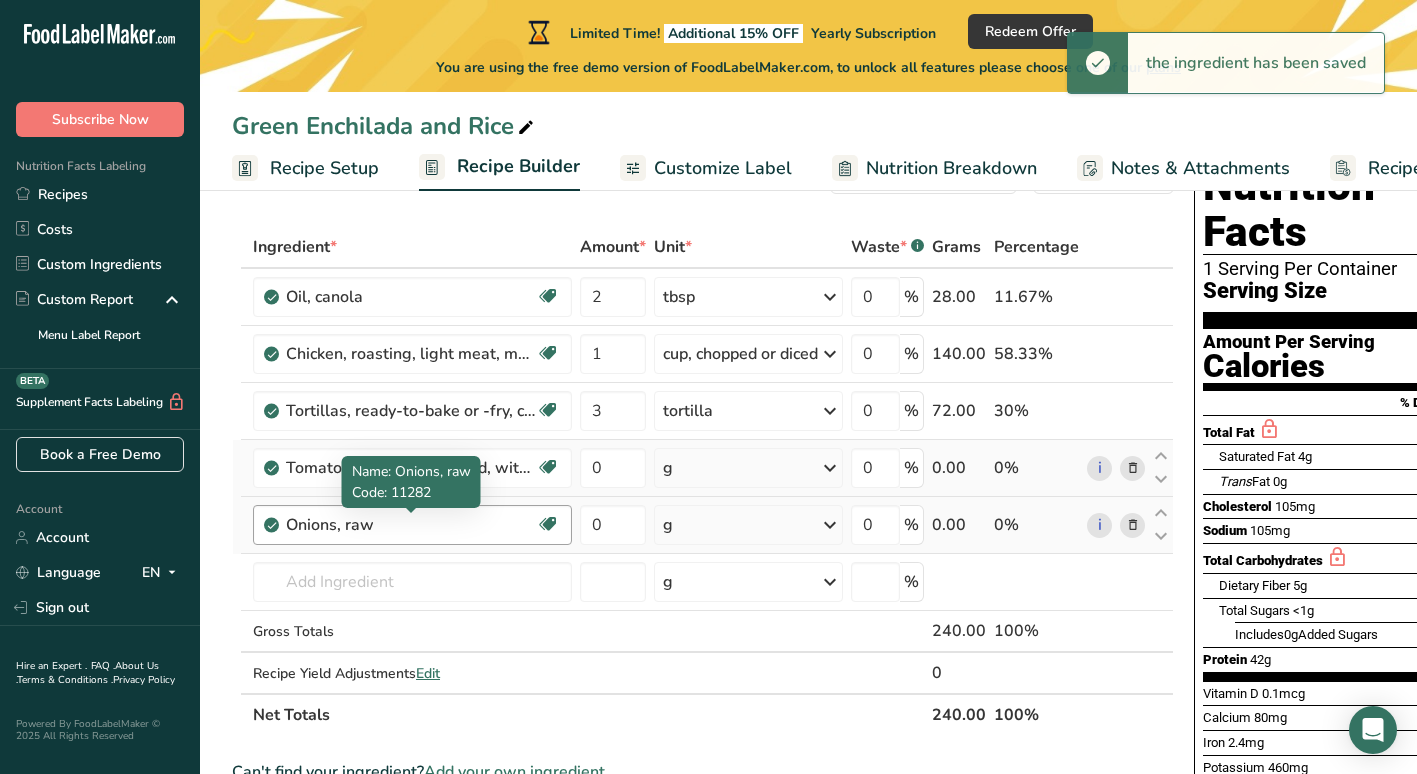 click on "Onions, raw" at bounding box center [411, 525] 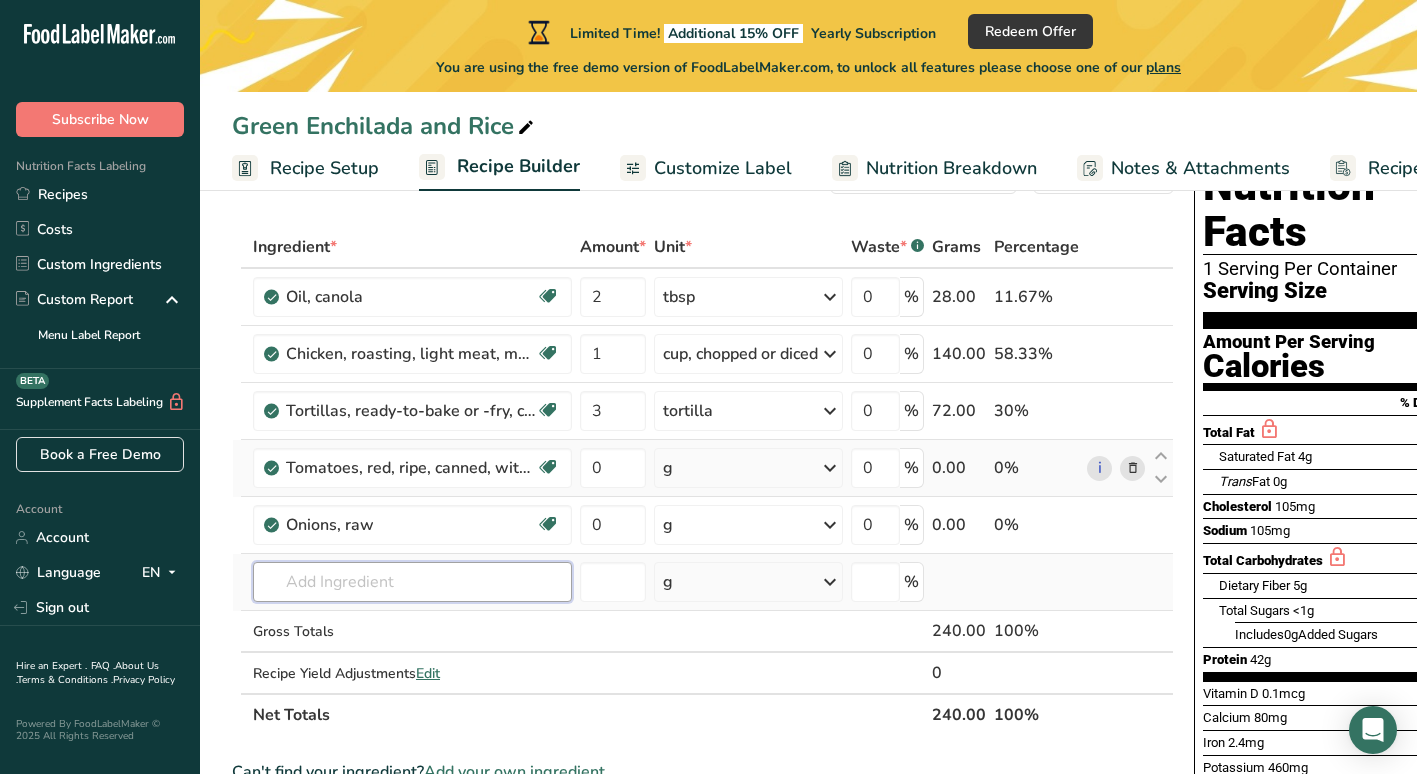 click at bounding box center [412, 582] 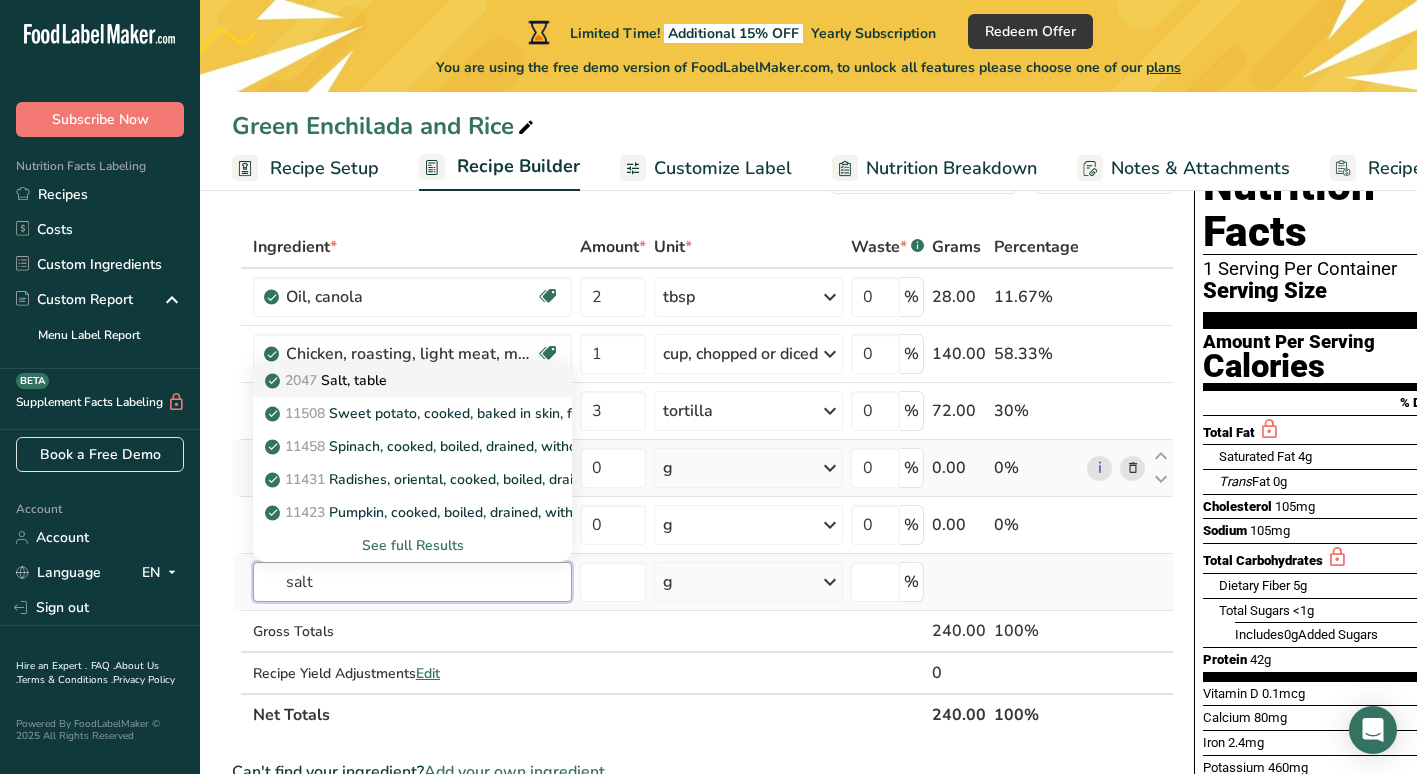 type on "salt" 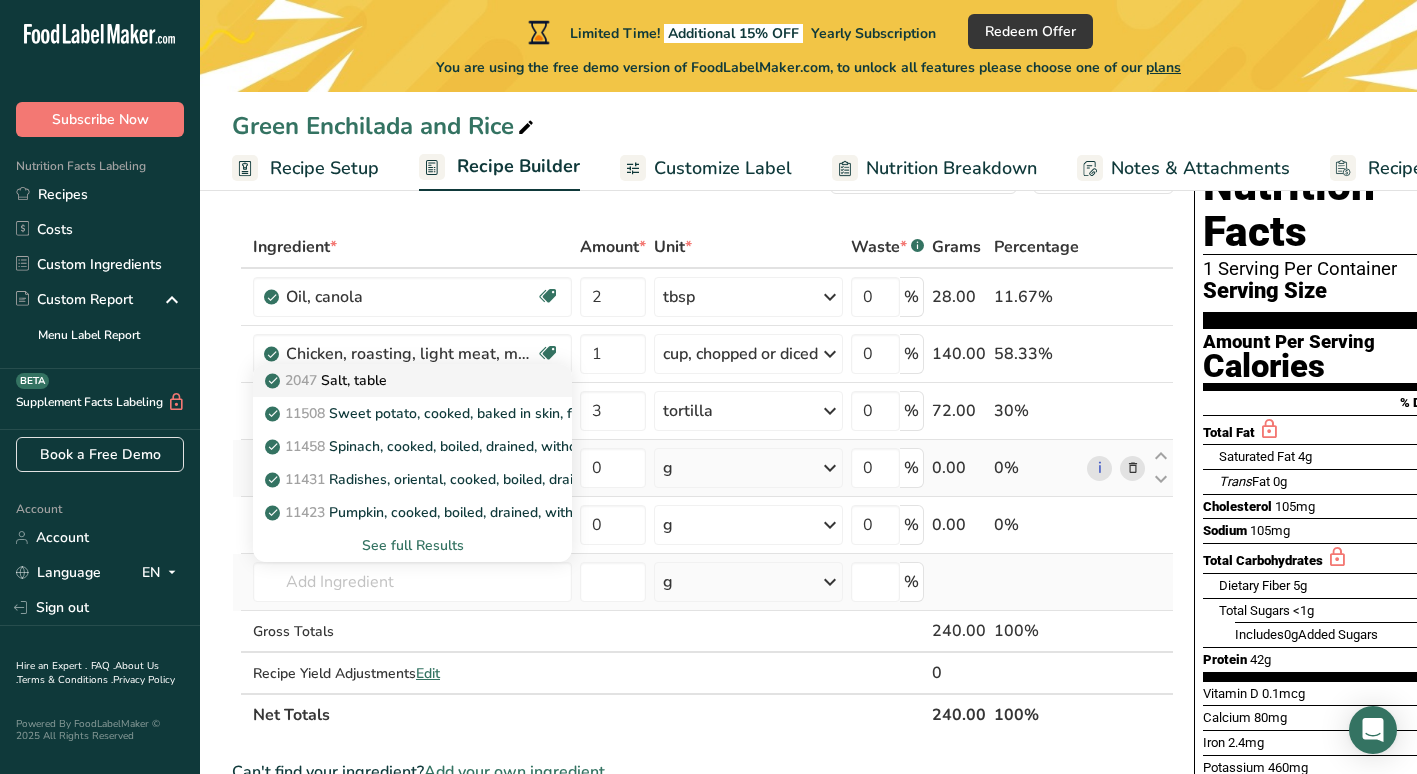 click on "2047
Salt, table" at bounding box center [396, 380] 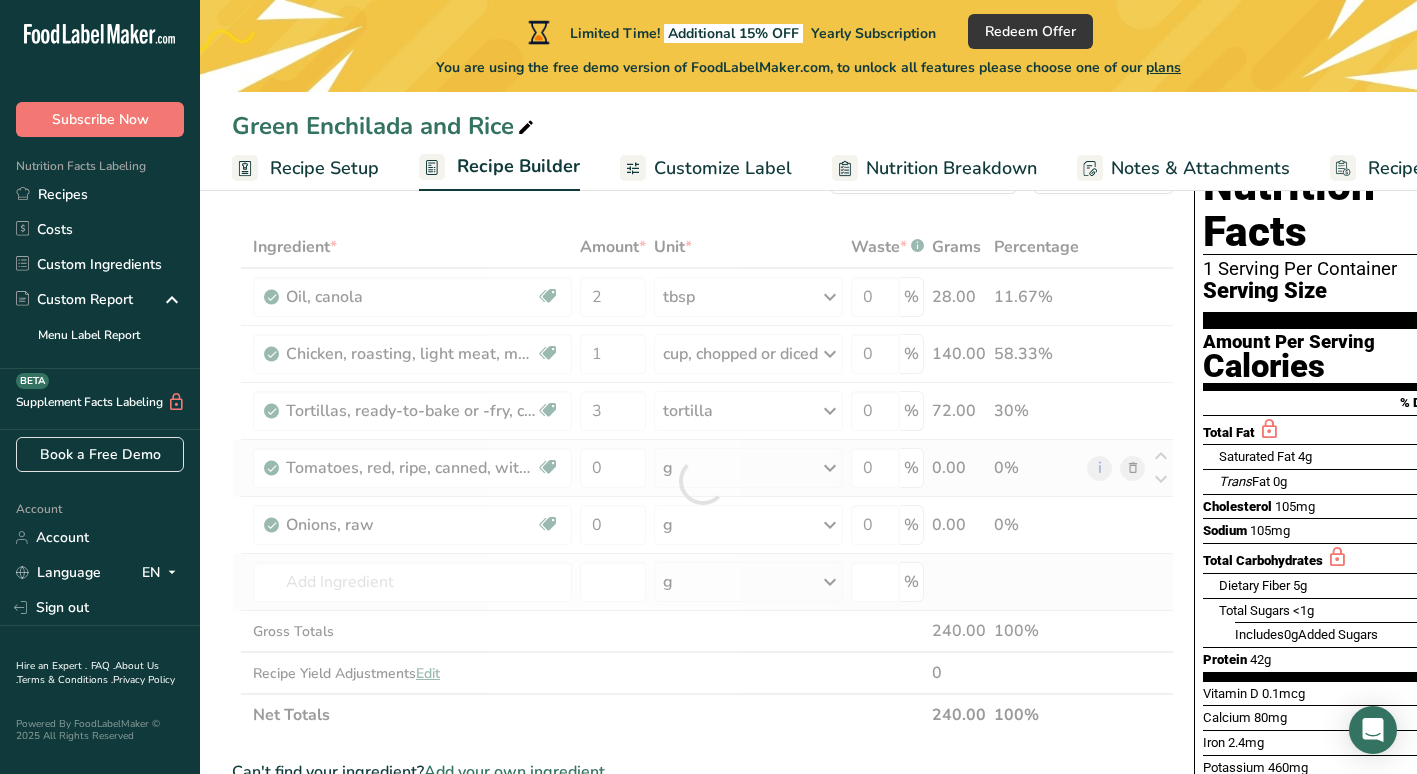 type on "Salt, table" 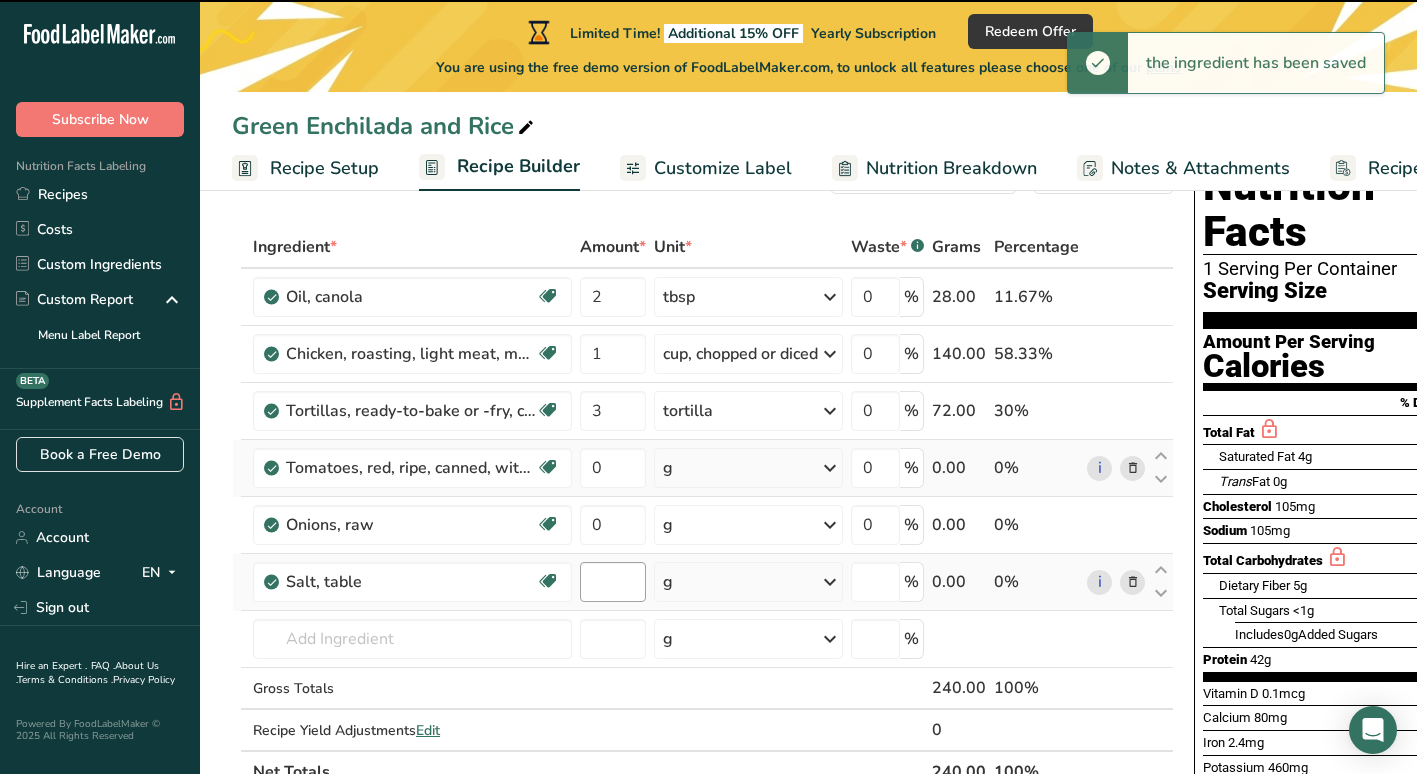 type on "0" 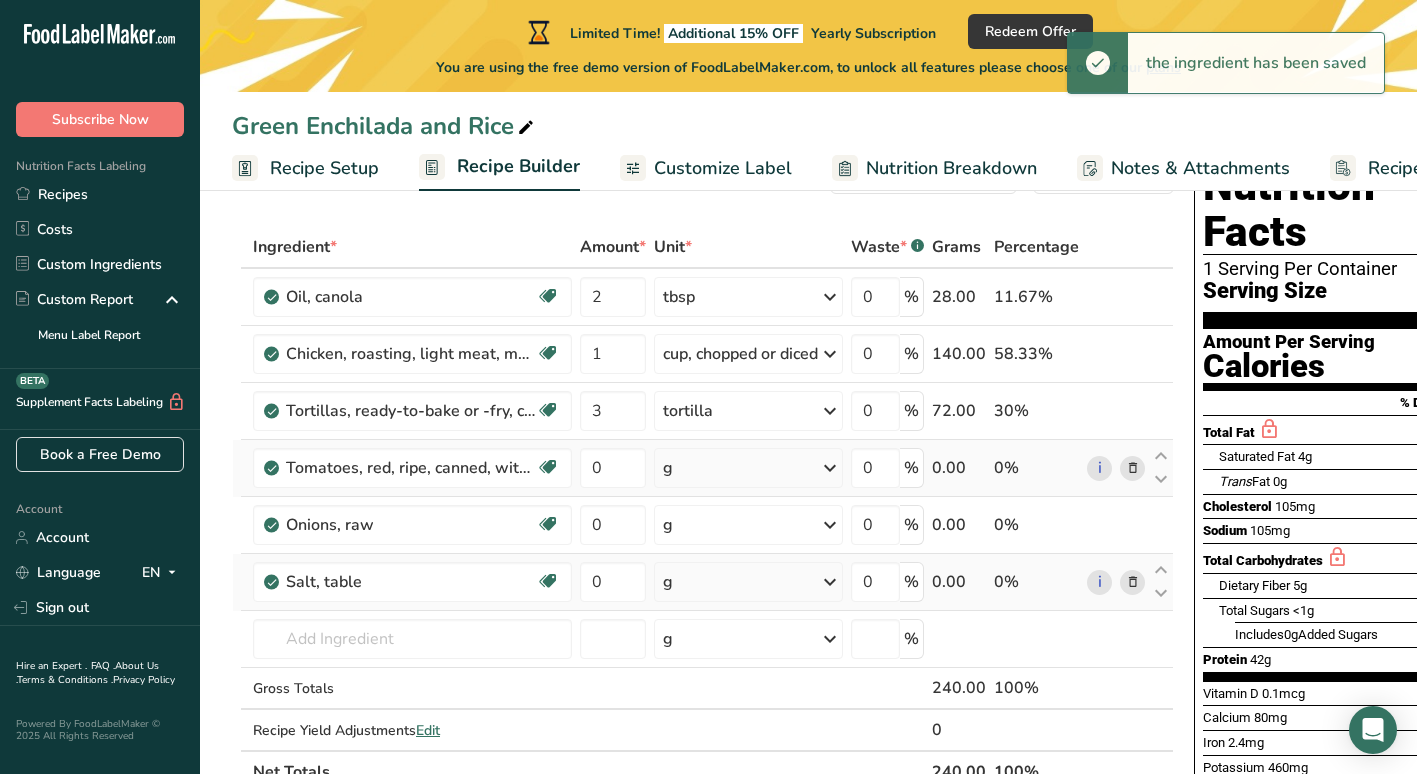 click at bounding box center [830, 582] 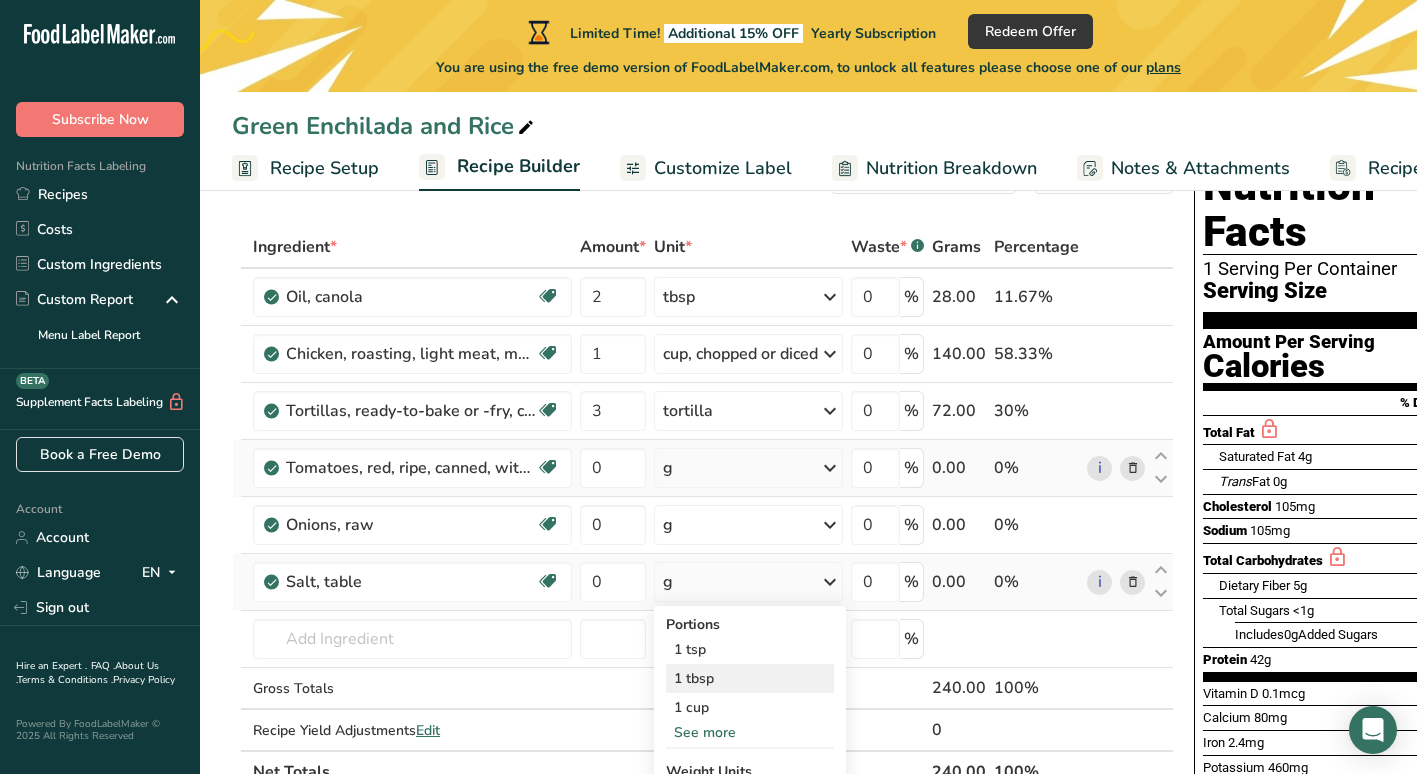 click on "1 tbsp" at bounding box center (750, 678) 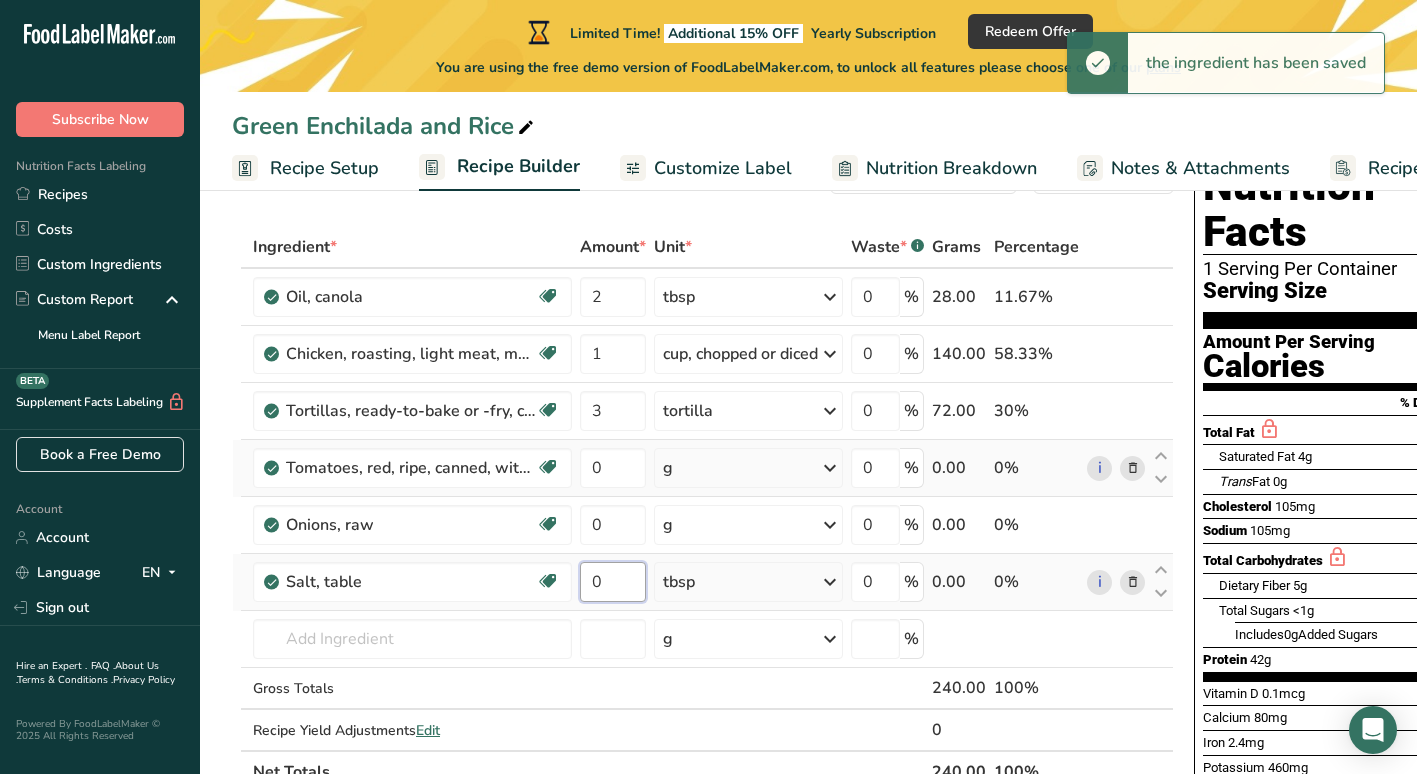 click on "0" at bounding box center [613, 582] 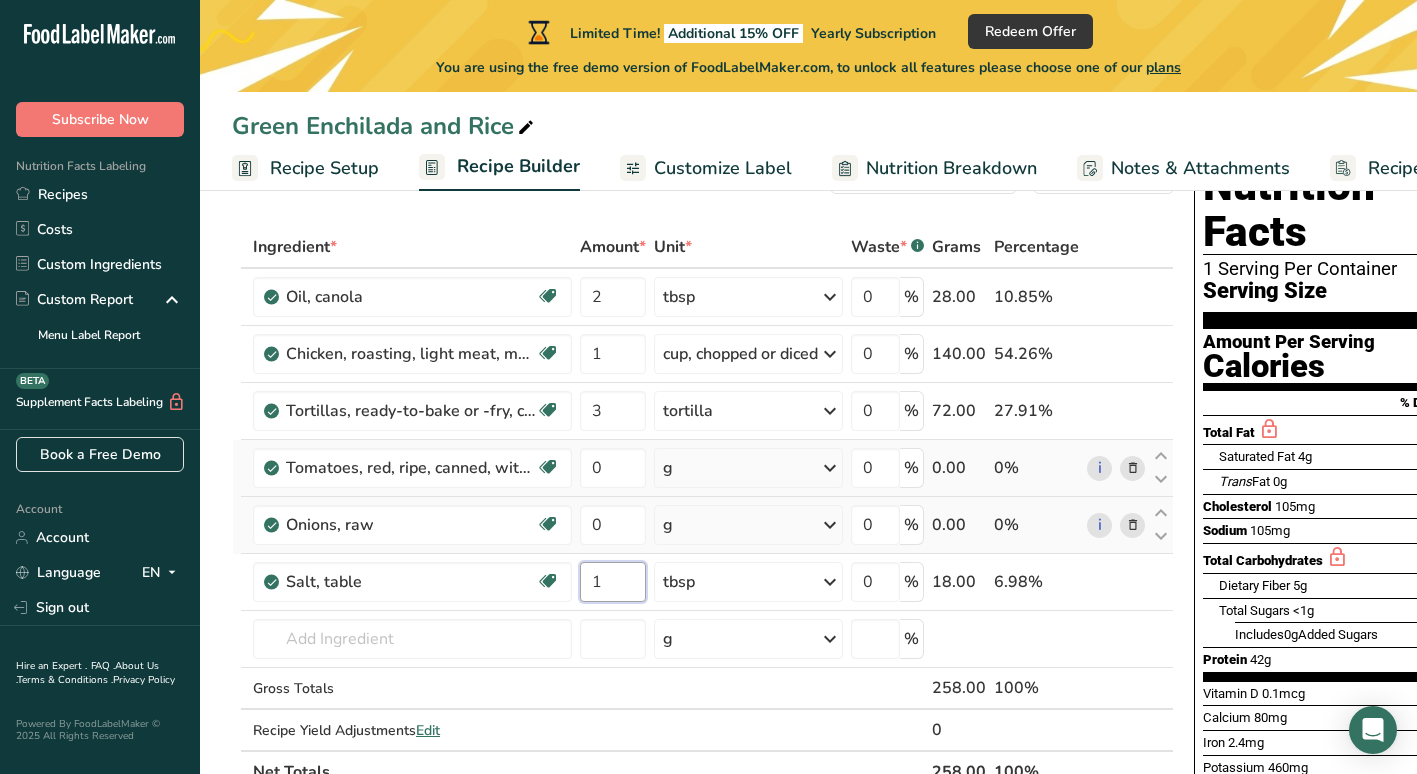type on "1" 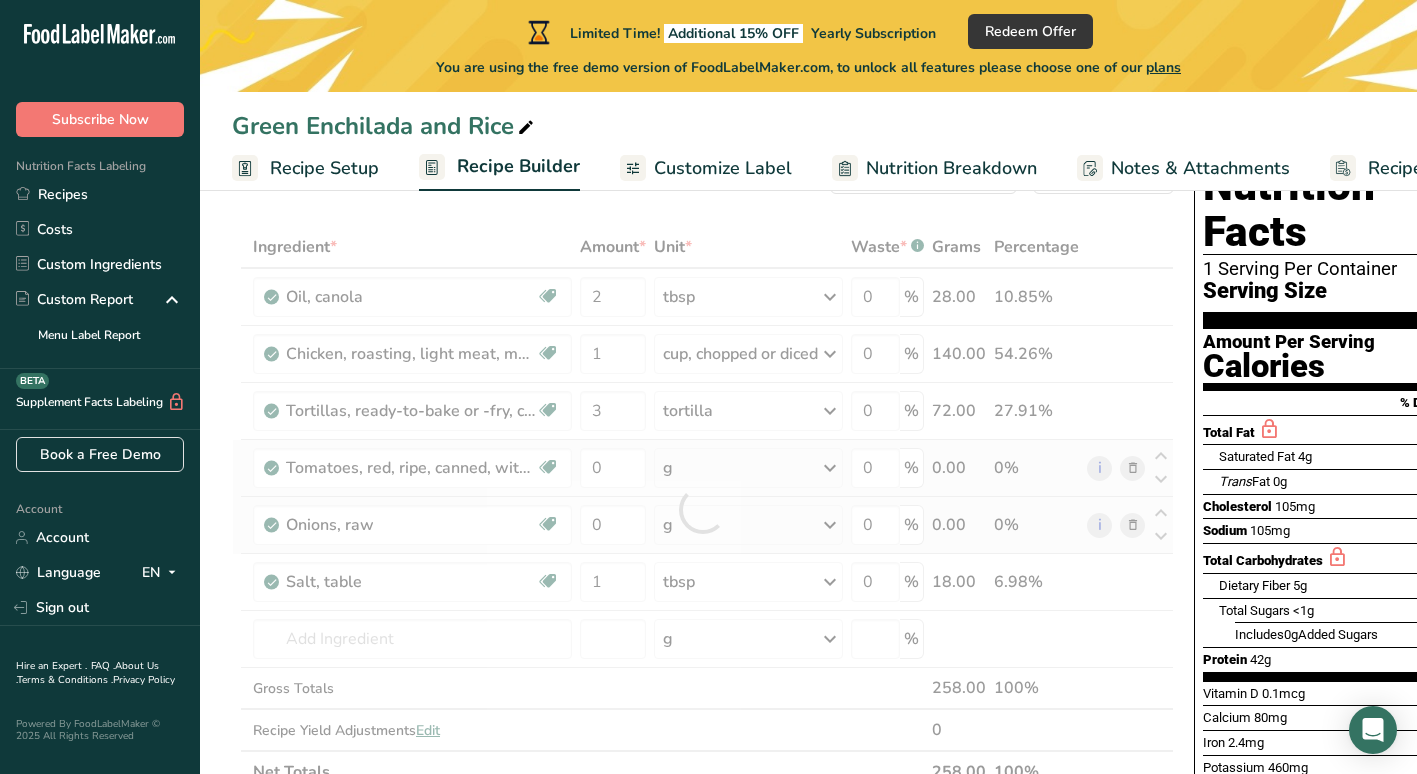 click on "Ingredient *
Amount *
Unit *
Waste *   .a-a{fill:#347362;}.b-a{fill:#fff;}          Grams
Percentage
Oil, [BRAND]
Source of Omega 3
Dairy free
Gluten free
Vegan
Vegetarian
Soy free
2
tbsp
Portions
1 tbsp
1 cup
1 tsp
Weight Units
g
kg
mg
See more
Volume Units
l
Volume units require a density conversion. If you know your ingredient's density enter it below. Otherwise, click on "RIA" our AI Regulatory bot - she will be able to help you
lb/ft3
g/cm3
Confirm
mL" at bounding box center [703, 509] 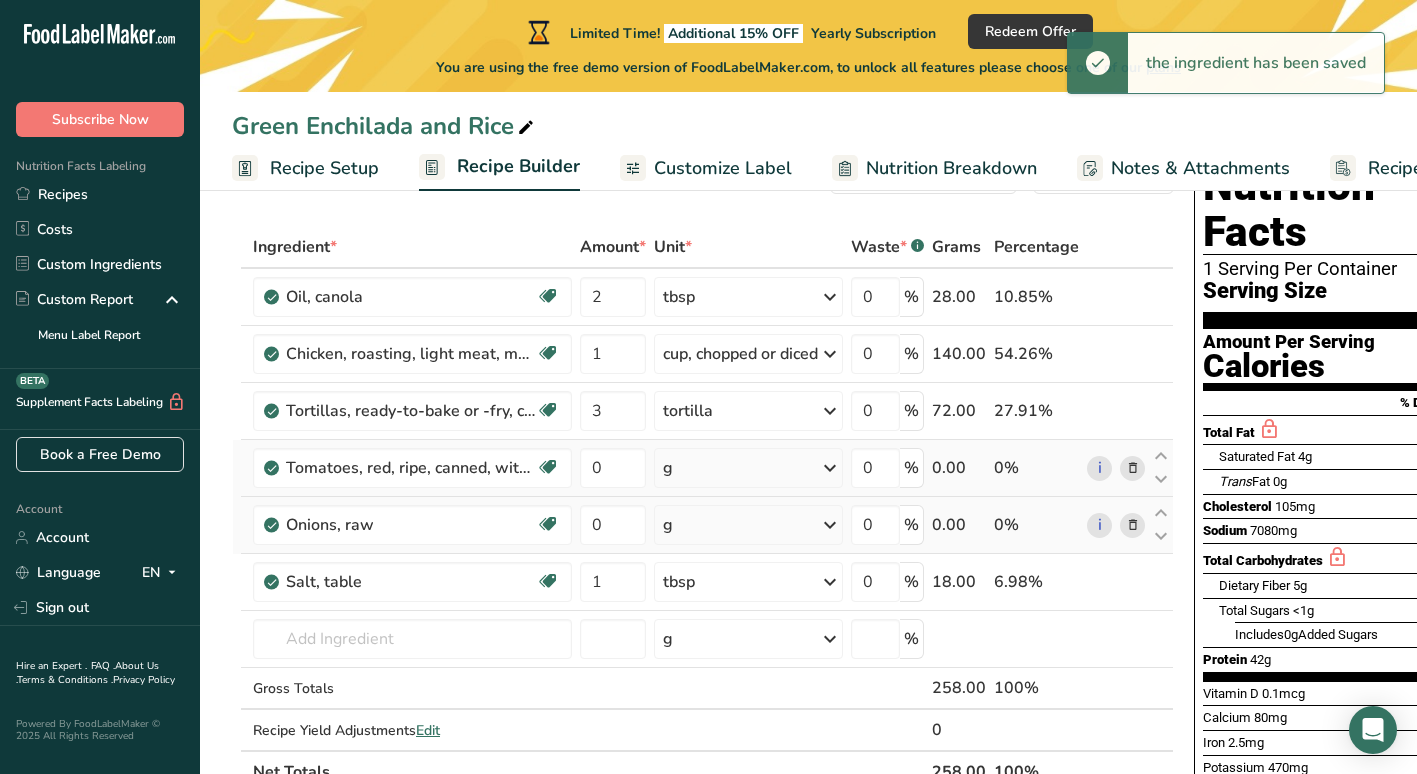 click at bounding box center (830, 525) 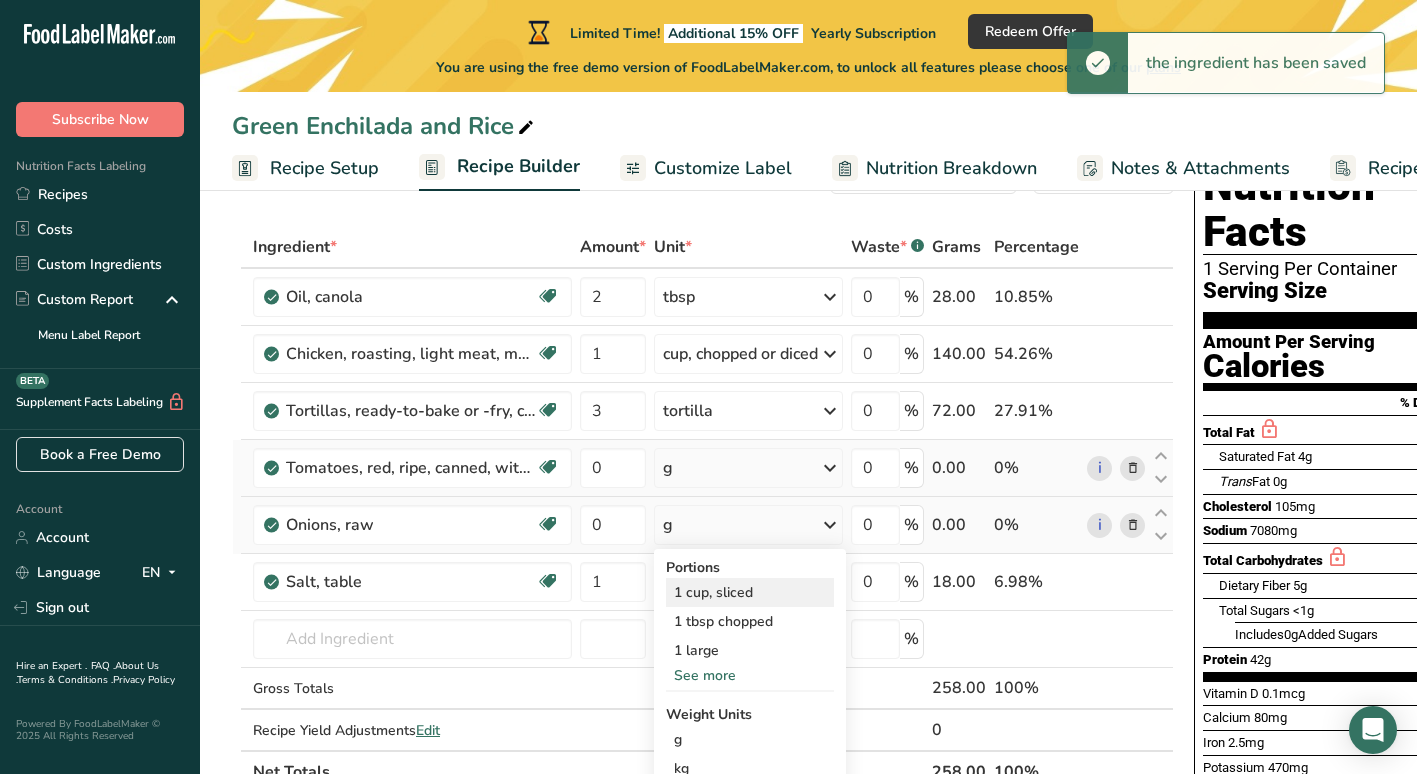 click on "1 cup, sliced" at bounding box center [750, 592] 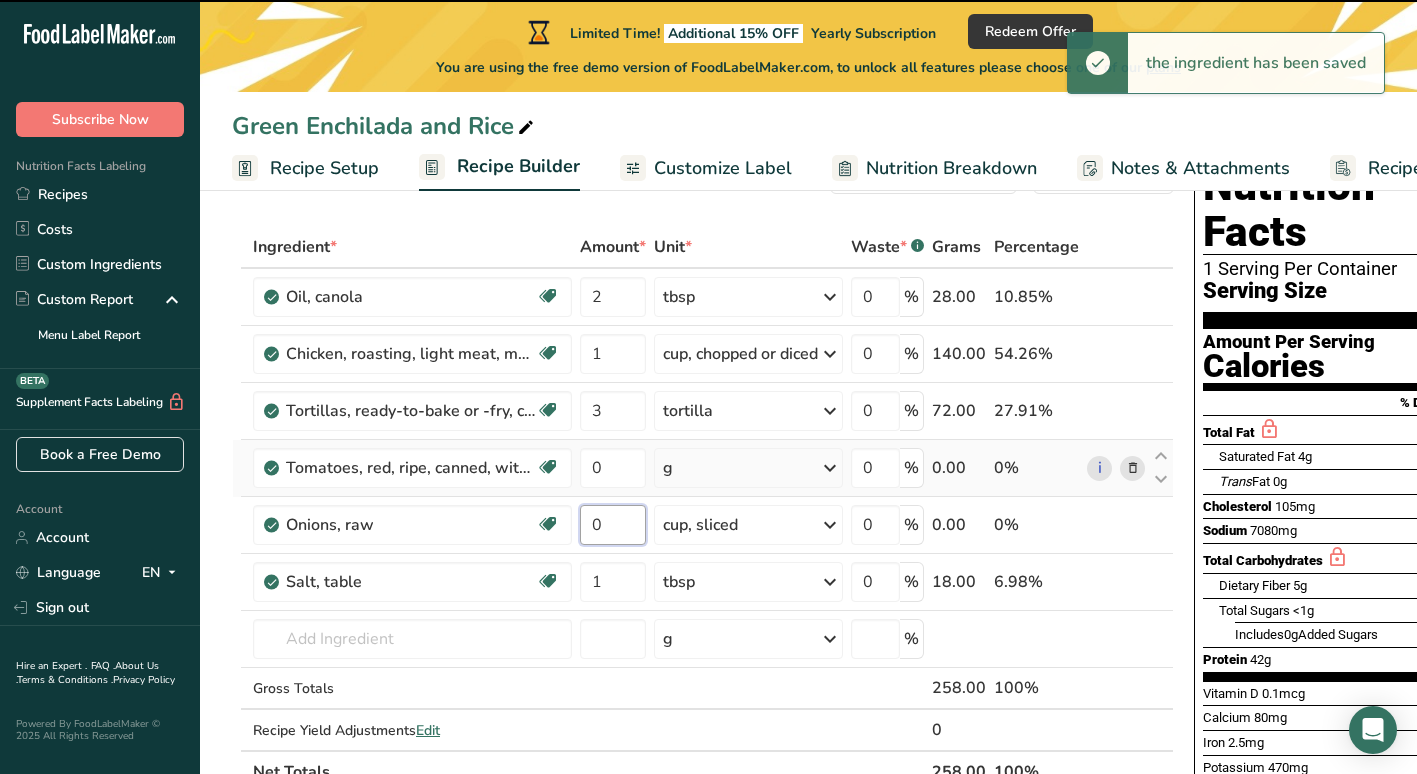 click on "0" at bounding box center (613, 525) 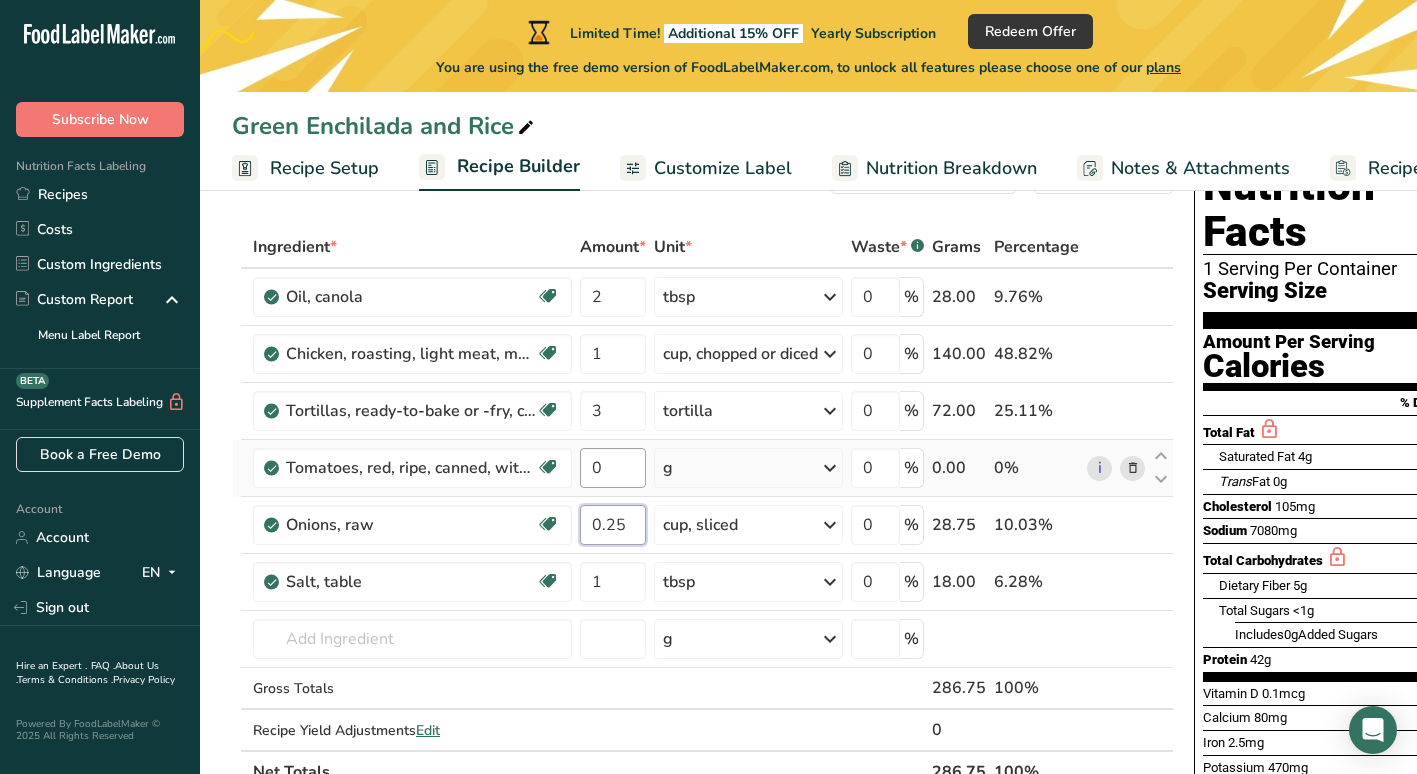 type on "0.25" 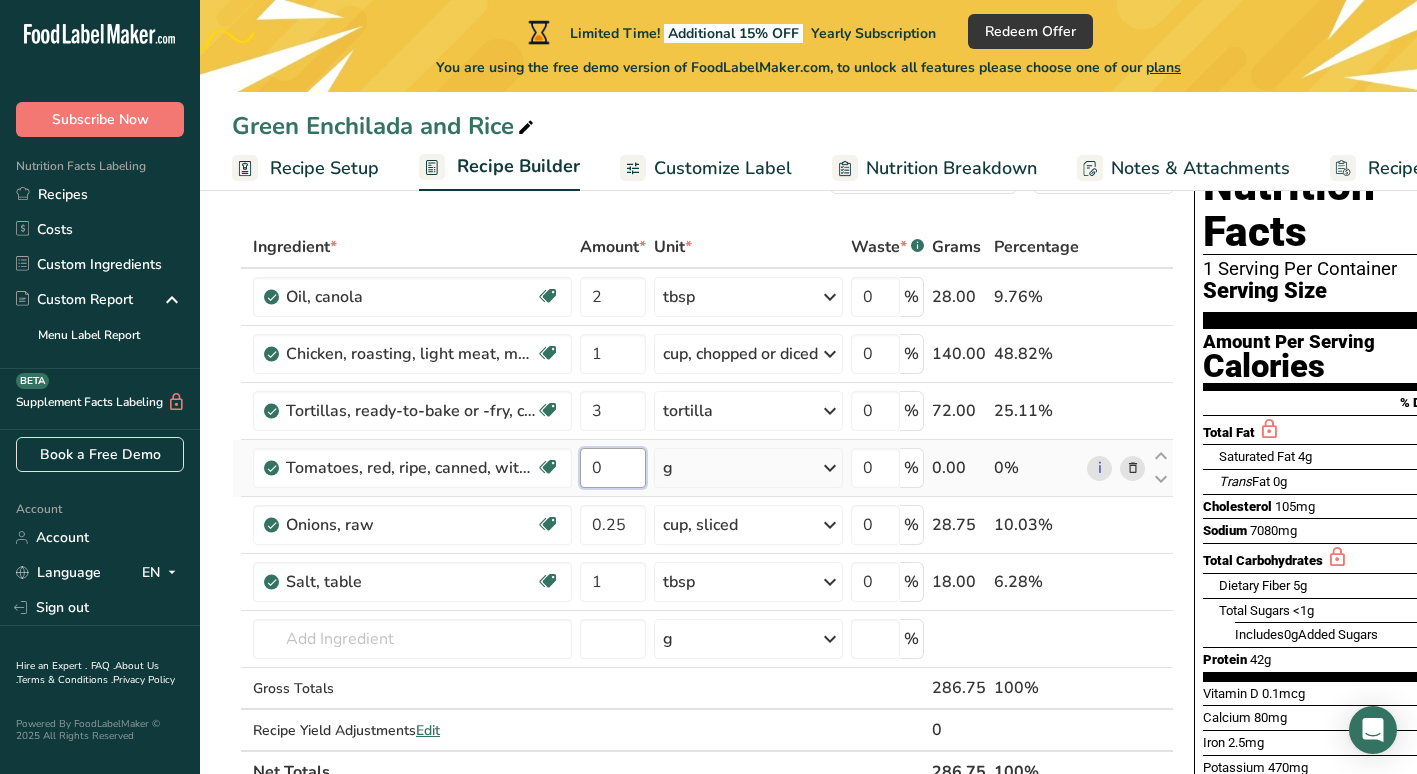 click on "Ingredient *
Amount *
Unit *
Waste *   .a-a{fill:#347362;}.b-a{fill:#fff;}          Grams
Percentage
Oil, [BRAND]
Source of Omega 3
Dairy free
Gluten free
Vegan
Vegetarian
Soy free
2
tbsp
Portions
1 tbsp
1 cup
1 tsp
Weight Units
g
kg
mg
See more
Volume Units
l
Volume units require a density conversion. If you know your ingredient's density enter it below. Otherwise, click on "RIA" our AI Regulatory bot - she will be able to help you
lb/ft3
g/cm3
Confirm
mL" at bounding box center (703, 509) 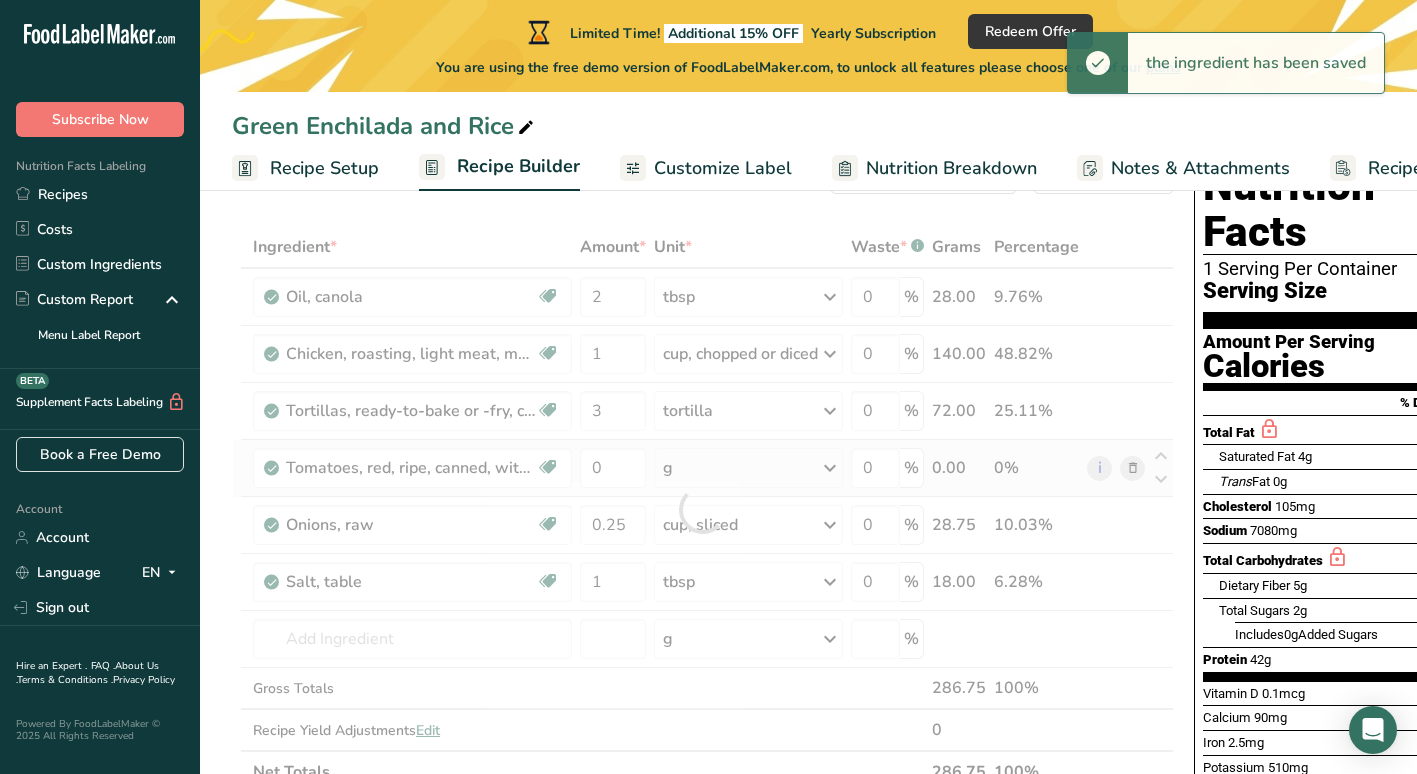 click on "Ingredient *
Amount *
Unit *
Waste *   .a-a{fill:#347362;}.b-a{fill:#fff;}          Grams
Percentage
Oil, [BRAND]
Source of Omega 3
Dairy free
Gluten free
Vegan
Vegetarian
Soy free
2
tbsp
Portions
1 tbsp
1 cup
1 tsp
Weight Units
g
kg
mg
See more
Volume Units
l
Volume units require a density conversion. If you know your ingredient's density enter it below. Otherwise, click on "RIA" our AI Regulatory bot - she will be able to help you
lb/ft3
g/cm3
Confirm
mL" at bounding box center [703, 509] 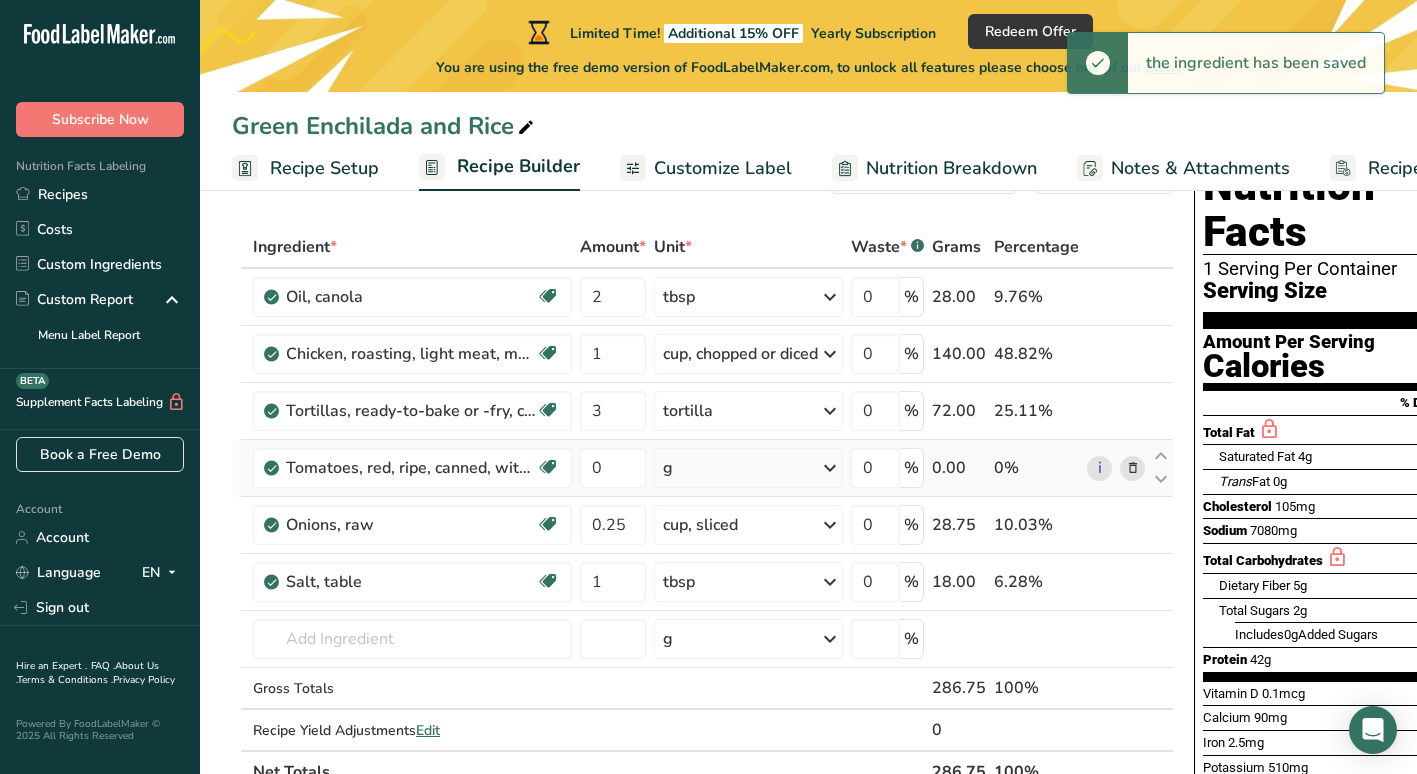 click at bounding box center (830, 468) 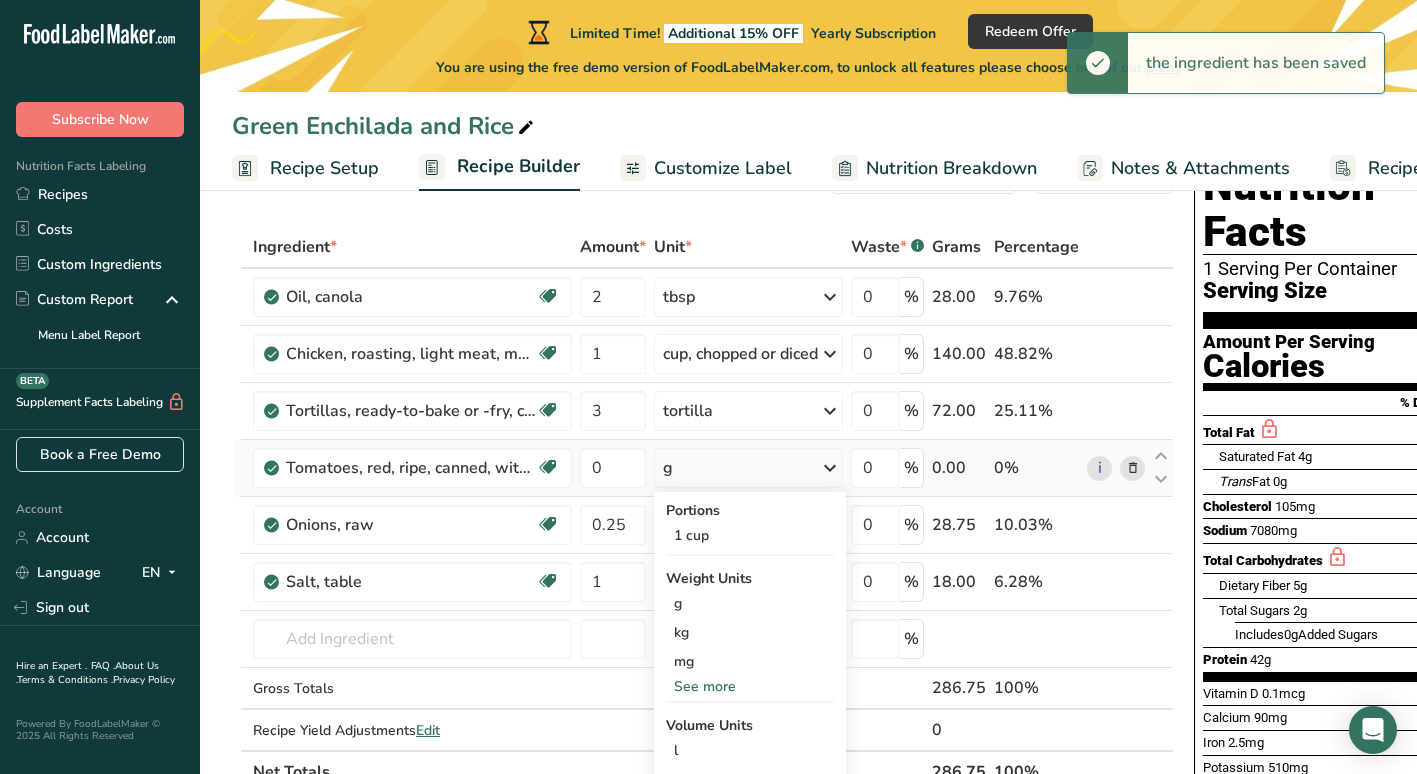 click on "Portions
1 cup
Weight Units
g
kg
mg
See more
Volume Units
l
Volume units require a density conversion. If you know your ingredient's density enter it below. Otherwise, click on "RIA" our AI Regulatory bot - she will be able to help you
lb/ft3
g/cm3
Confirm
mL
Volume units require a density conversion. If you know your ingredient's density enter it below. Otherwise, click on "RIA" our AI Regulatory bot - she will be able to help you
lb/ft3
g/cm3
Confirm
fl oz
lb/ft3
g/cm3" at bounding box center [750, 672] 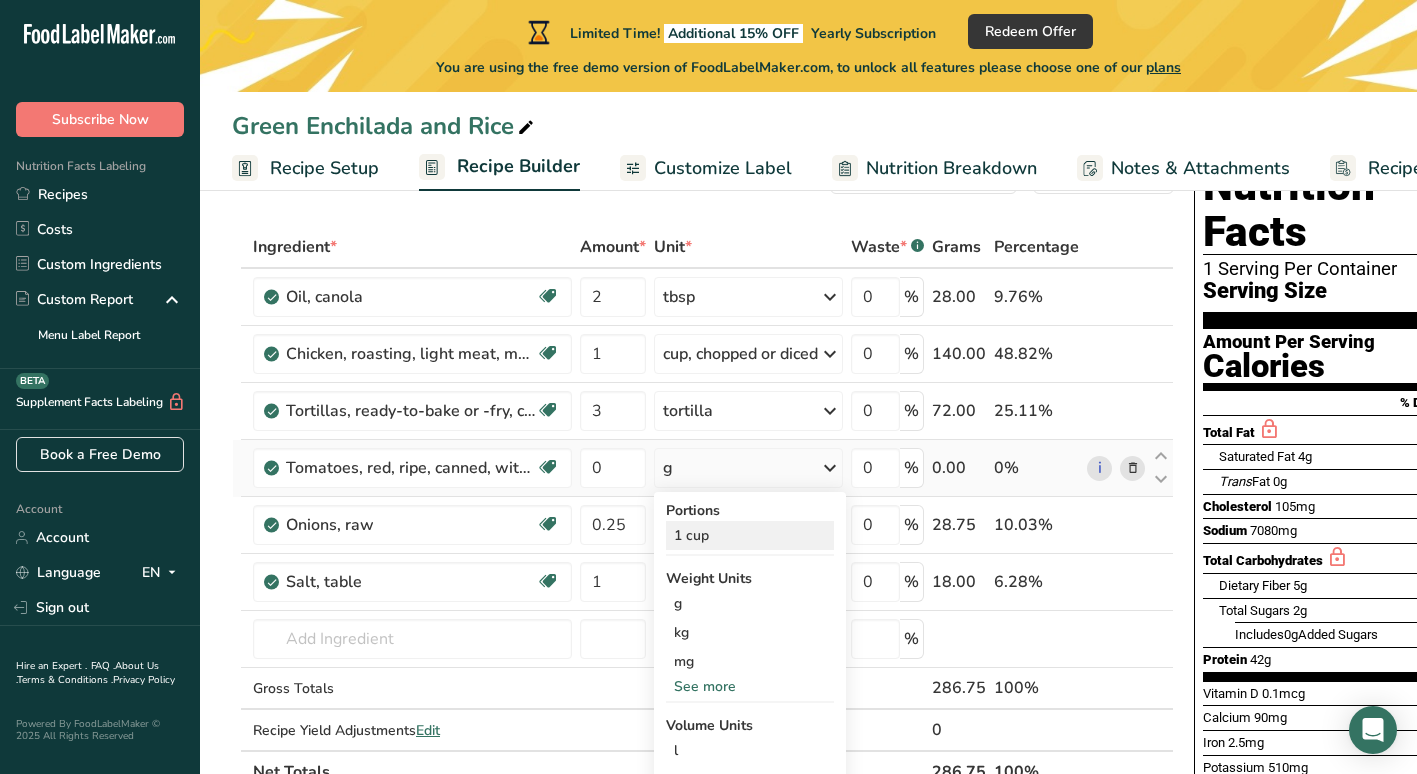 click on "1 cup" at bounding box center [750, 535] 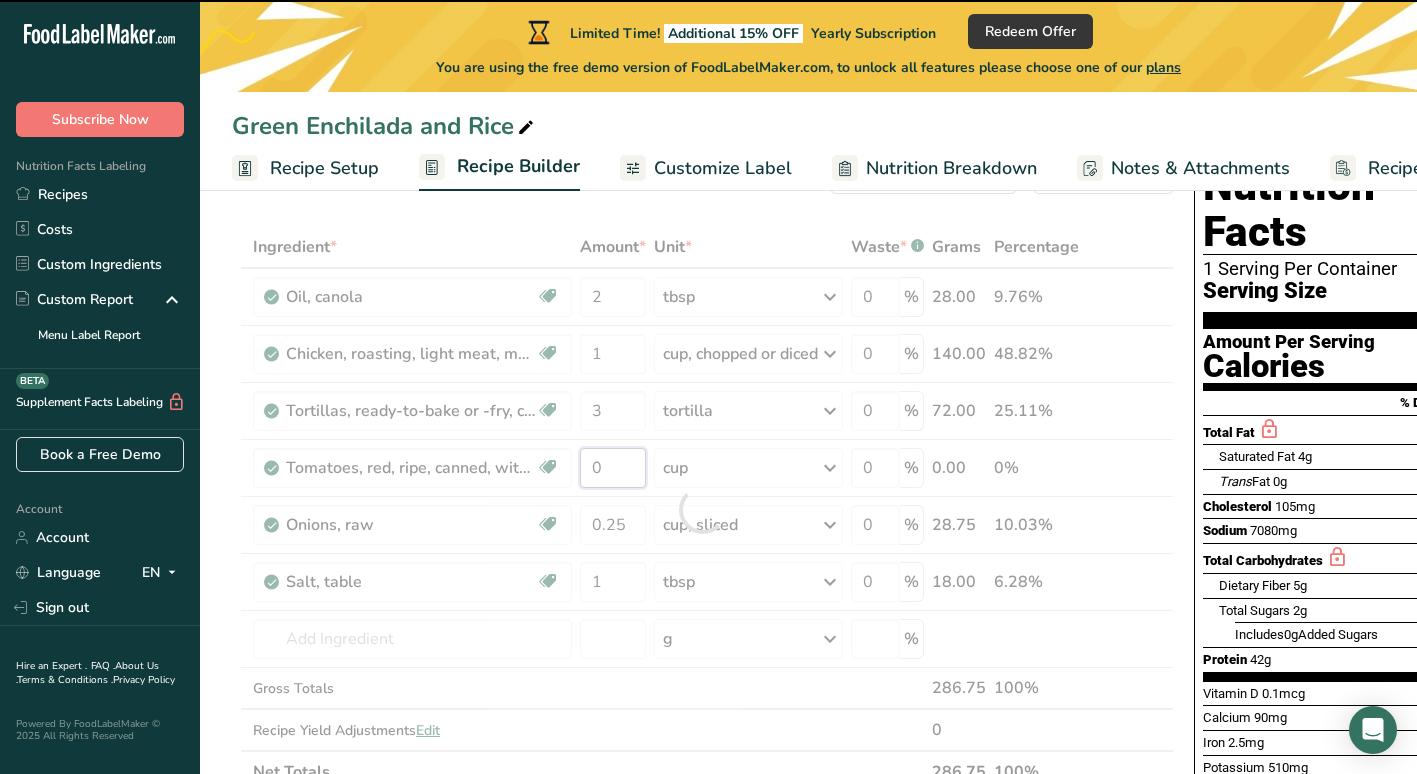 click on "0" at bounding box center (613, 468) 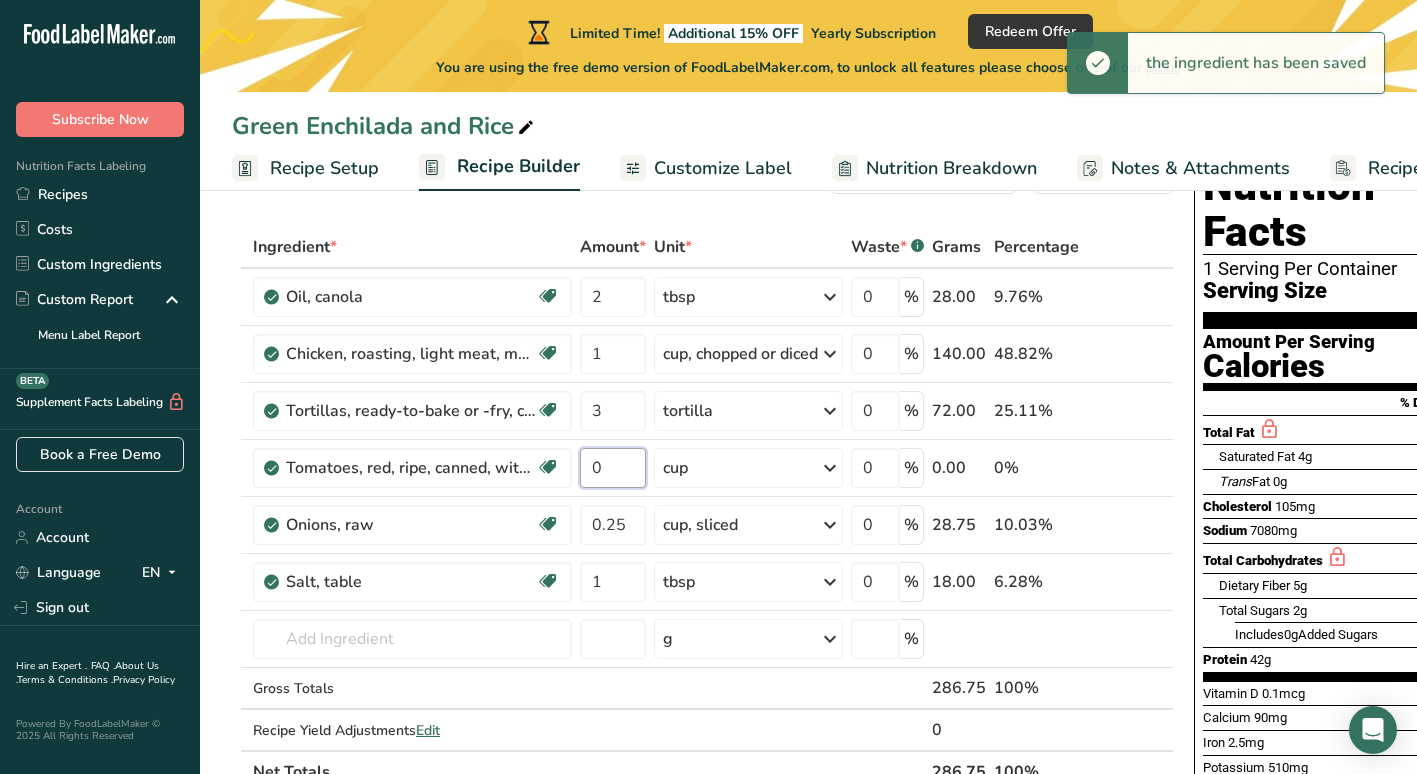 click on "0" at bounding box center [613, 468] 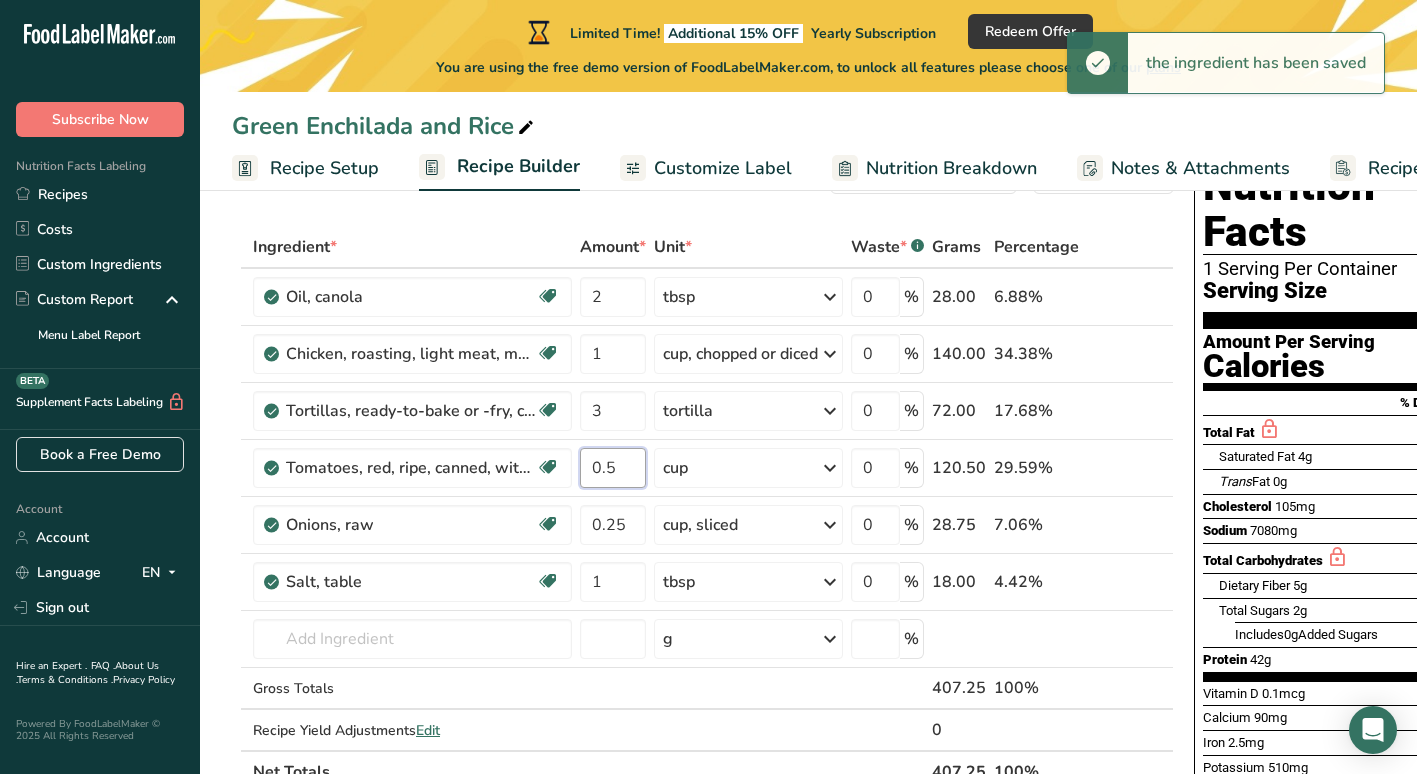 type on "0.5" 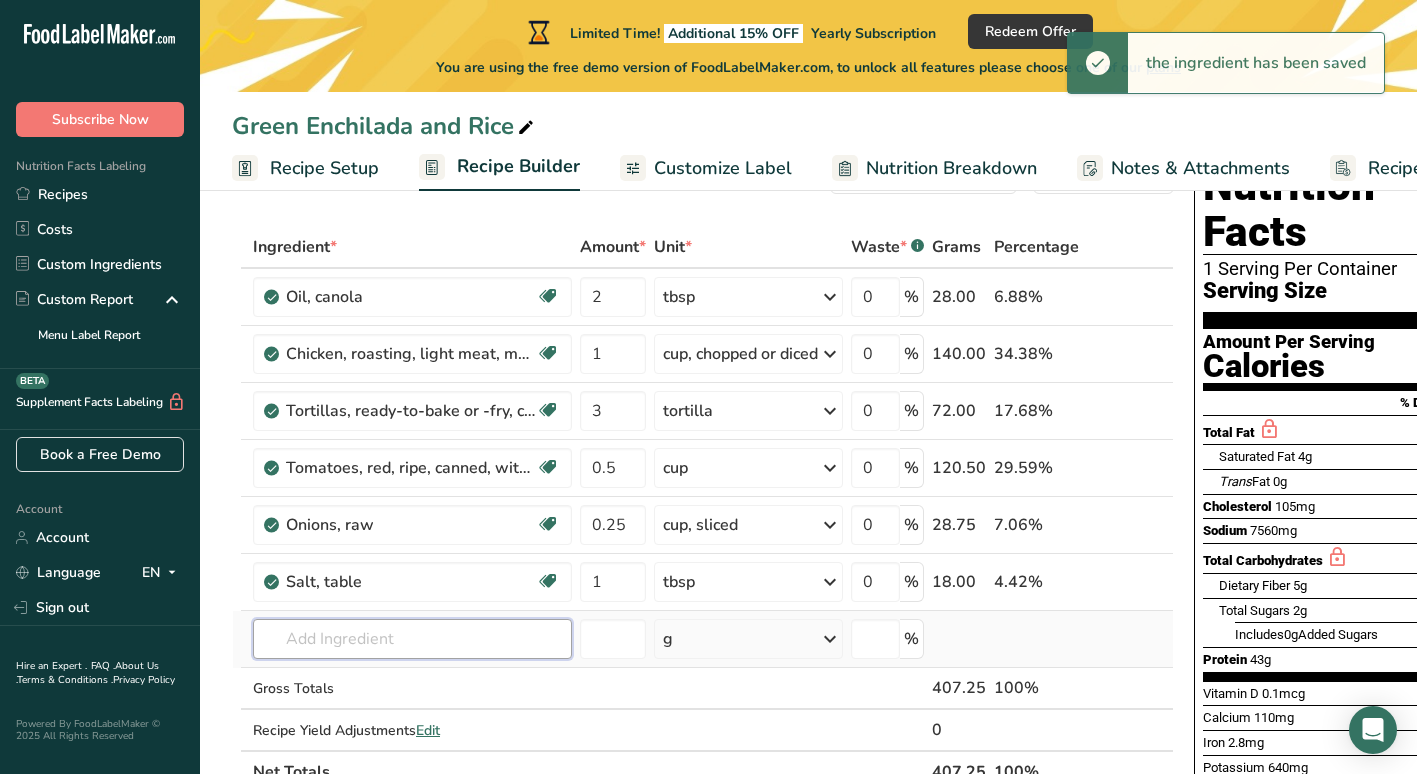 click at bounding box center [412, 639] 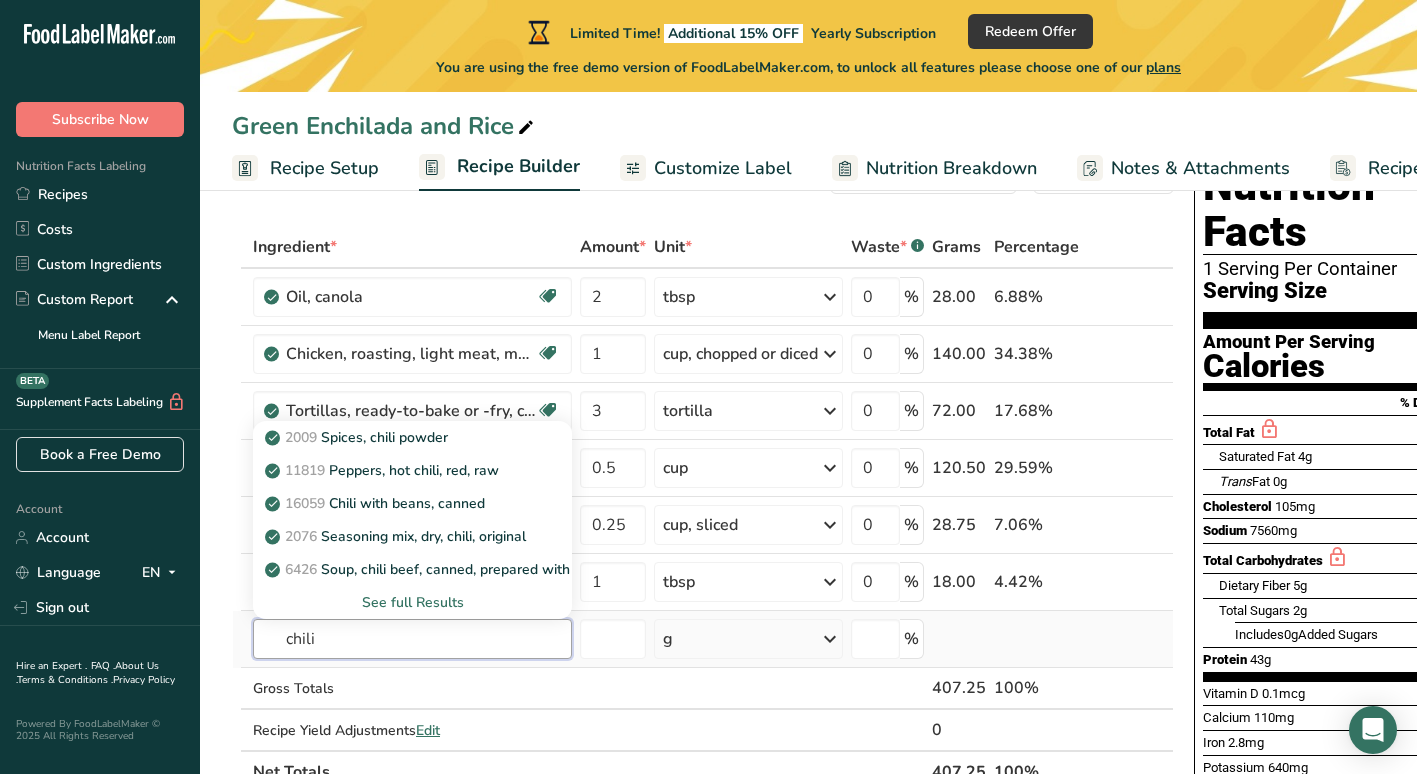 type on "chili" 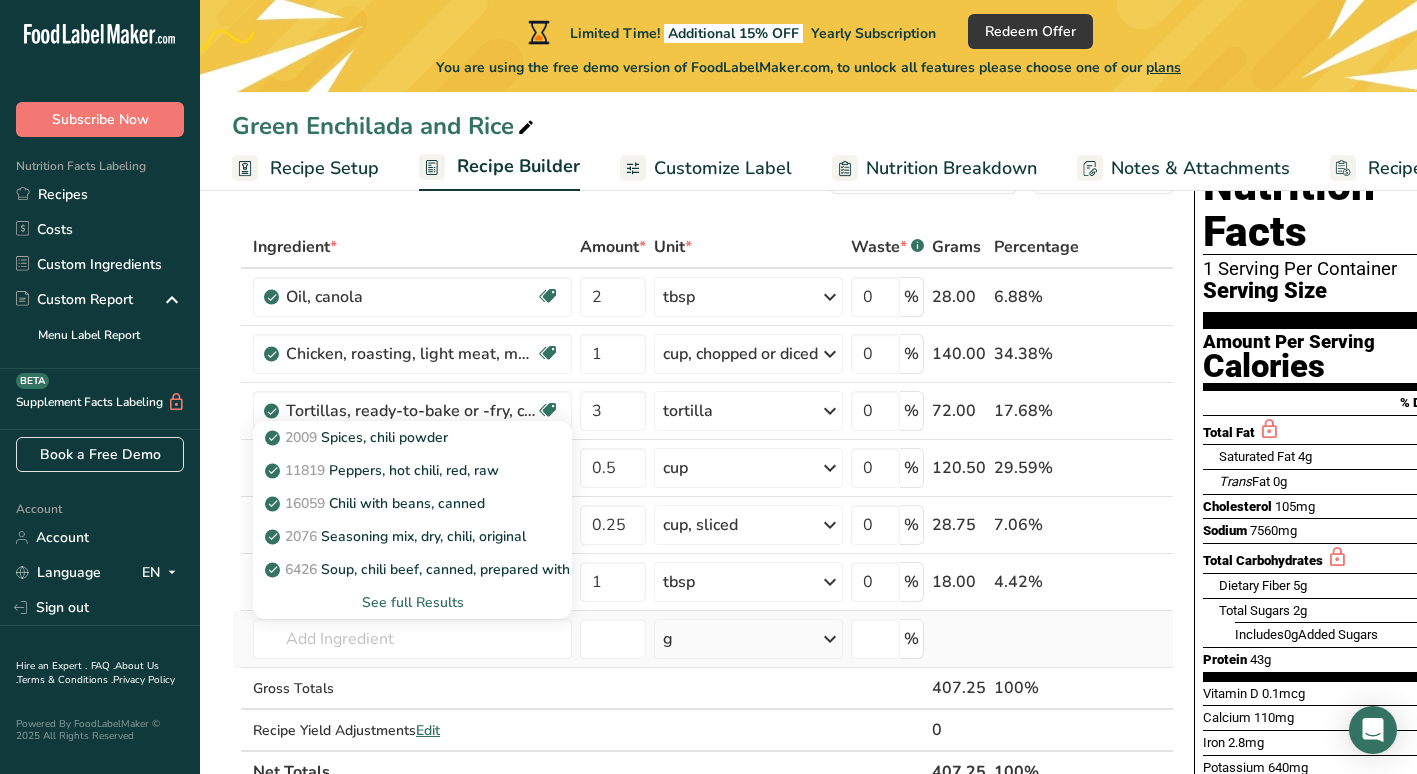 click on "See full Results" at bounding box center (412, 602) 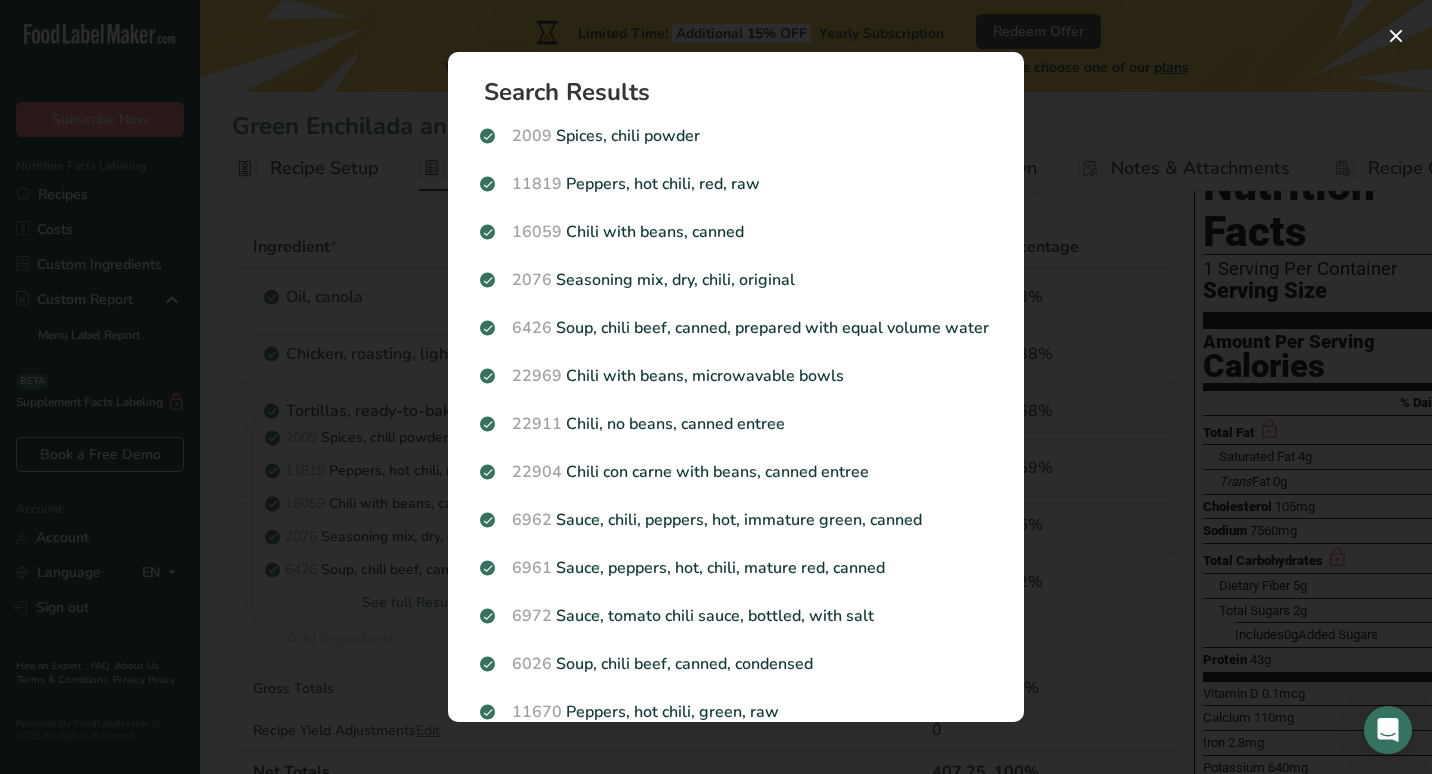 click at bounding box center [716, 387] 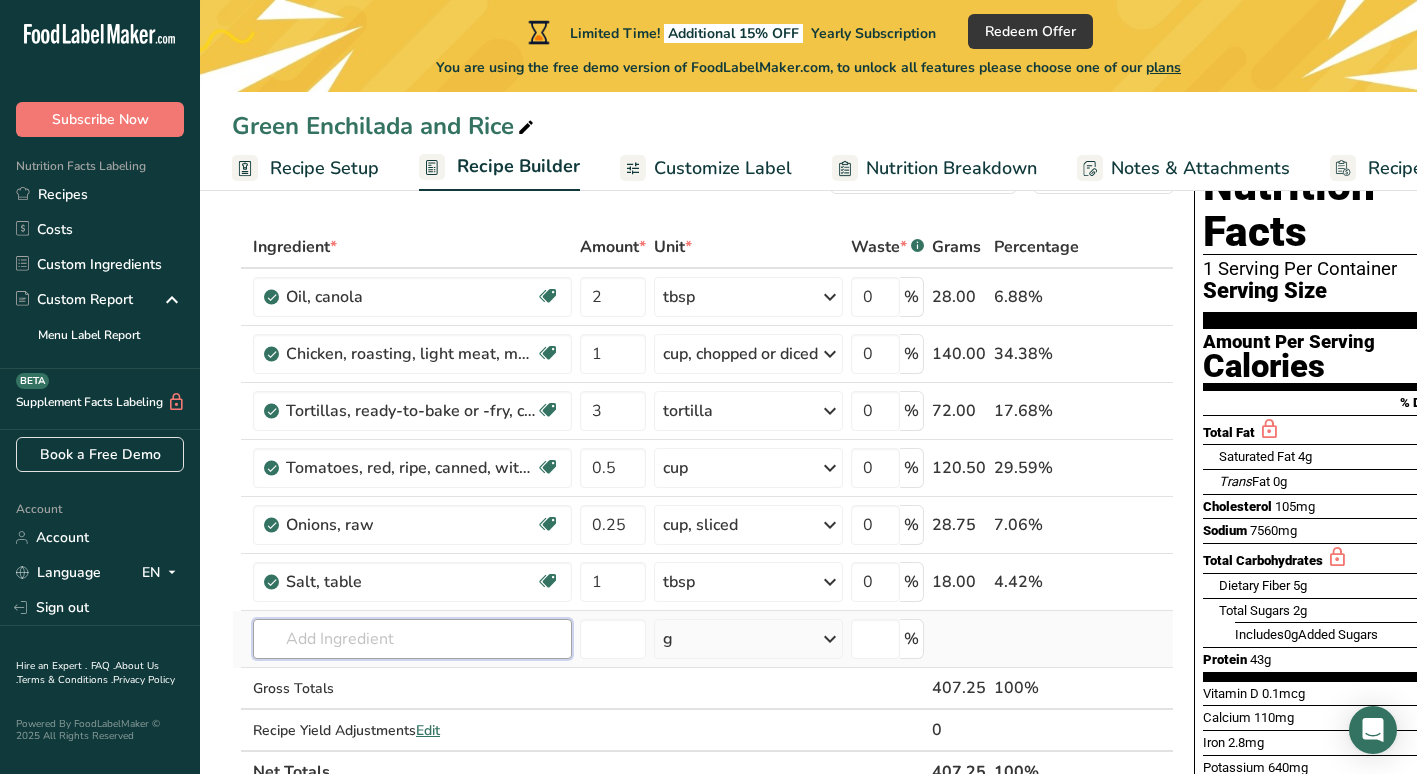 click at bounding box center (412, 639) 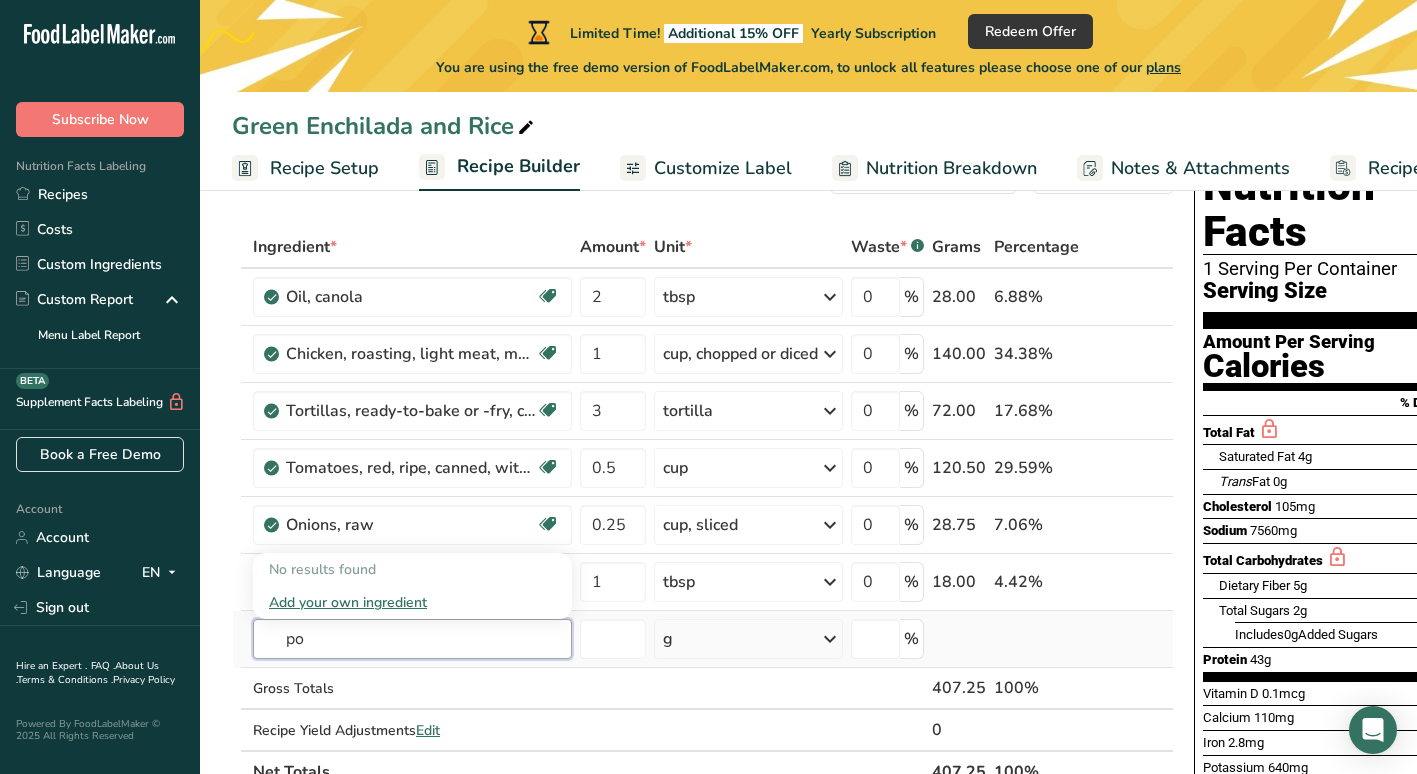 type on "p" 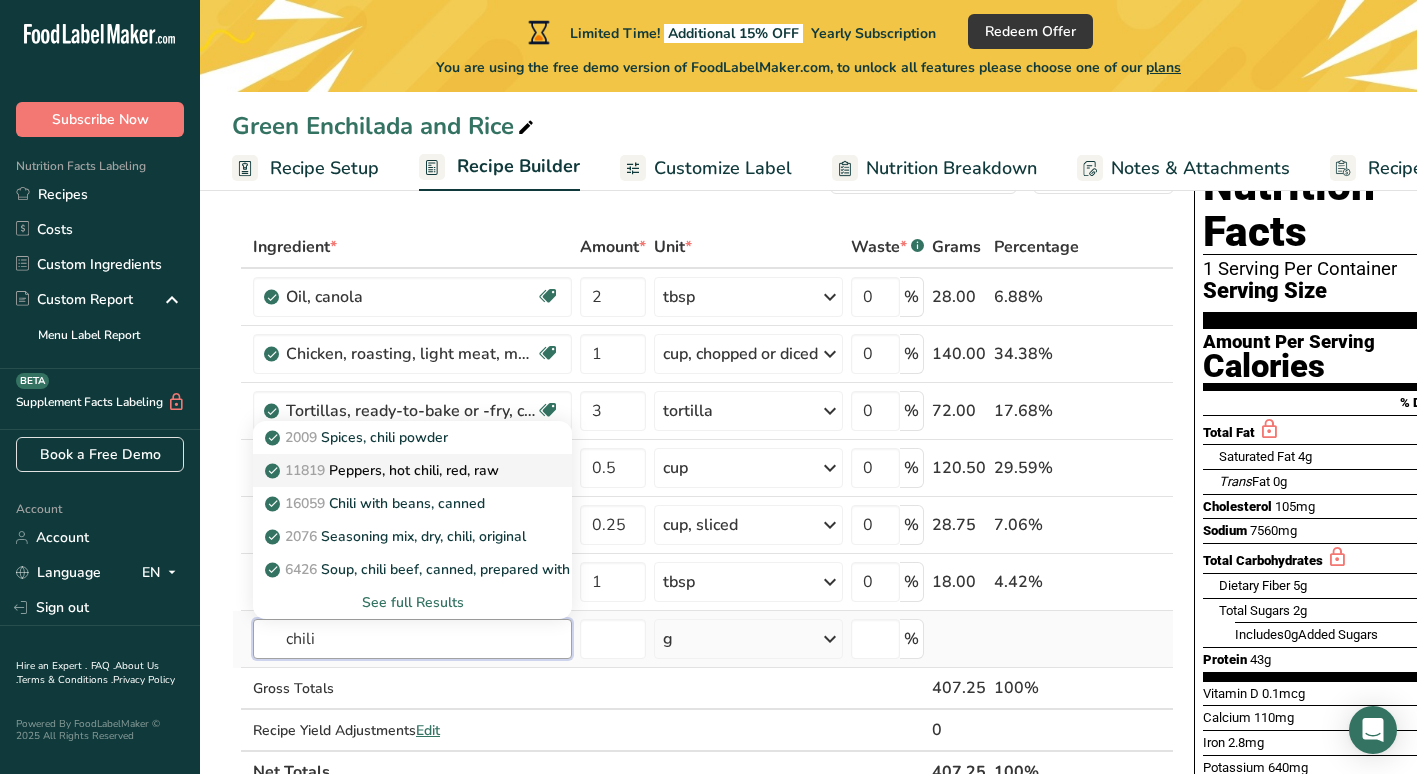 type on "chili" 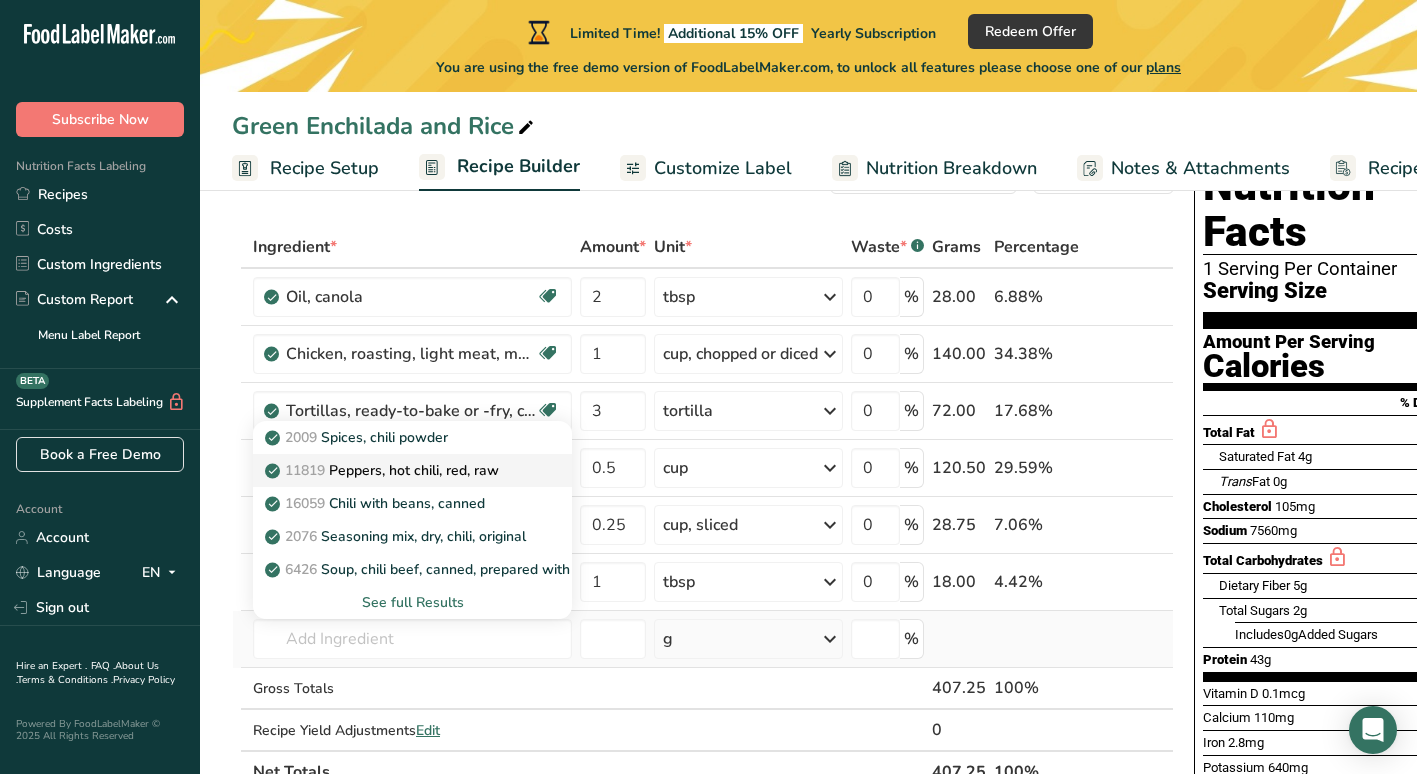 click on "11819
Peppers, hot chili, red, raw" at bounding box center [384, 470] 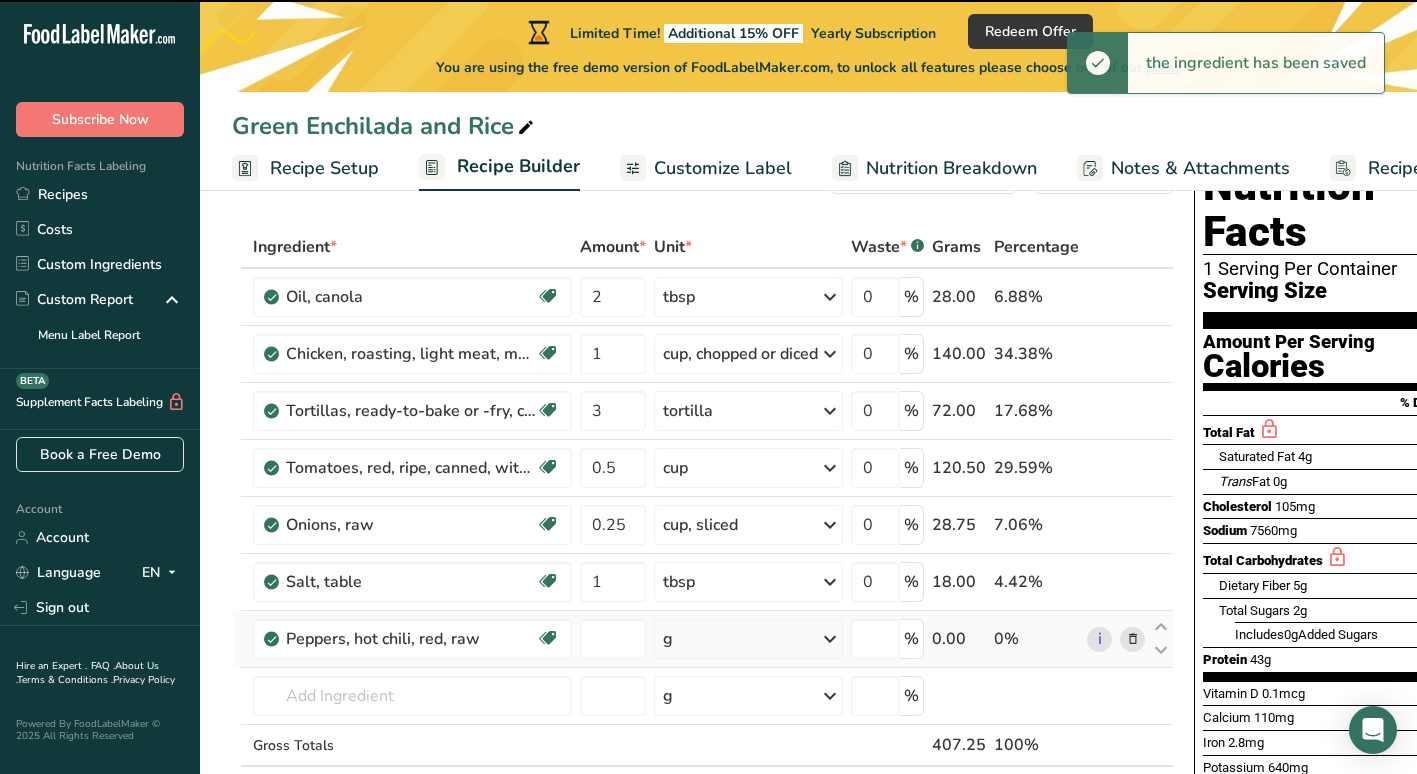type on "0" 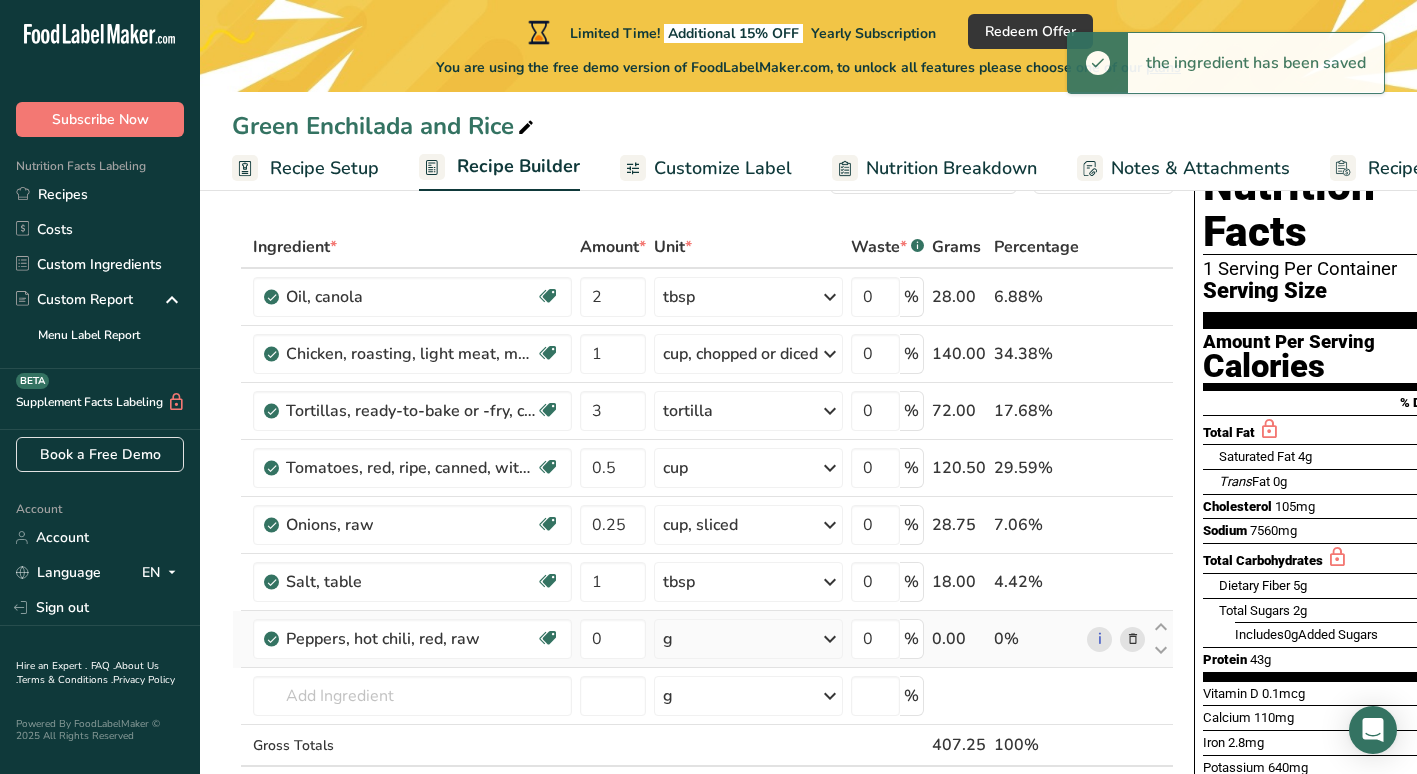 click at bounding box center [830, 639] 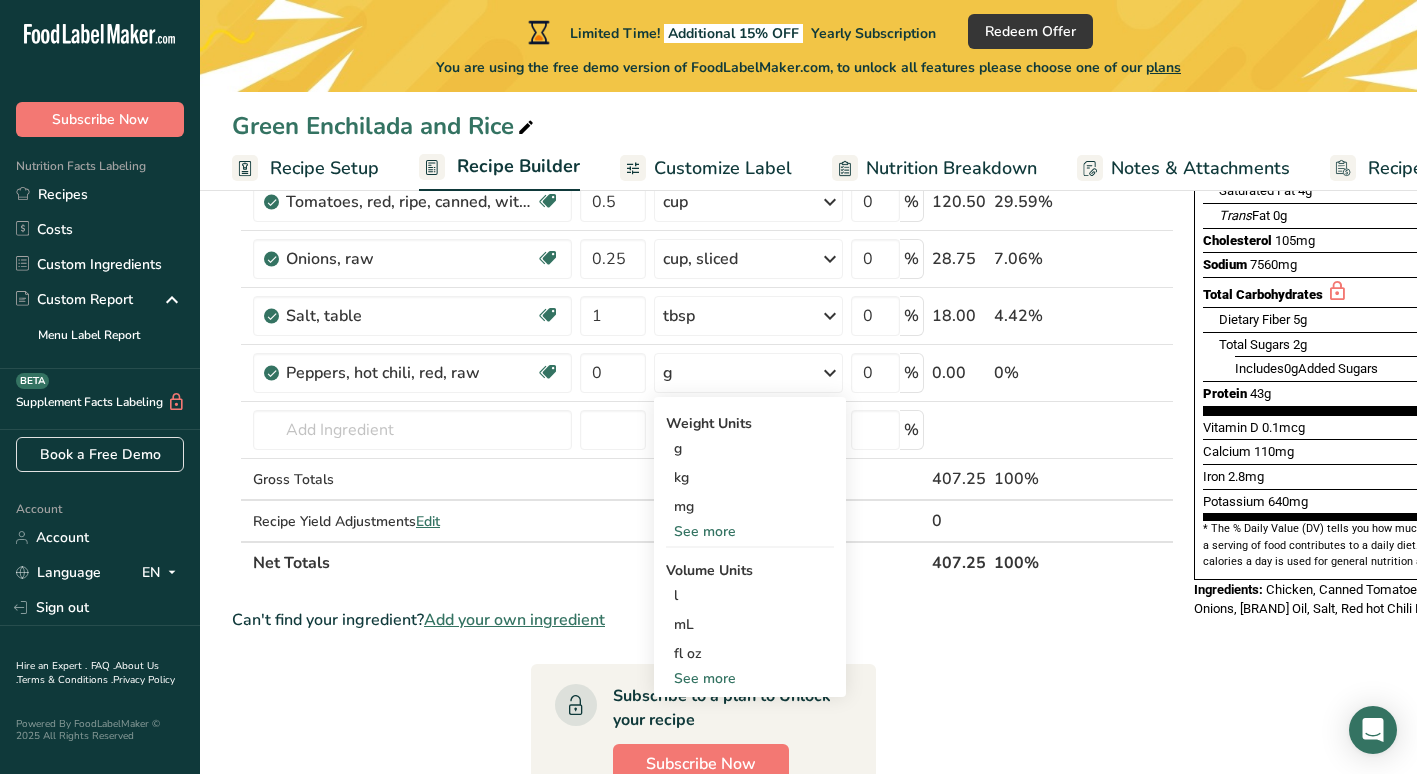 scroll, scrollTop: 350, scrollLeft: 0, axis: vertical 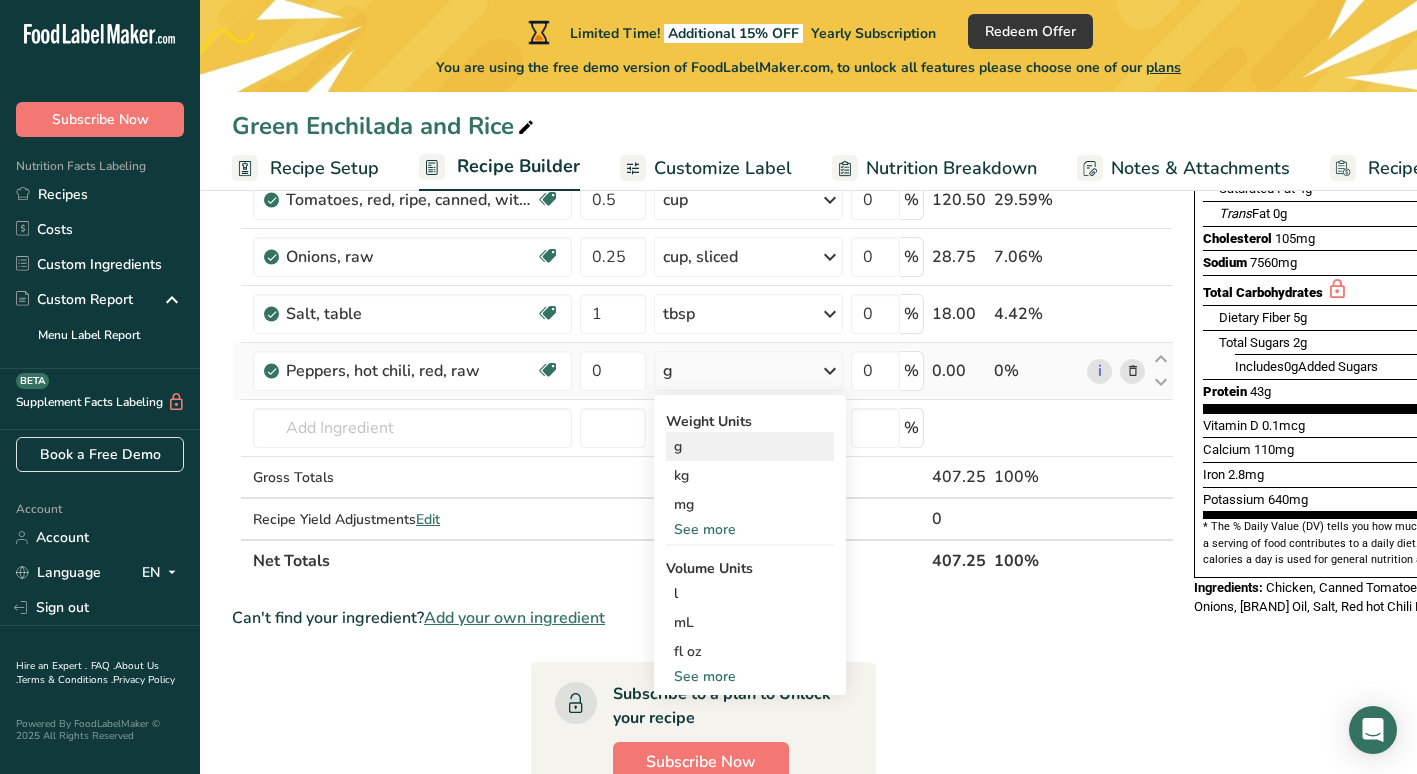 click on "g" at bounding box center [750, 446] 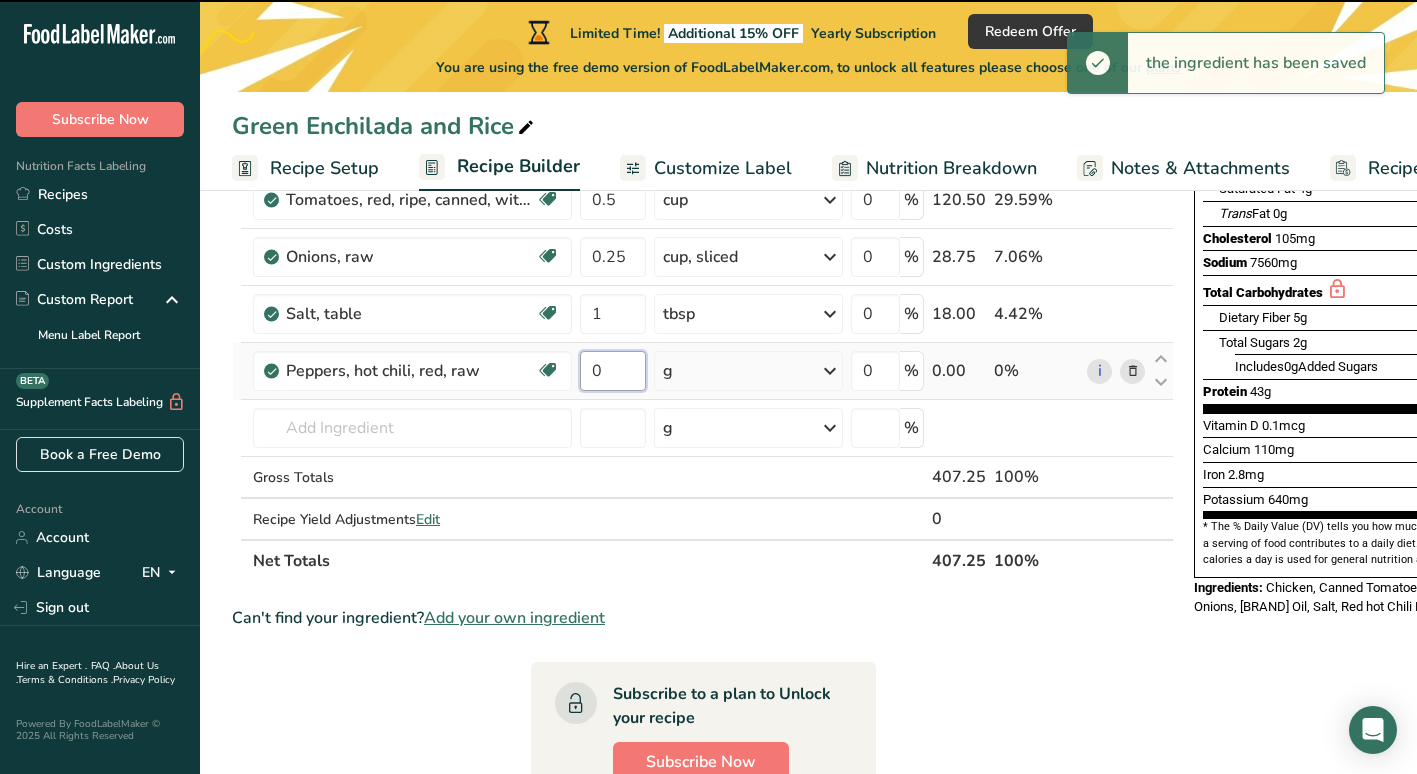 click on "0" at bounding box center (613, 371) 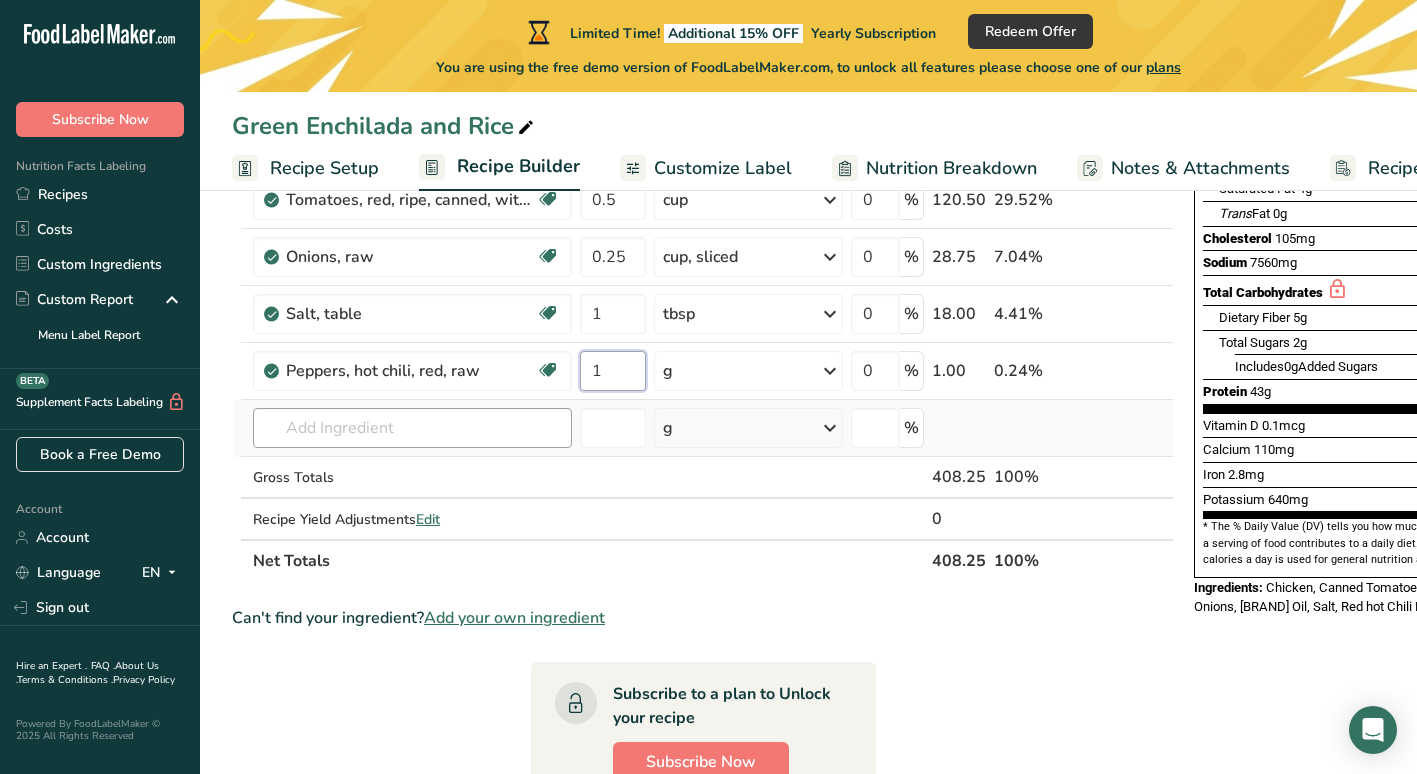 type on "1" 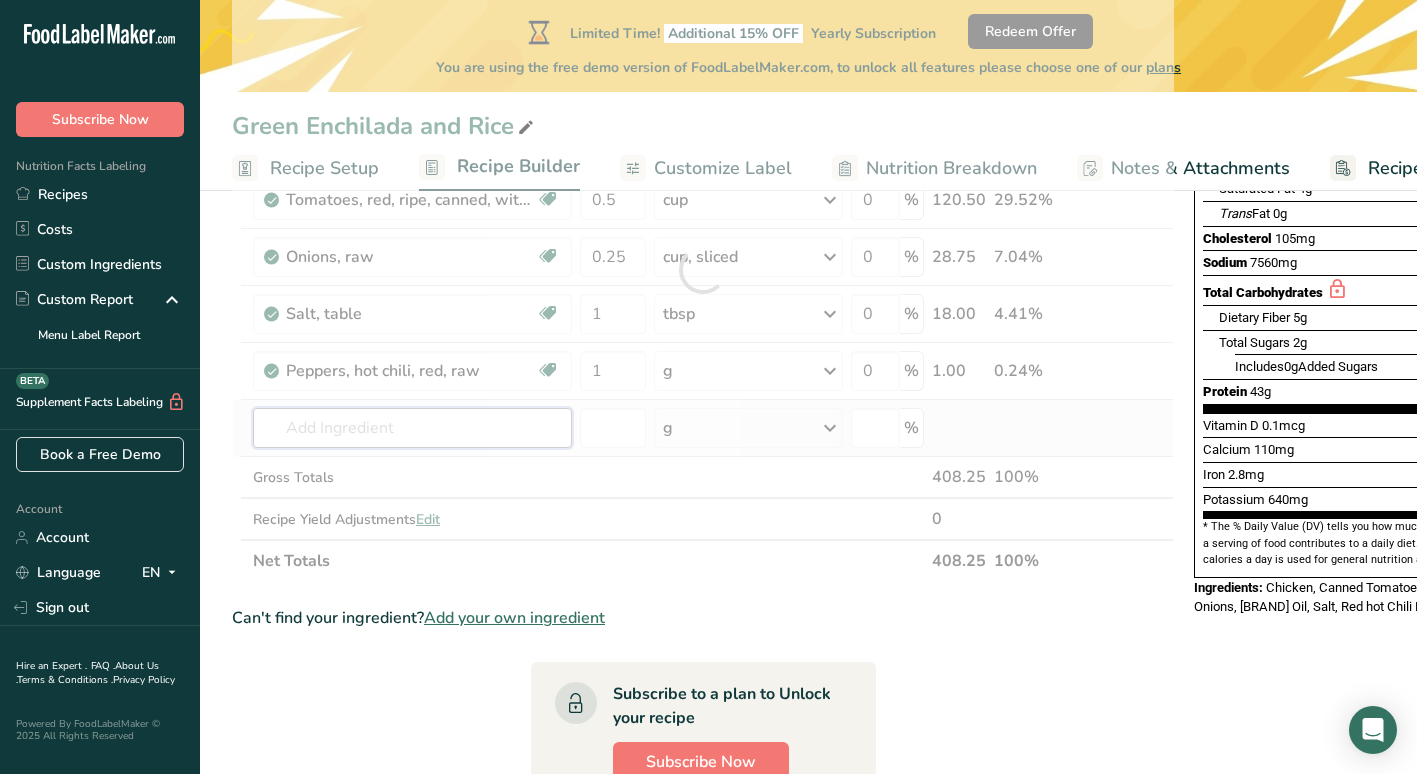 click on "Ingredient *
Amount *
Unit *
Waste *   .a-a{fill:#347362;}.b-a{fill:#fff;}          Grams
Percentage
Oil, [BRAND]
Source of Omega 3
Dairy free
Gluten free
Vegan
Vegetarian
Soy free
2
tbsp
Portions
1 tbsp
1 cup
1 tsp
Weight Units
g
kg
mg
See more
Volume Units
l
Volume units require a density conversion. If you know your ingredient's density enter it below. Otherwise, click on "RIA" our AI Regulatory bot - she will be able to help you
lb/ft3
g/cm3
Confirm
mL" at bounding box center (703, 270) 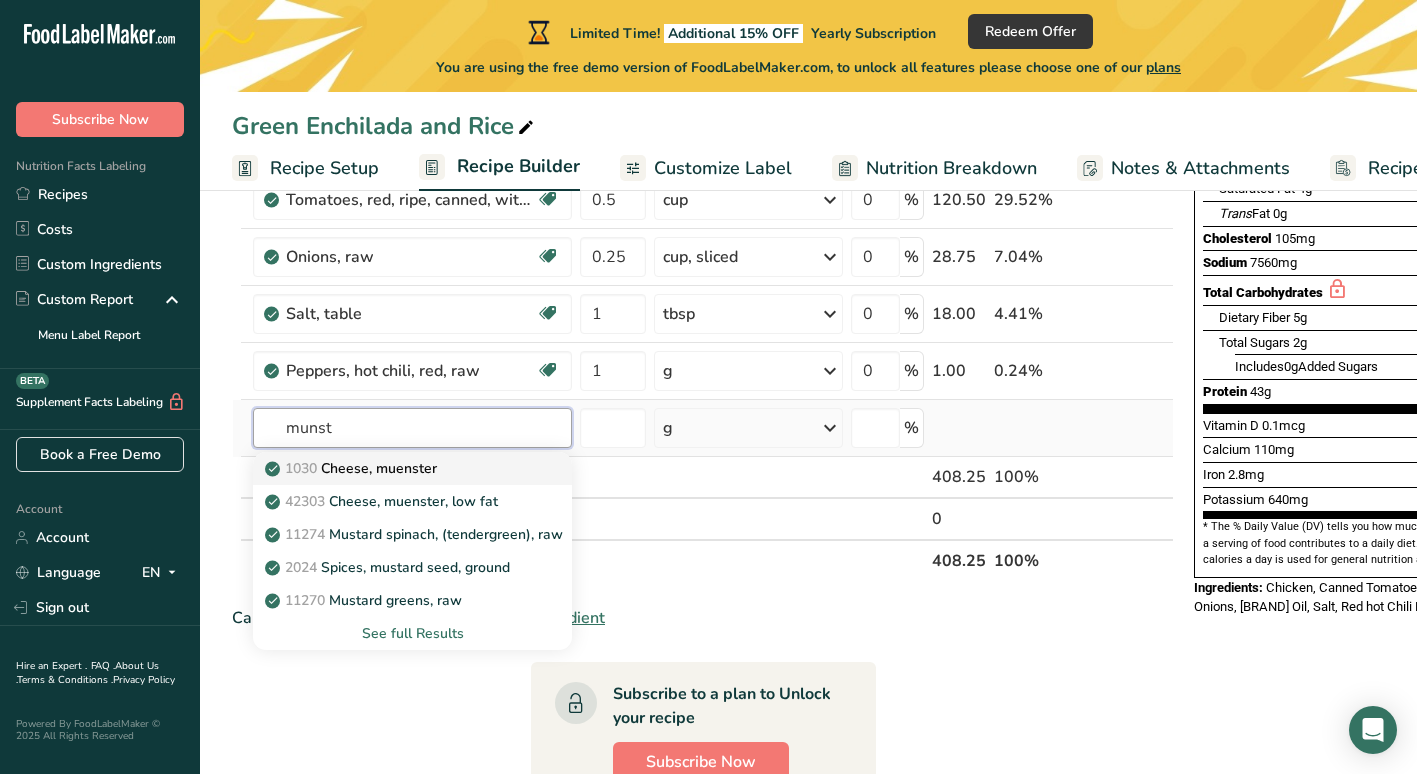type on "munst" 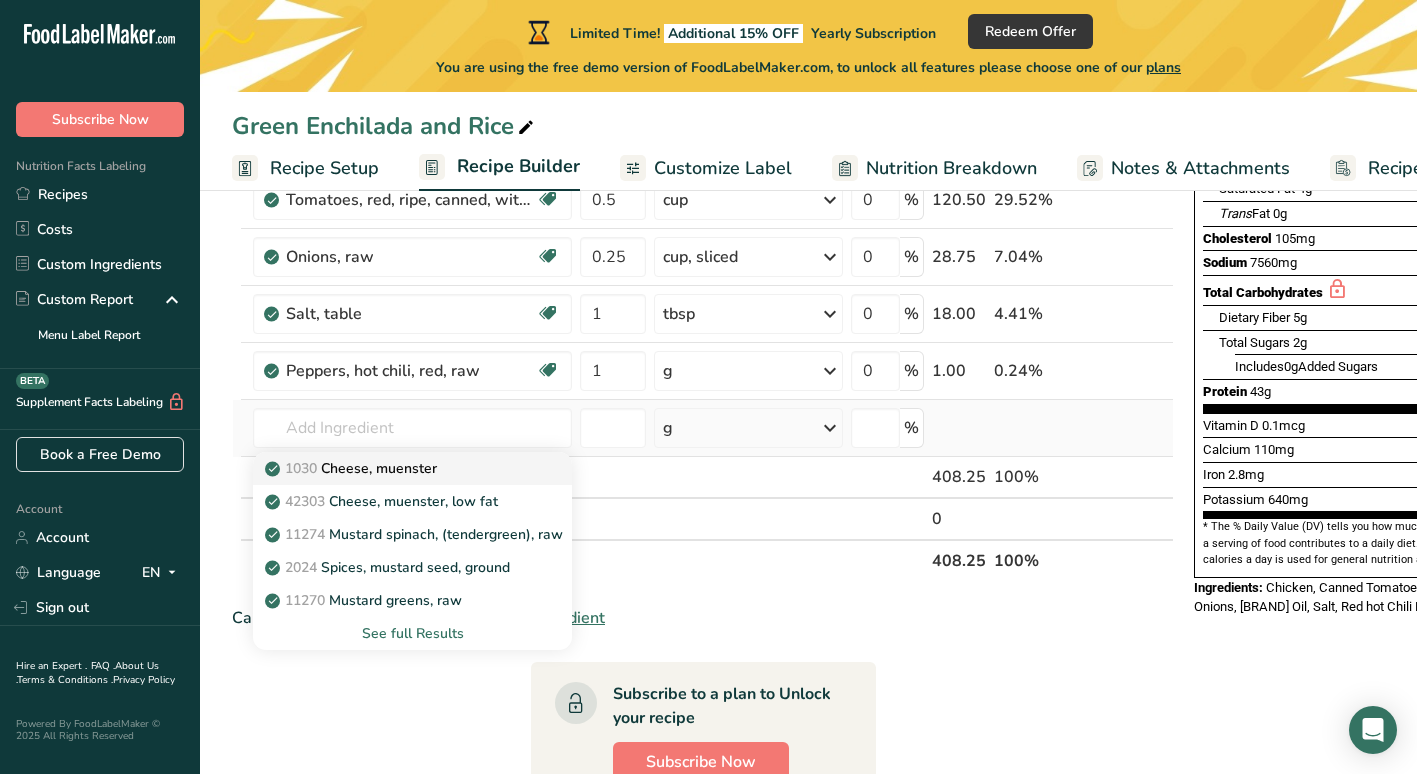 click on "1030
Cheese, muenster" at bounding box center [412, 468] 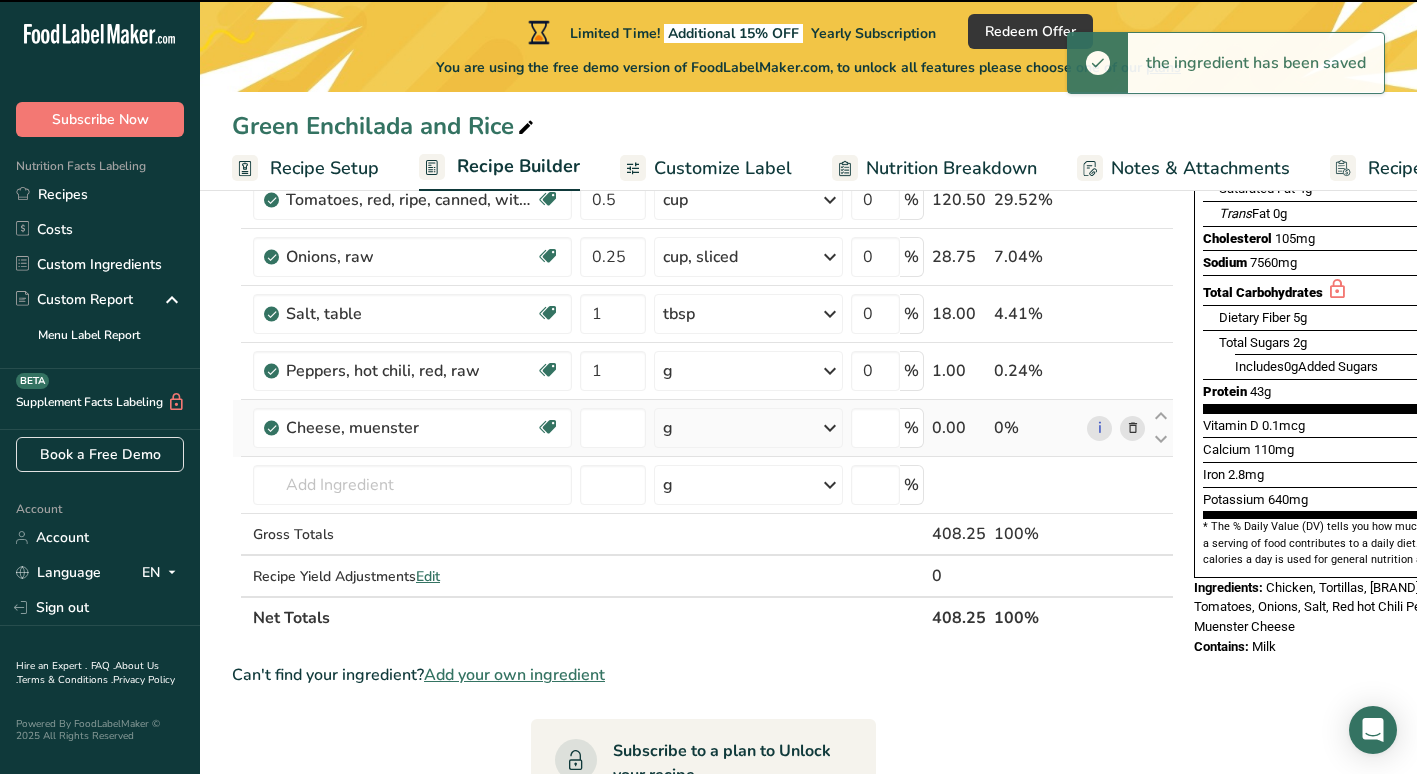 type on "0" 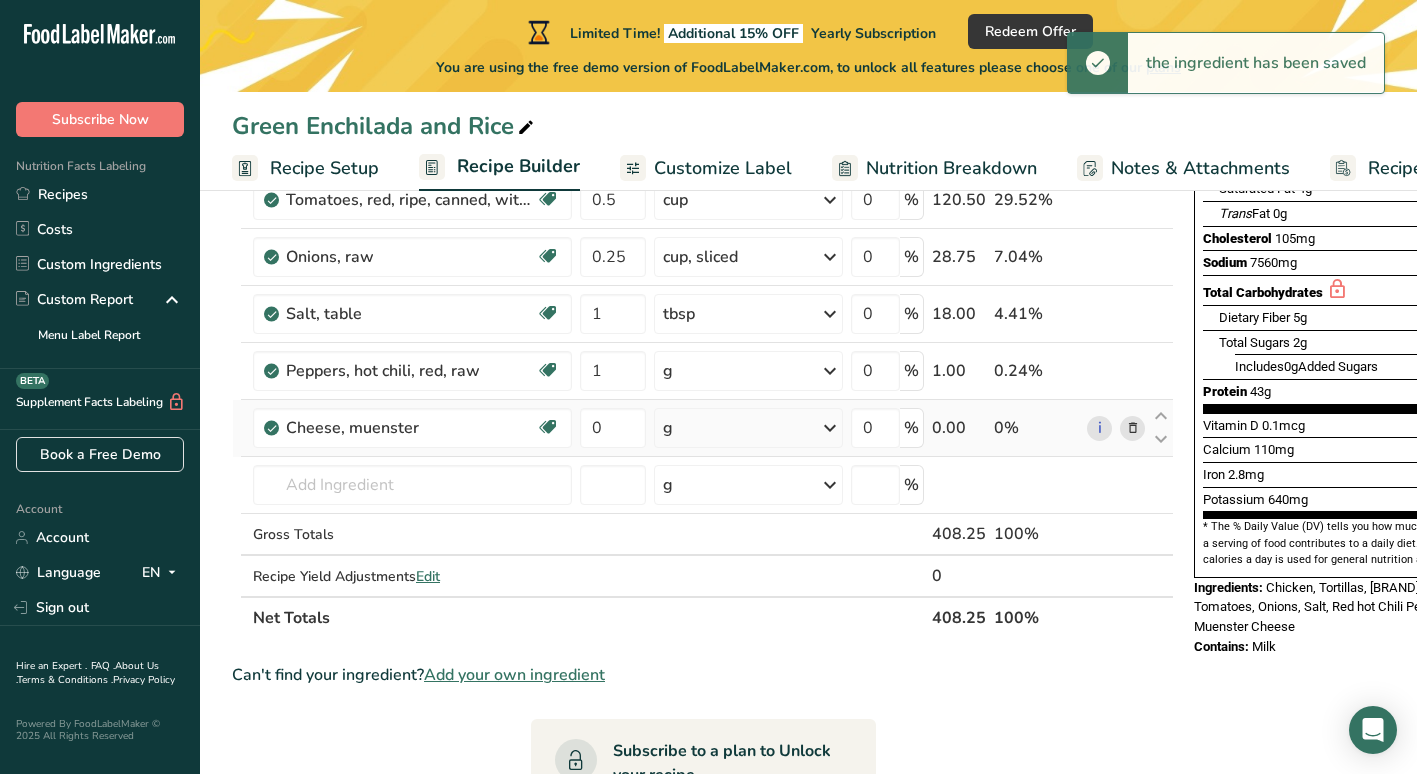 click at bounding box center (830, 428) 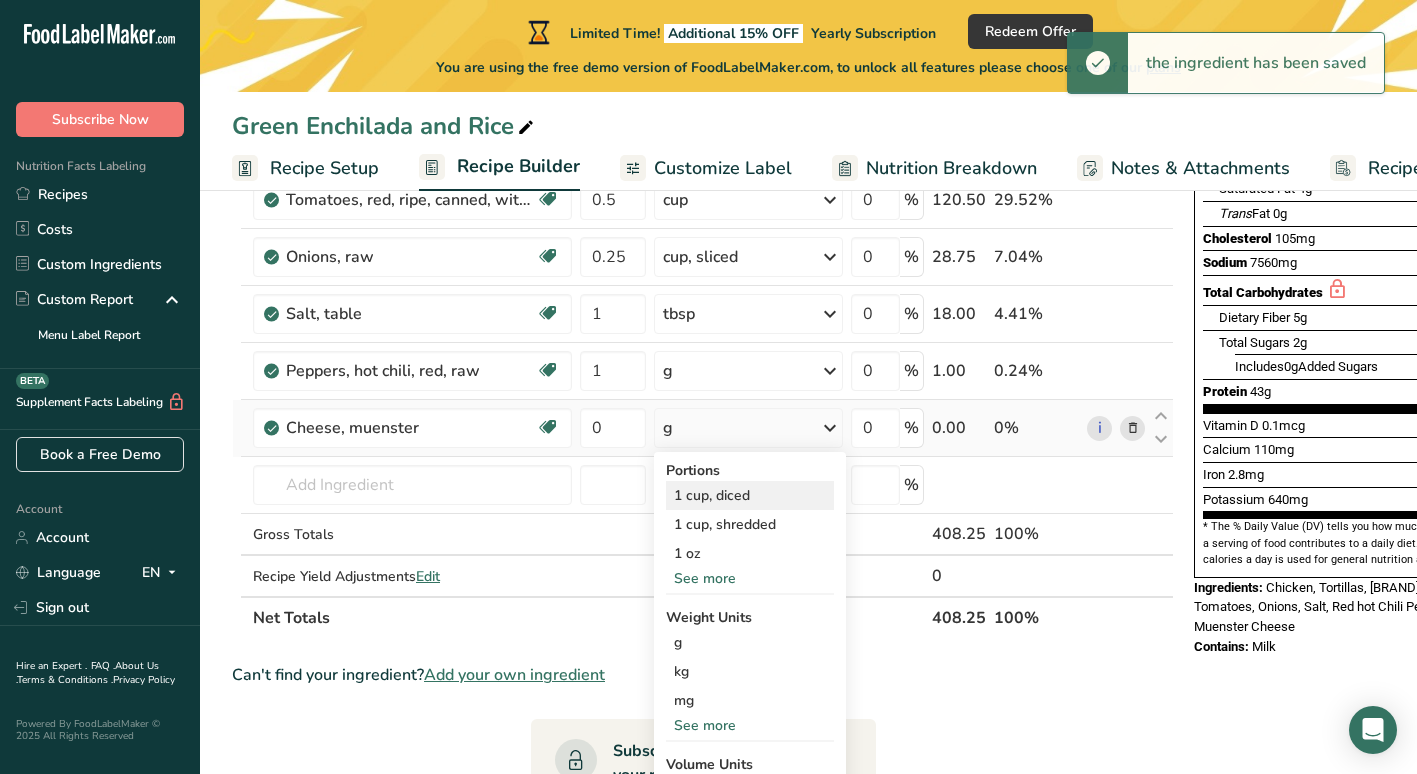 click on "1 cup, diced" at bounding box center [750, 495] 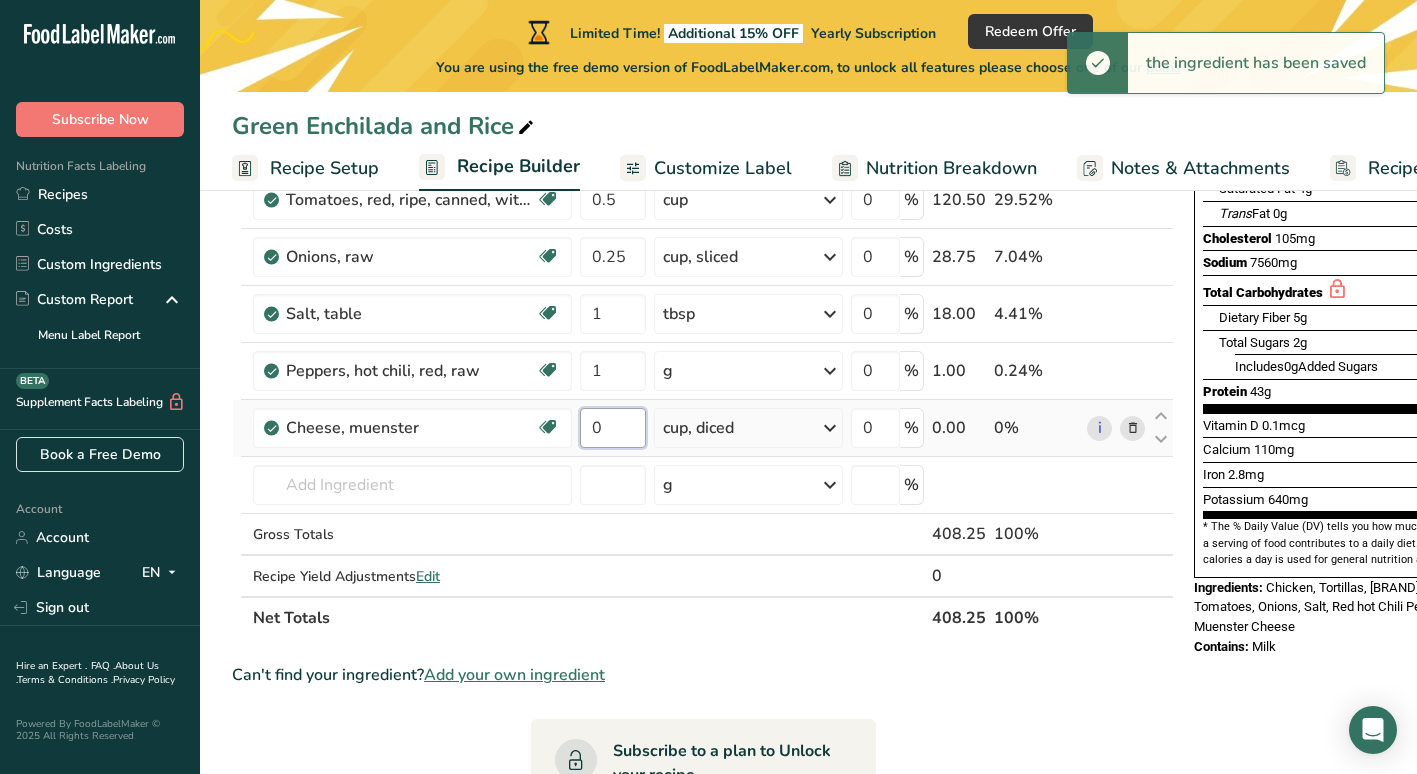 click on "0" at bounding box center [613, 428] 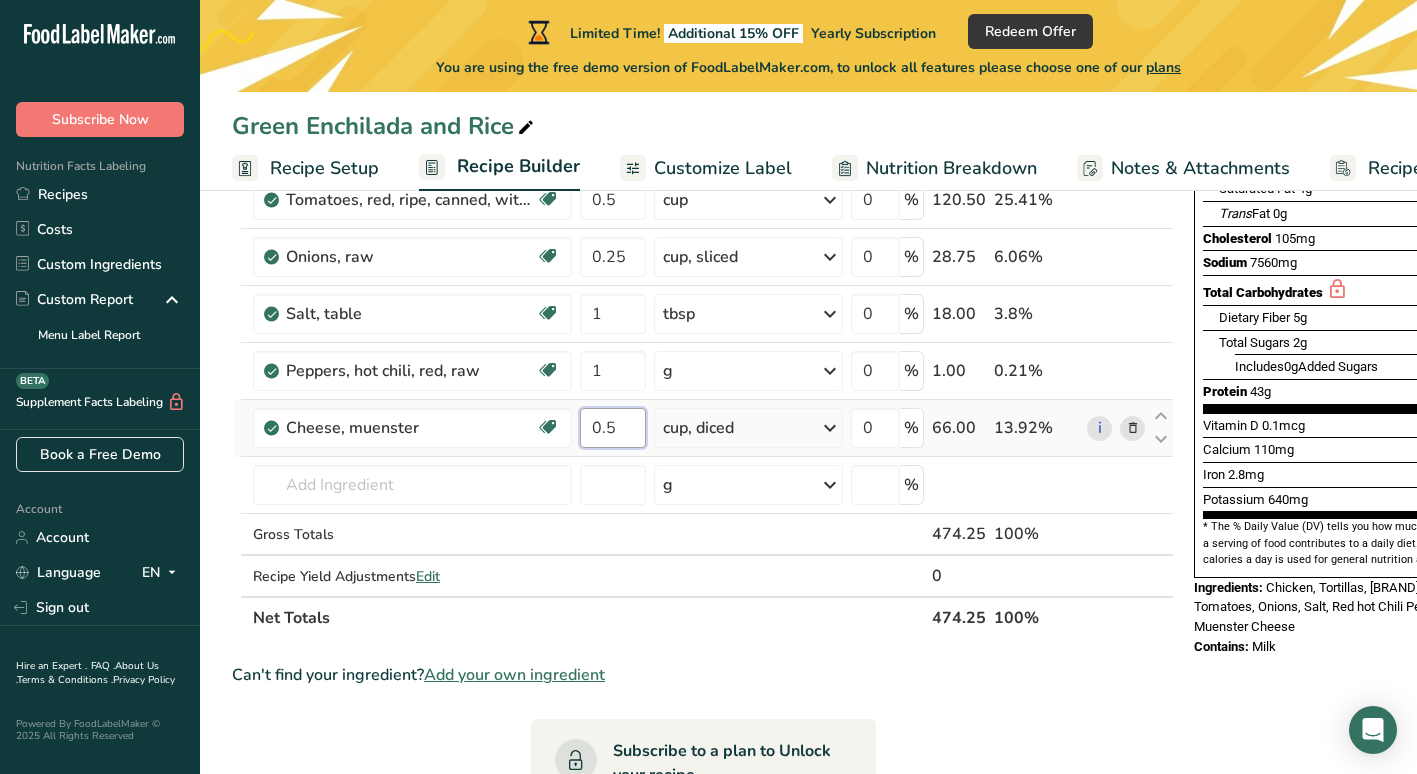 type on "0.5" 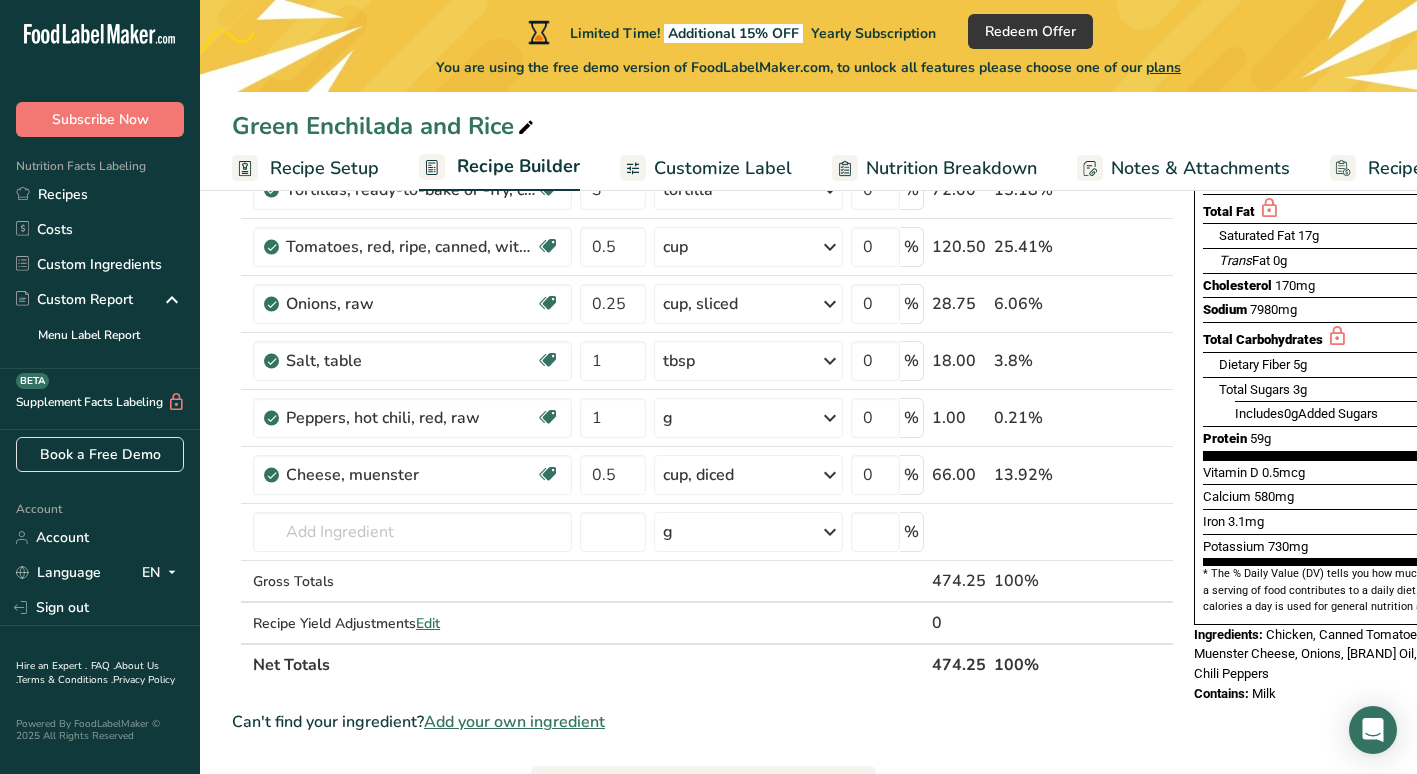 scroll, scrollTop: 307, scrollLeft: 0, axis: vertical 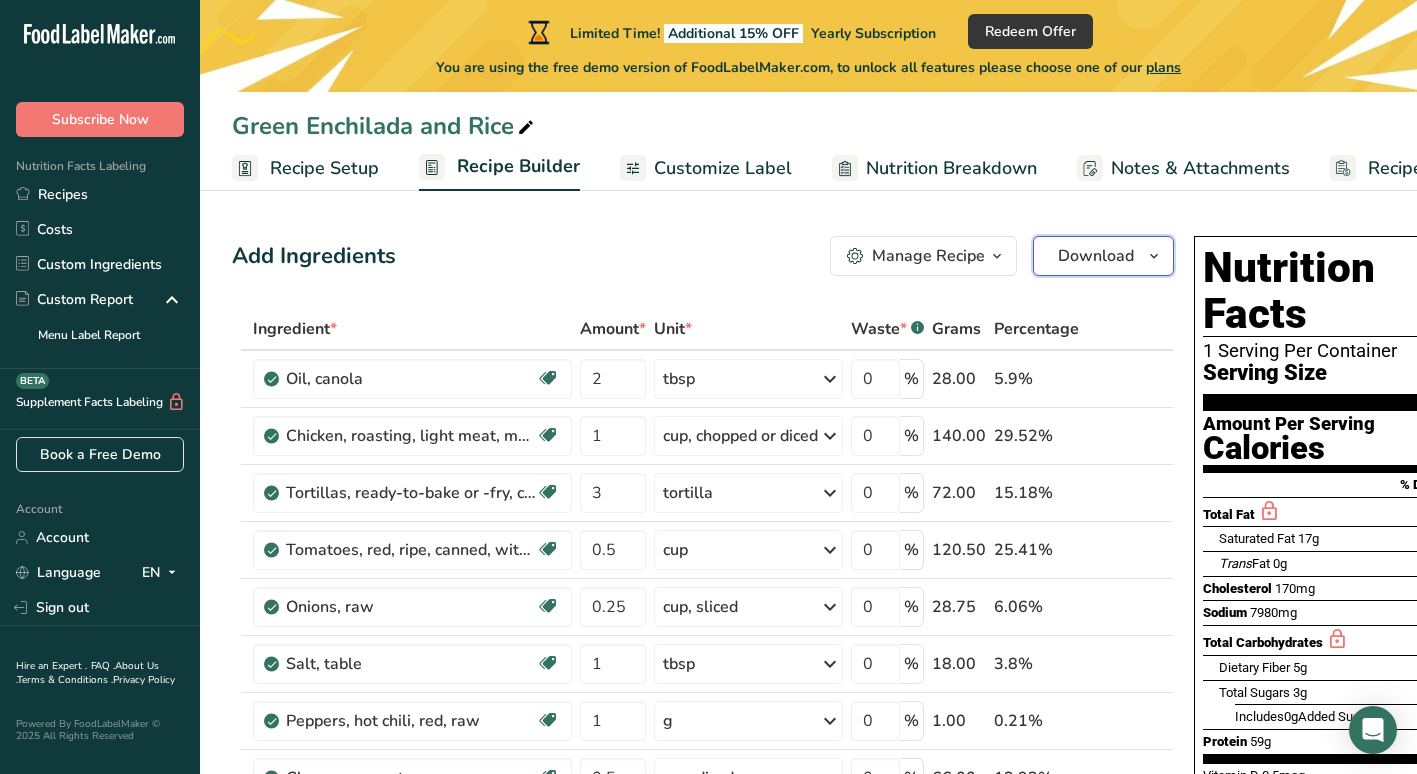 click on "Download" at bounding box center [1096, 256] 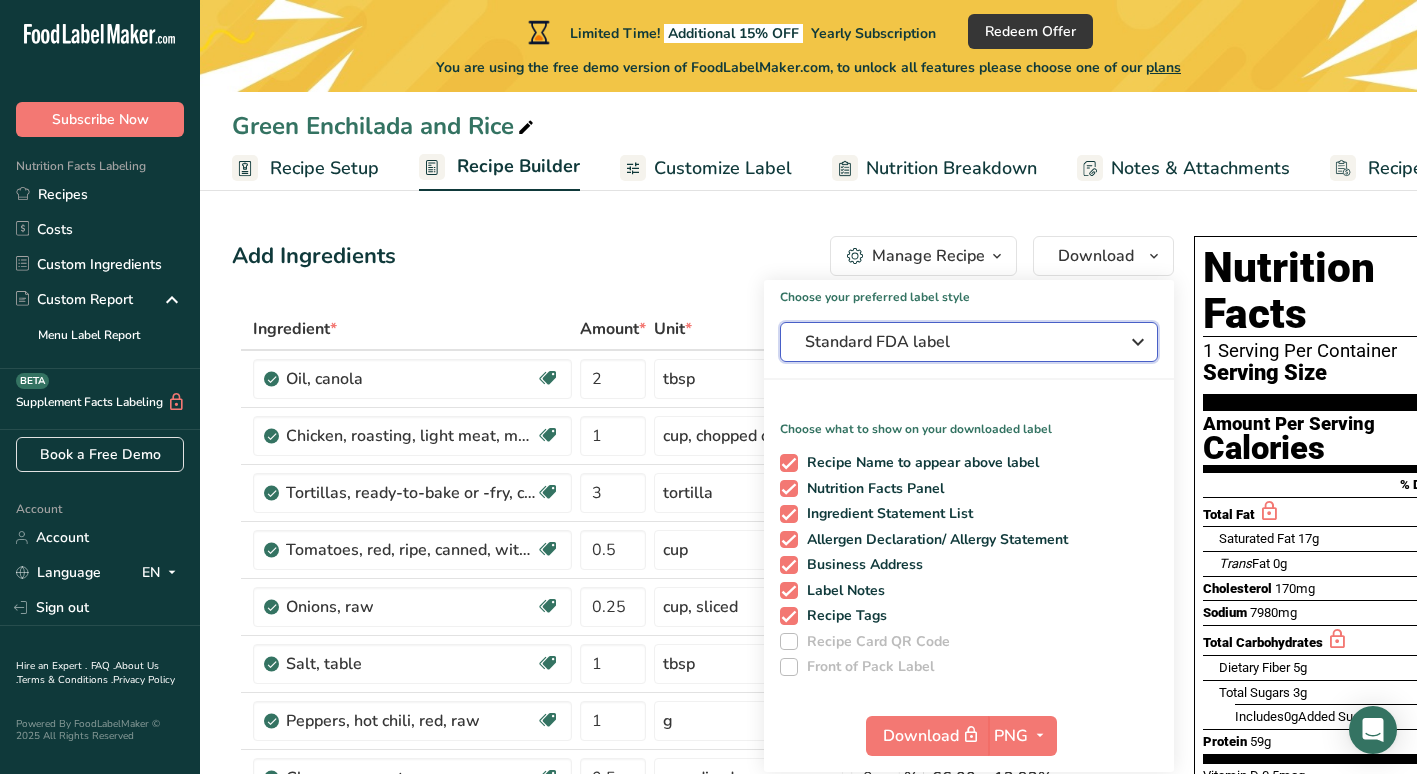 click on "Standard FDA label" at bounding box center [955, 342] 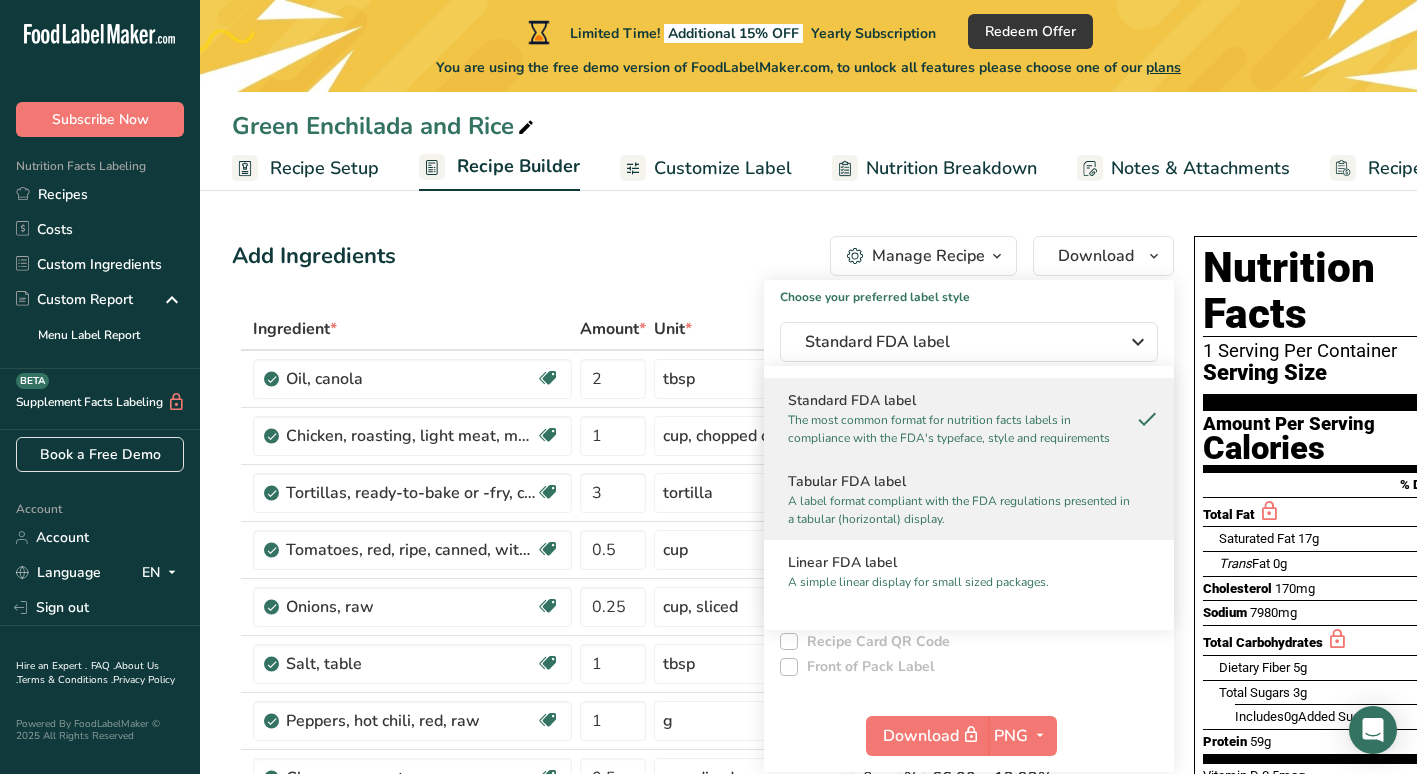 click on "A label format compliant with the FDA regulations presented in a tabular (horizontal) display." at bounding box center [960, 510] 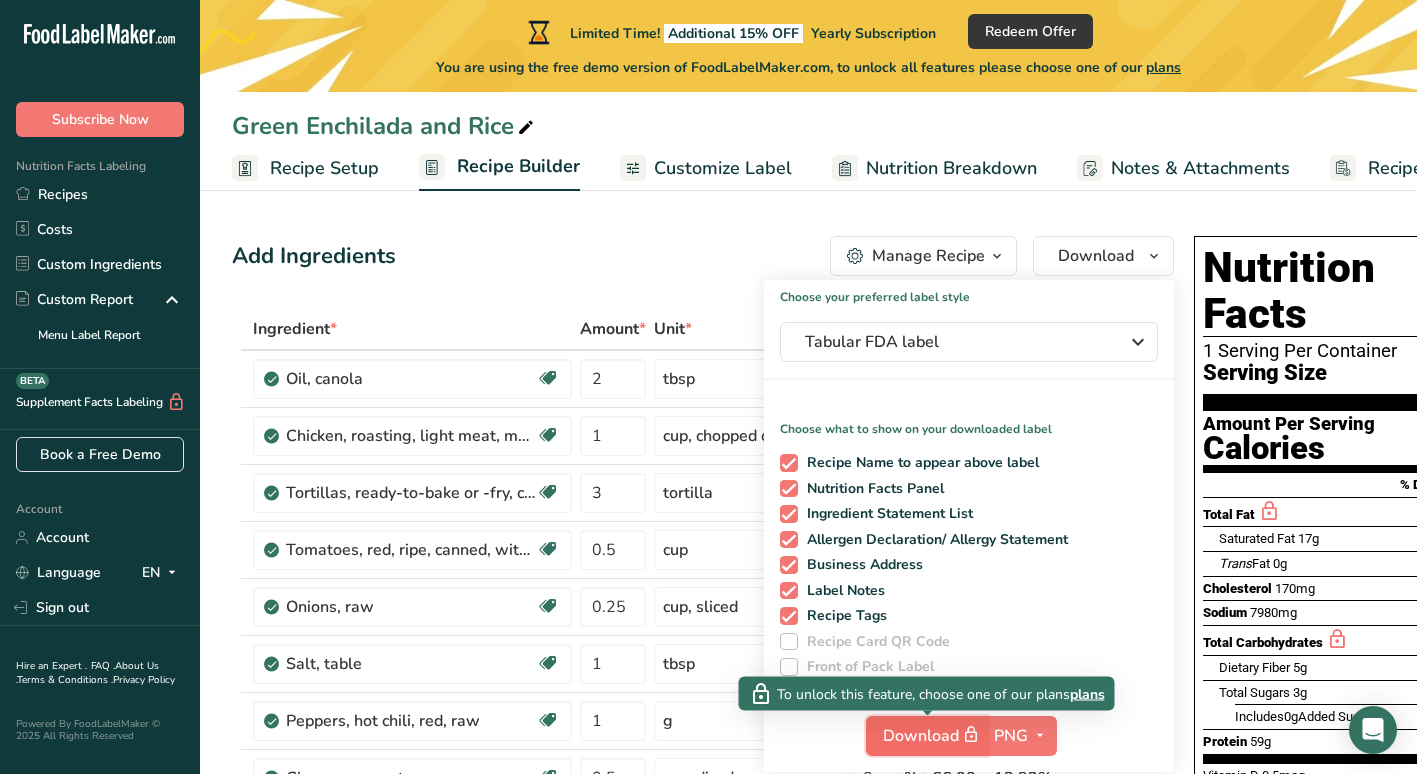 click on "Download" at bounding box center [933, 735] 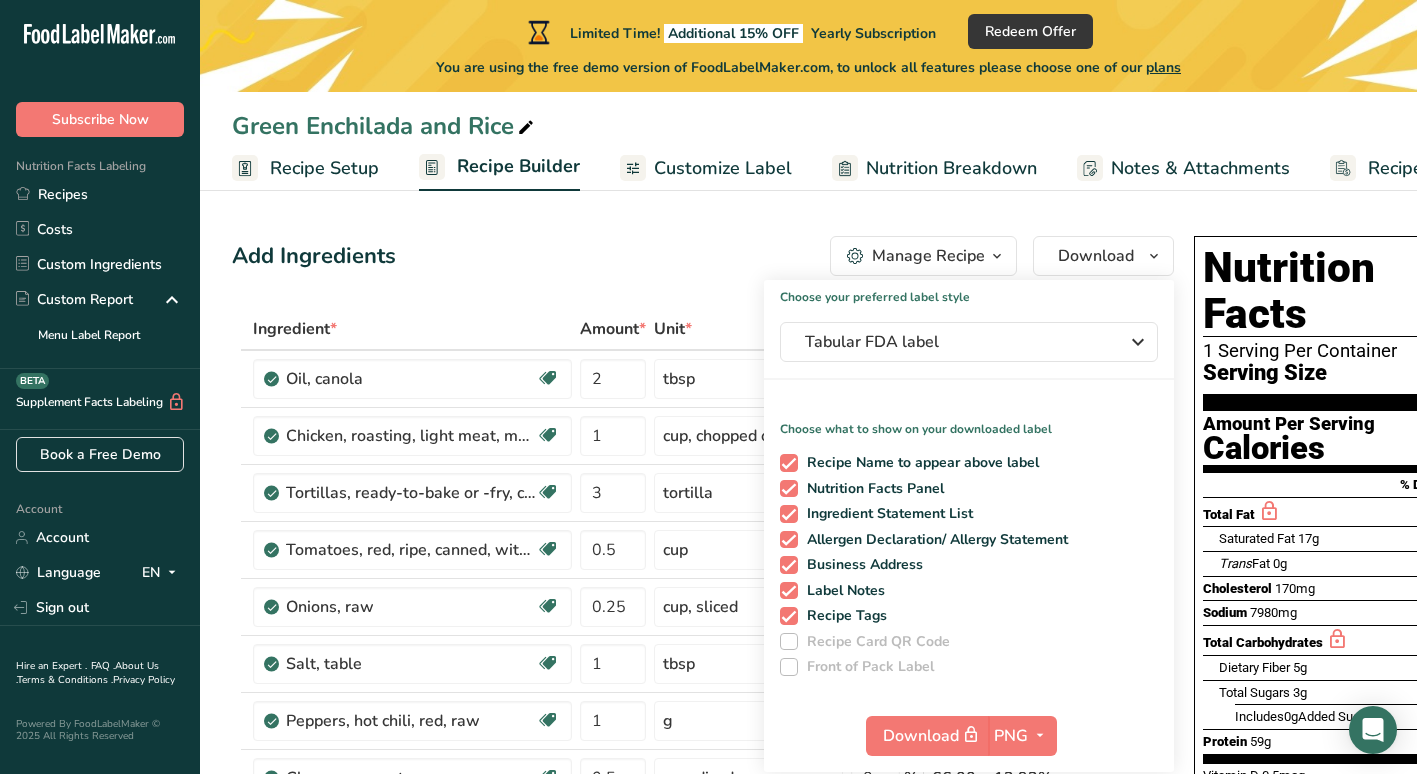click on "Add Ingredients
Manage Recipe         Delete Recipe             Duplicate Recipe               Scale Recipe               Save as Sub-Recipe   .a-a{fill:#347362;}.b-a{fill:#fff;}                                 Nutrition Breakdown                 Recipe Card
NEW
Amino Acids Pattern Report             Activity History
Download
Choose your preferred label style
Tabular FDA label
Standard FDA label
The most common format for nutrition facts labels in compliance with the FDA's typeface, style and requirements
Tabular FDA label
A label format compliant with the FDA regulations presented in a tabular (horizontal) display.
Linear FDA label
A simple linear display for small sized packages.
Simplified FDA label" at bounding box center (703, 256) 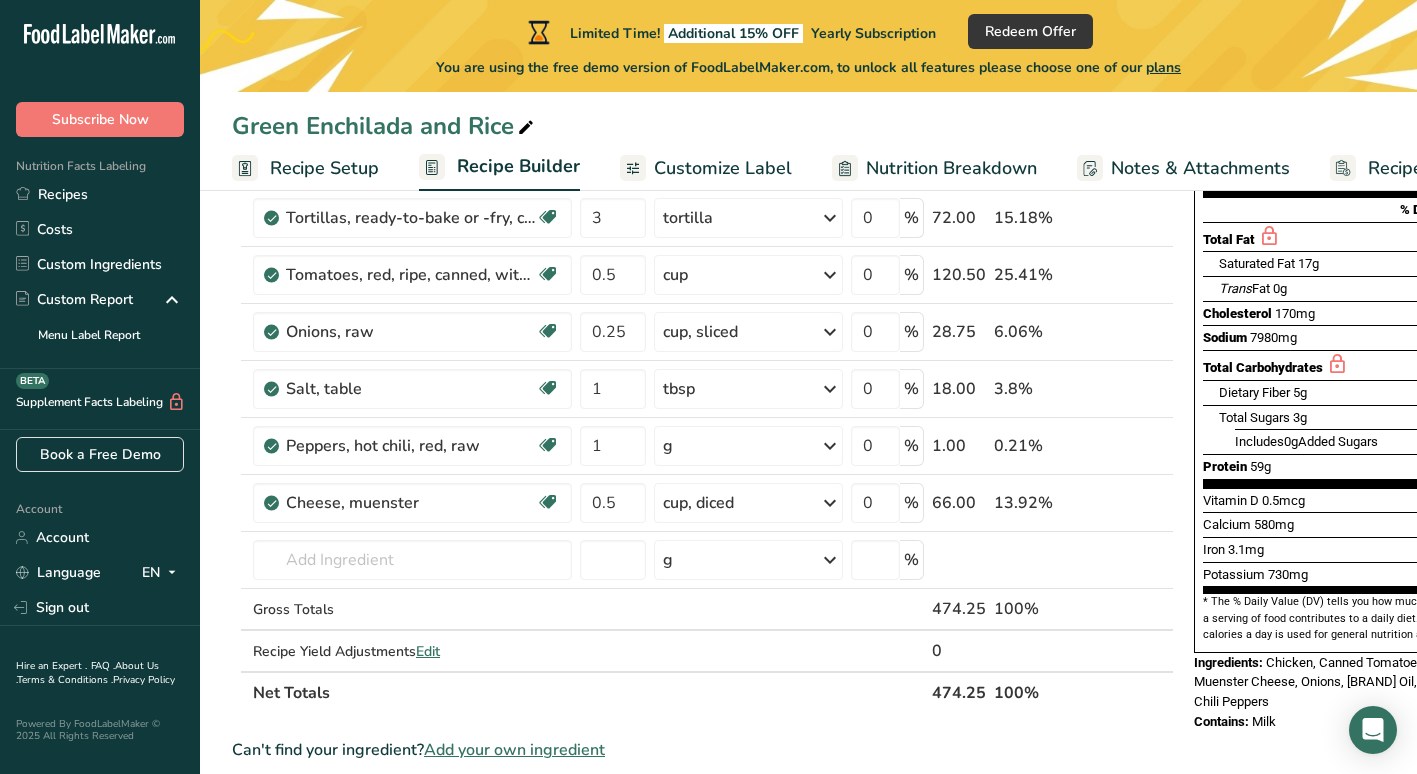 scroll, scrollTop: 0, scrollLeft: 0, axis: both 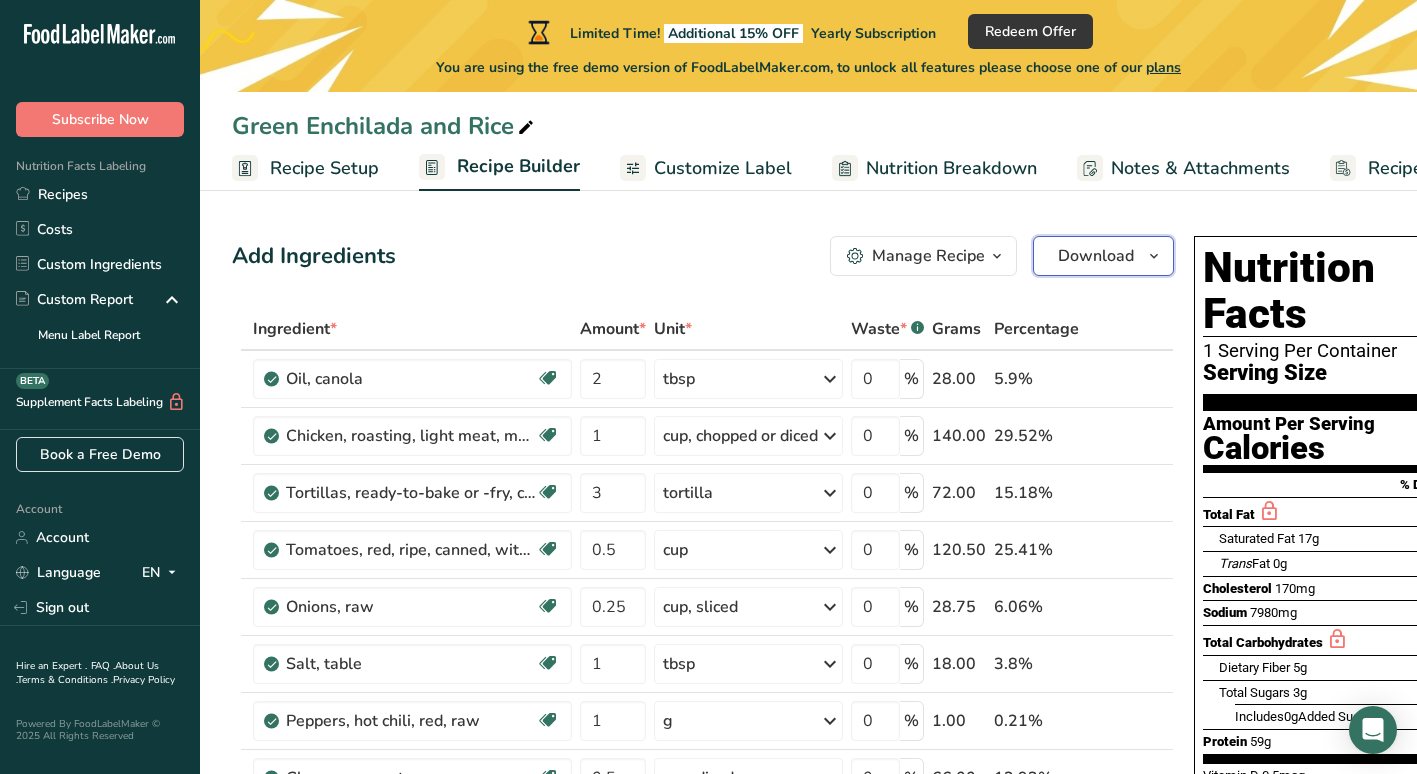 click on "Download" at bounding box center [1103, 256] 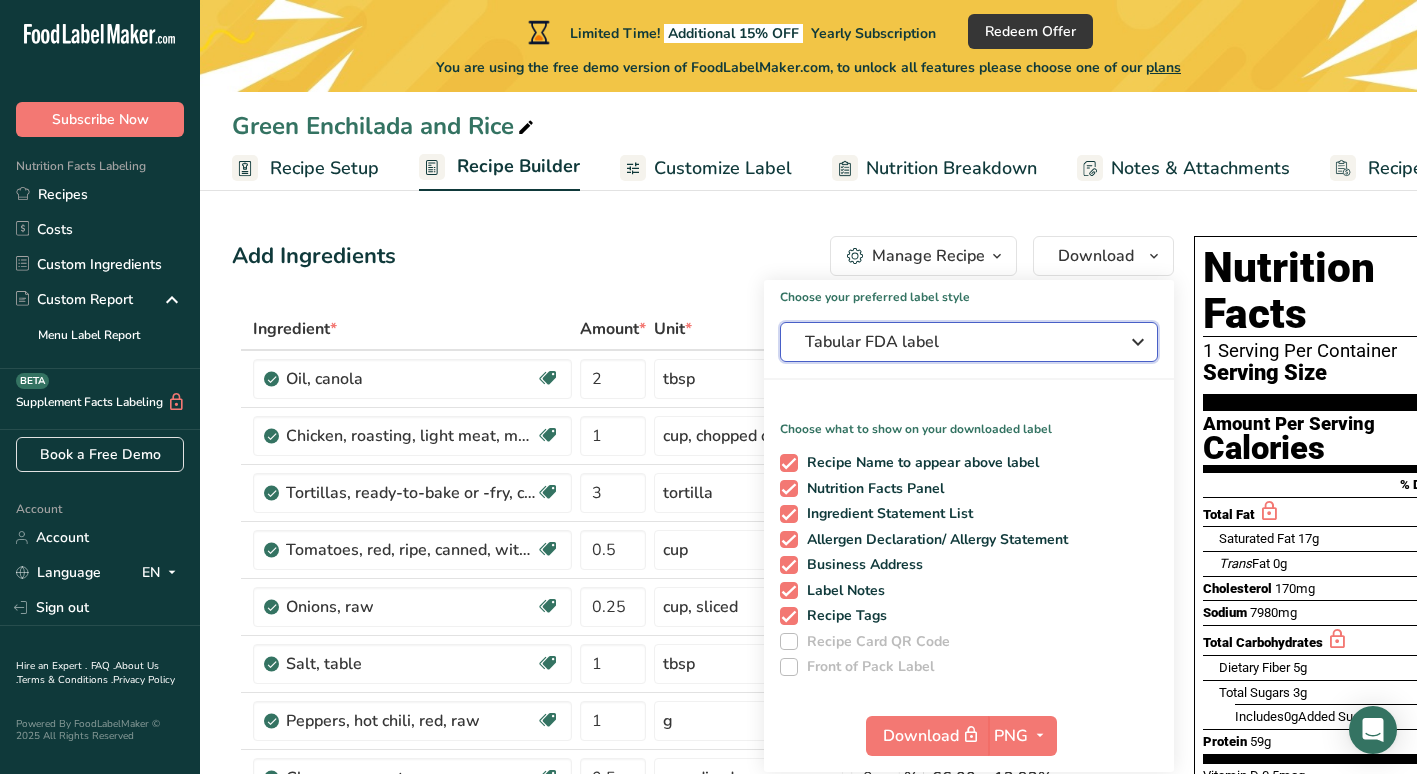 click on "Tabular FDA label" at bounding box center [955, 342] 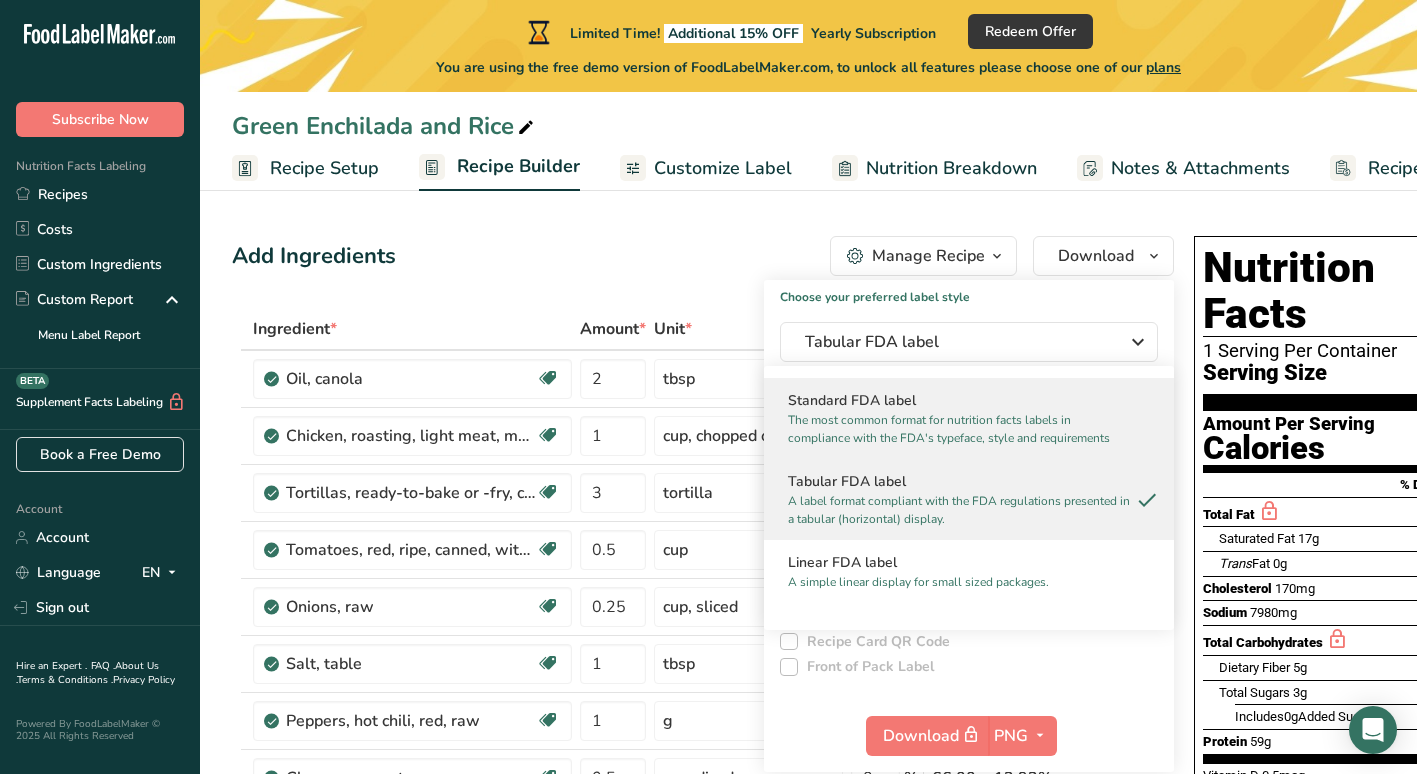 click on "Standard FDA label" at bounding box center (969, 400) 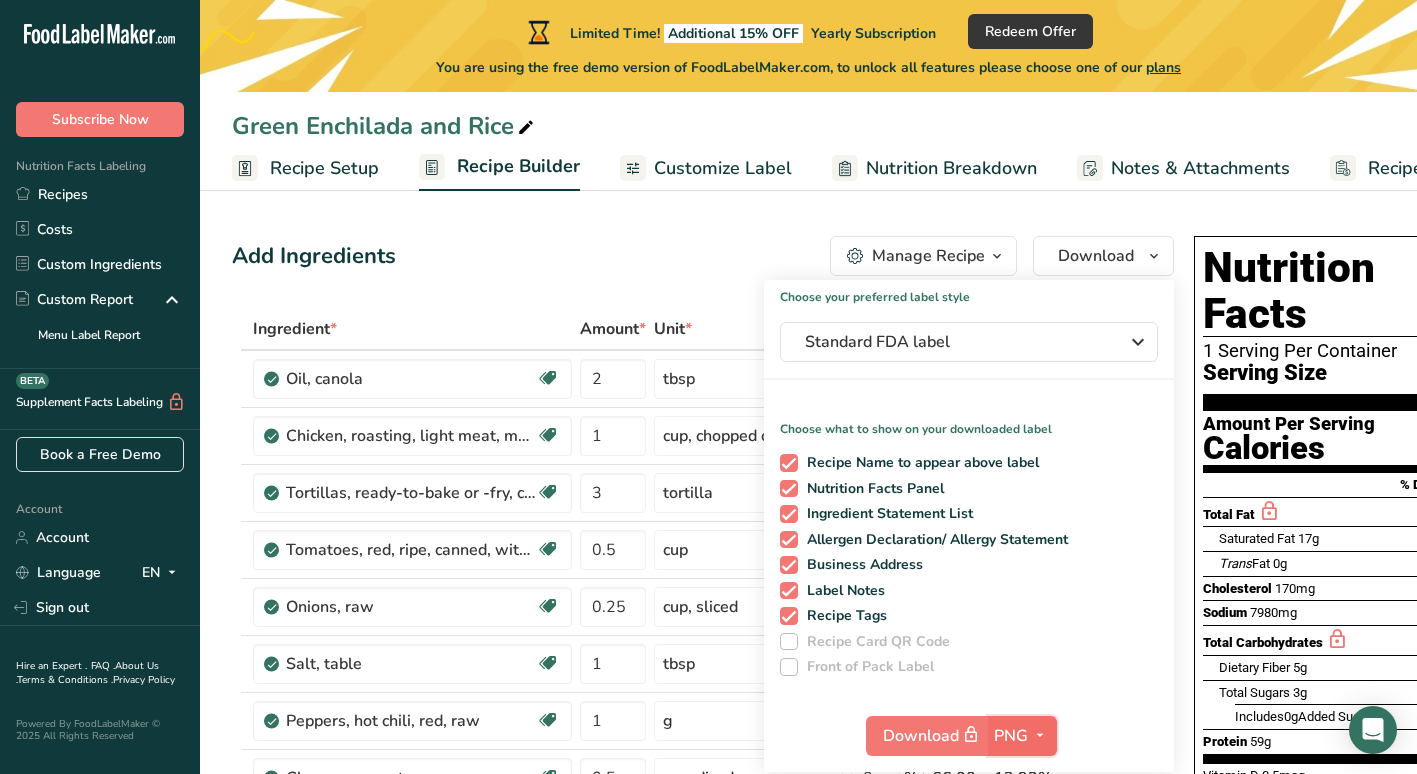 click at bounding box center [1040, 735] 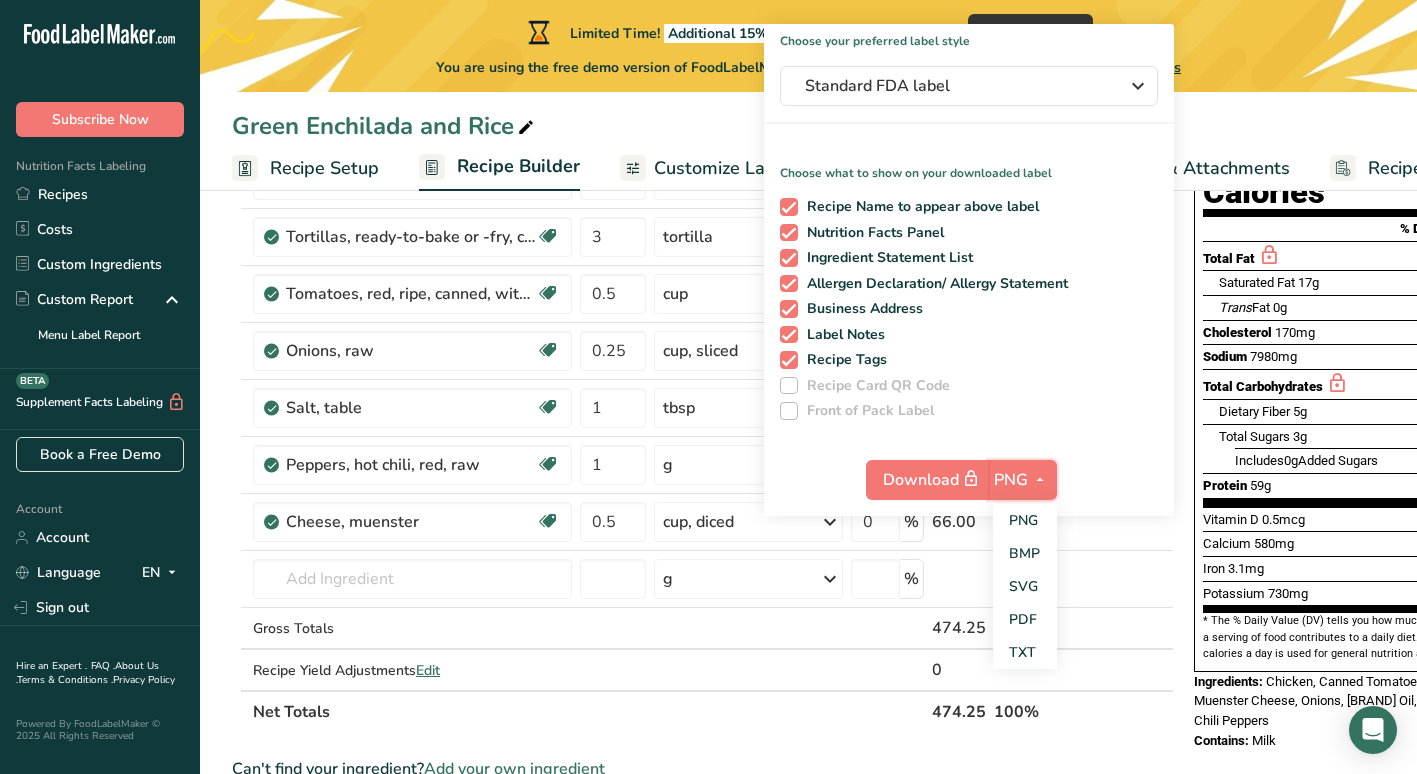 scroll, scrollTop: 257, scrollLeft: 0, axis: vertical 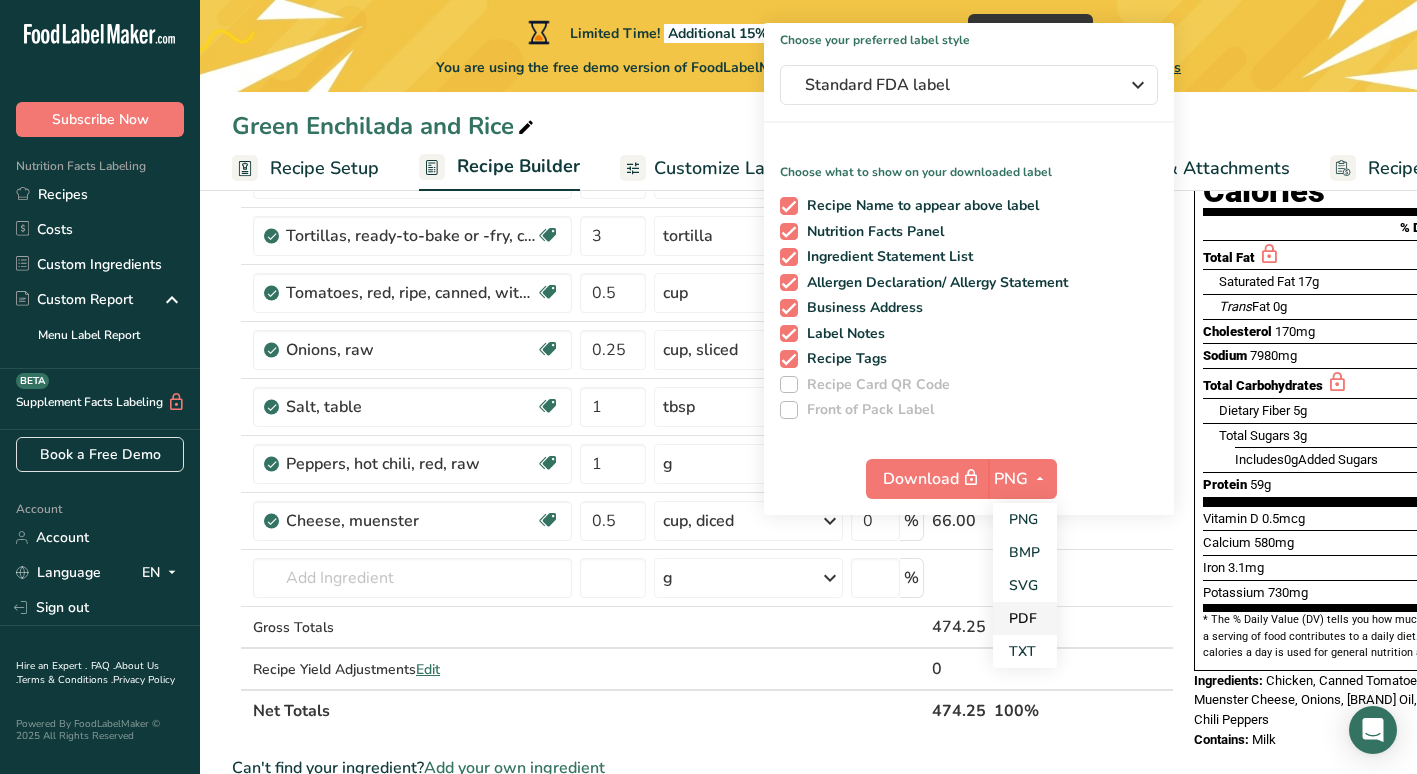 click on "PDF" at bounding box center [1025, 618] 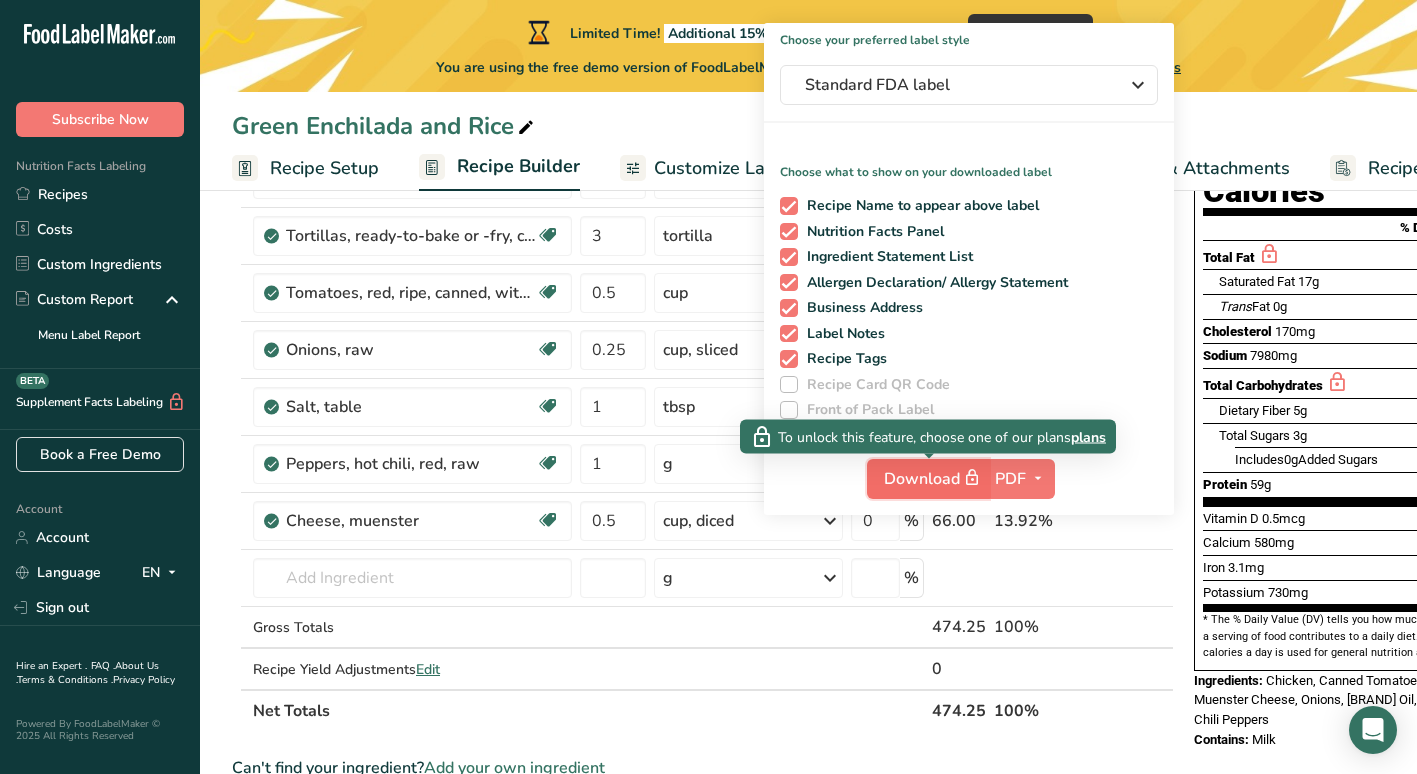 click on "Download" at bounding box center (934, 478) 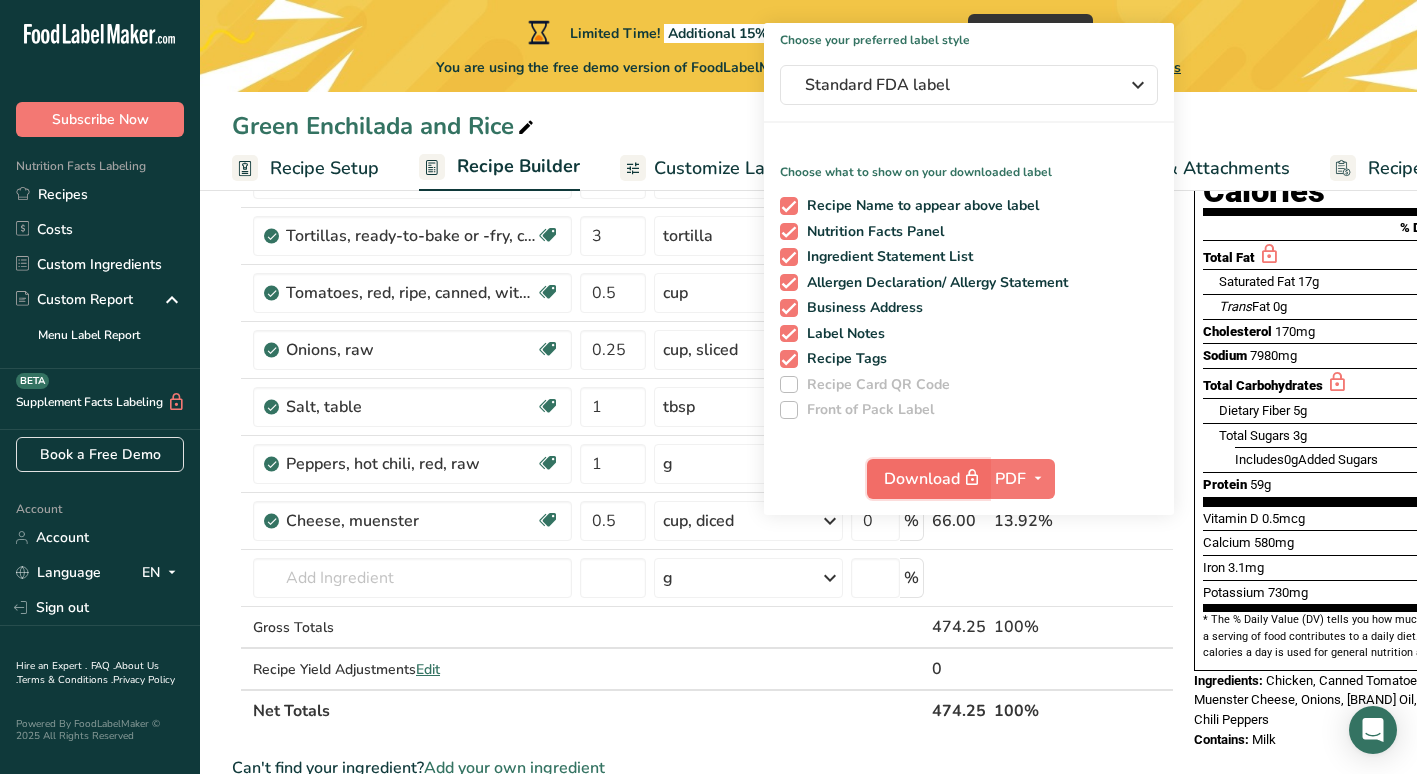 click on "Download" at bounding box center (934, 478) 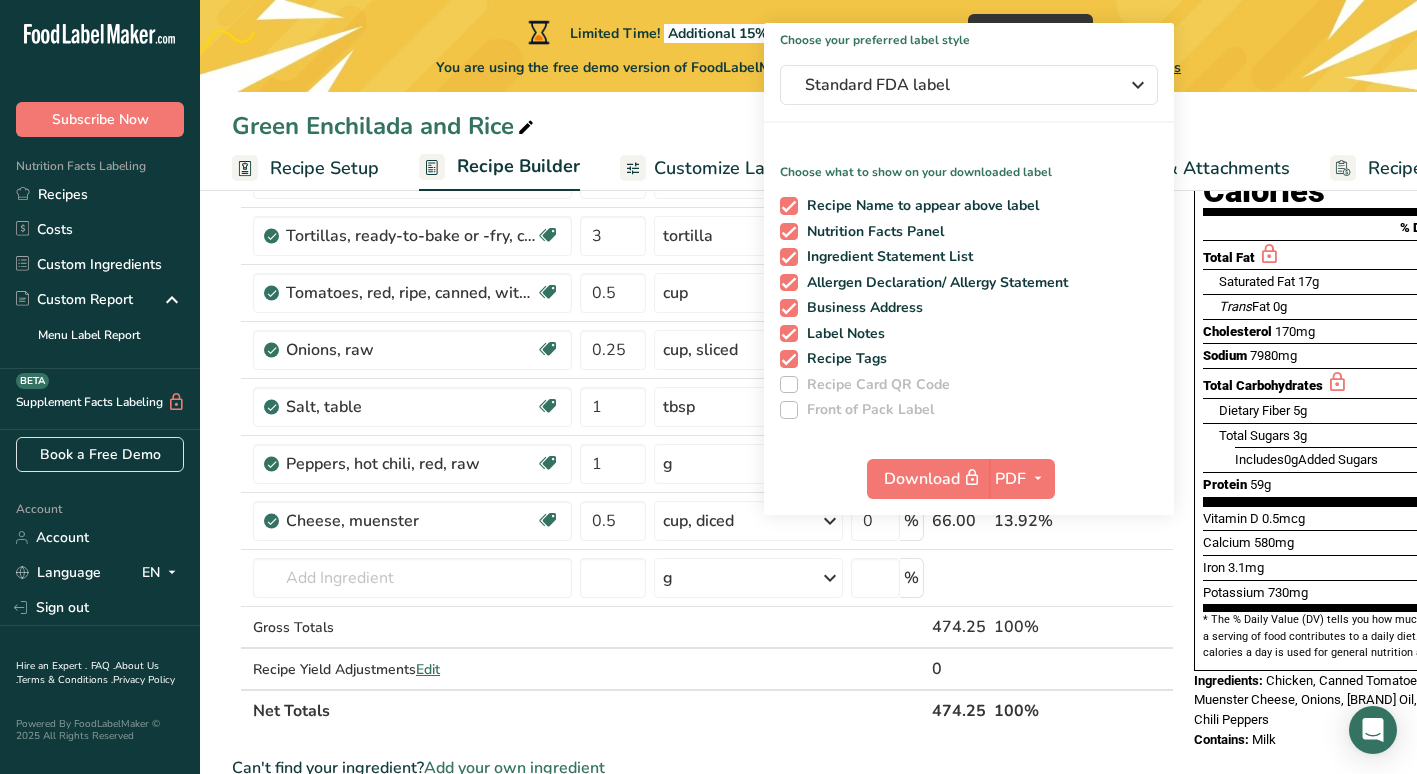 click on "Green Enchilada and Rice" at bounding box center [808, 126] 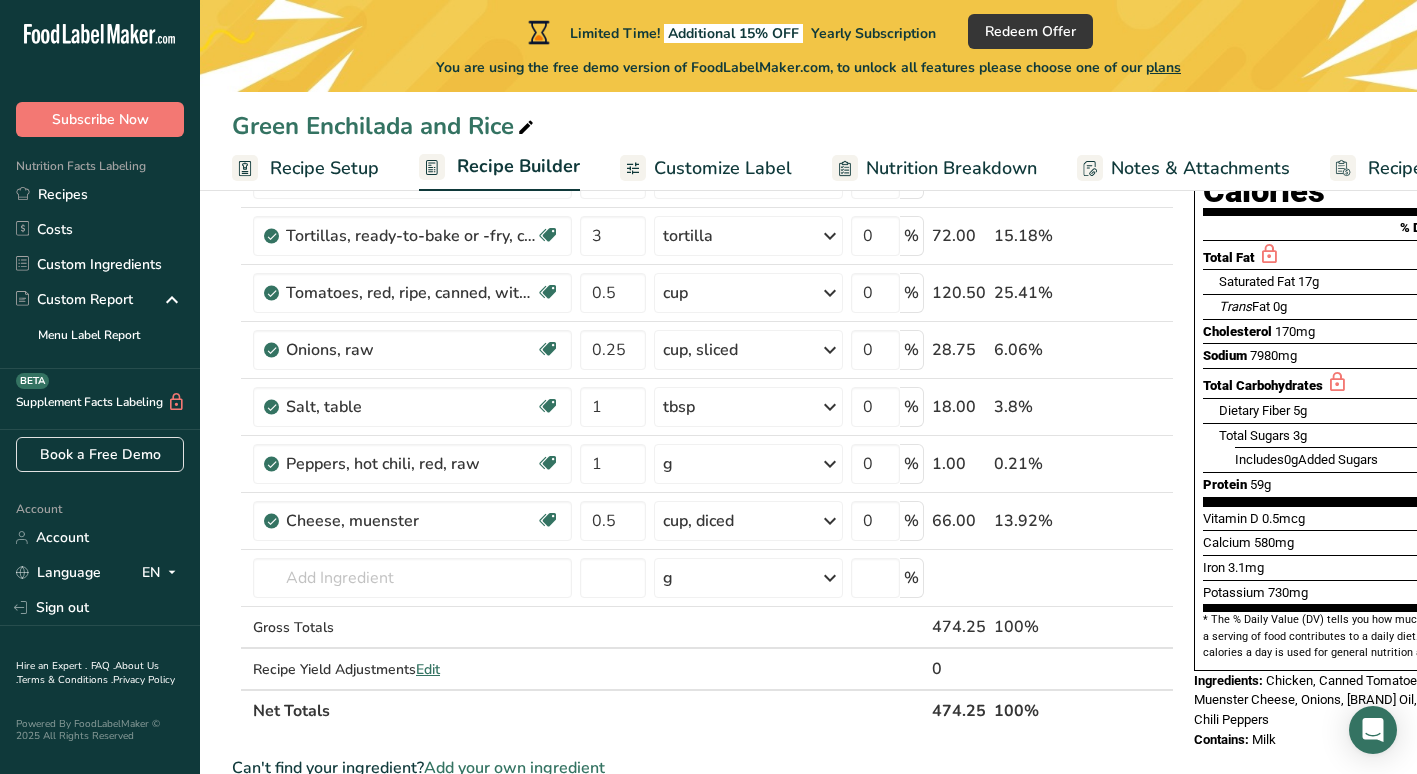 click on "Includes
0g
Added Sugars
0%" at bounding box center (1362, 459) 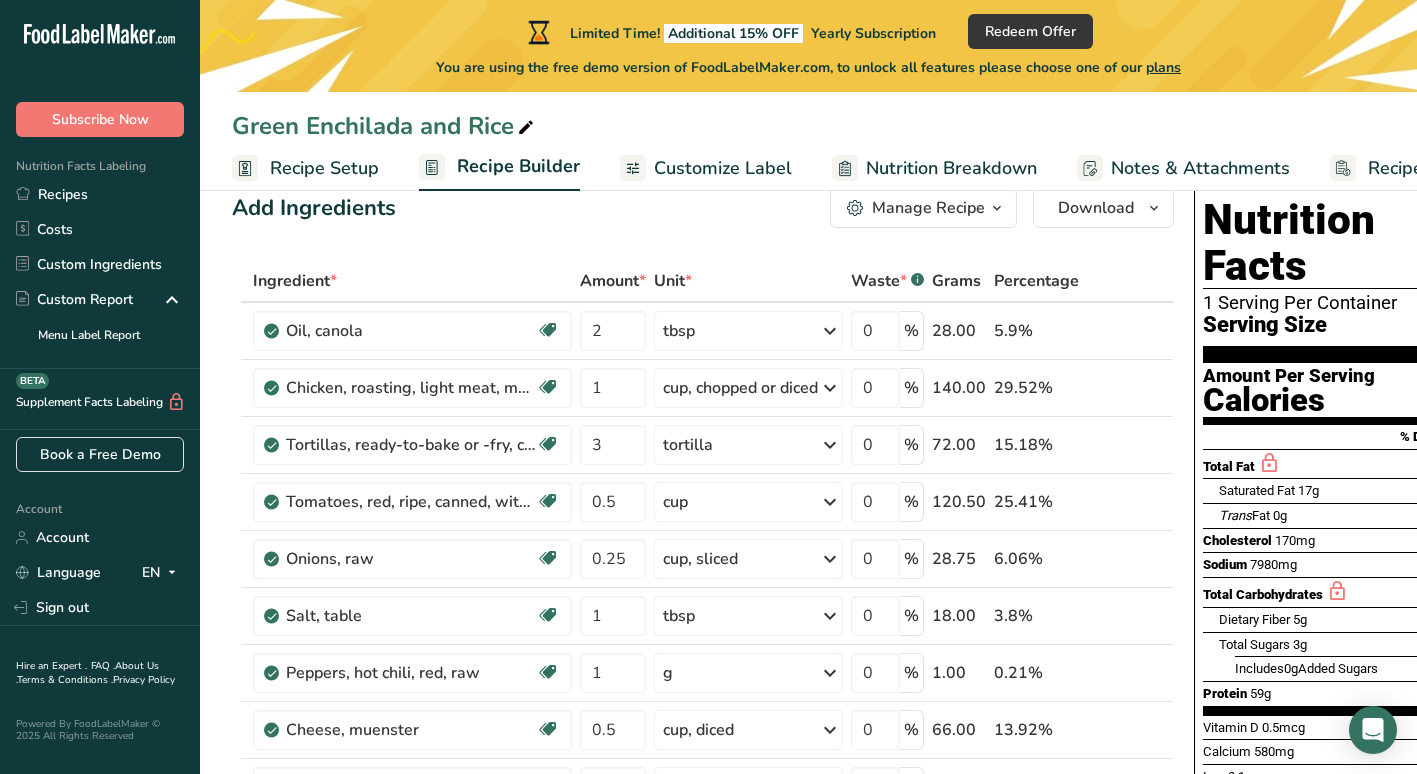 scroll, scrollTop: 0, scrollLeft: 0, axis: both 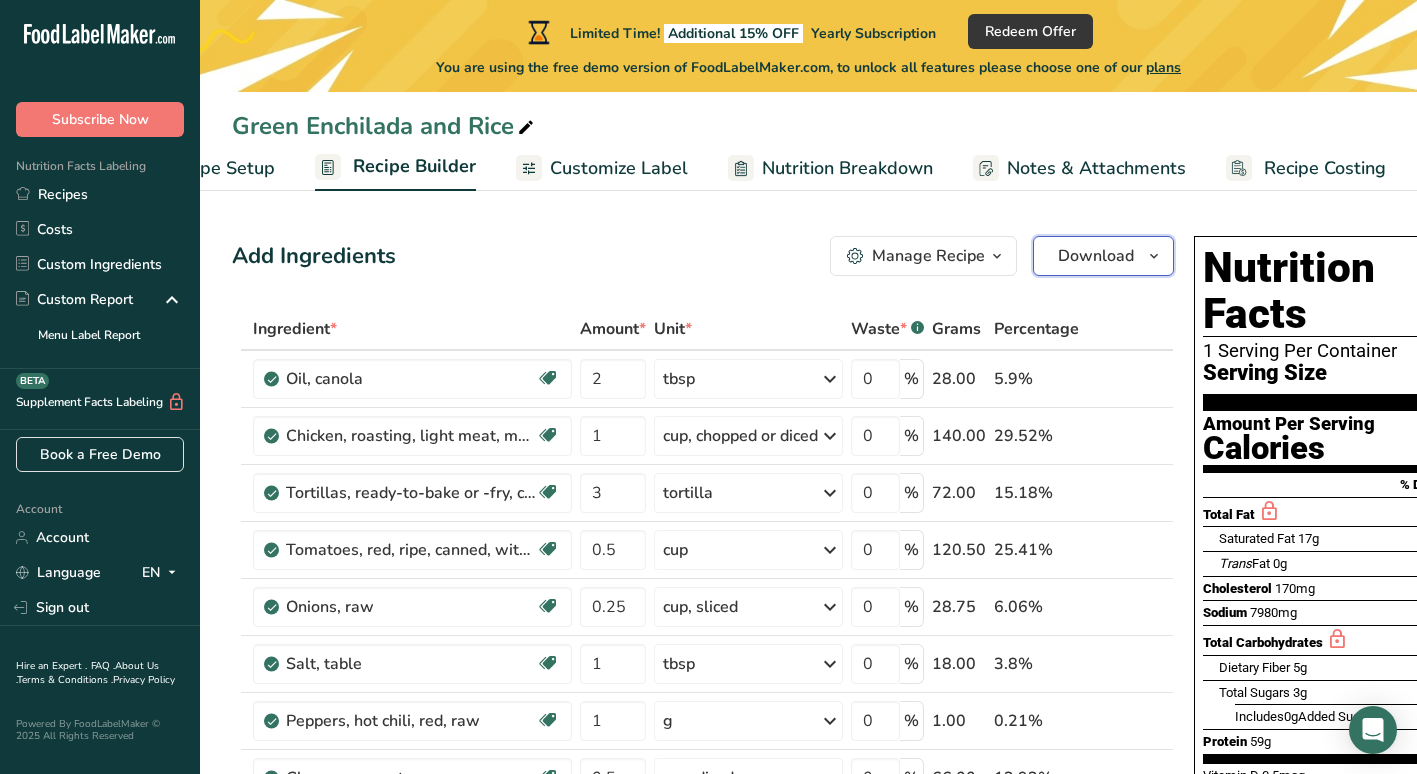 click at bounding box center [1154, 256] 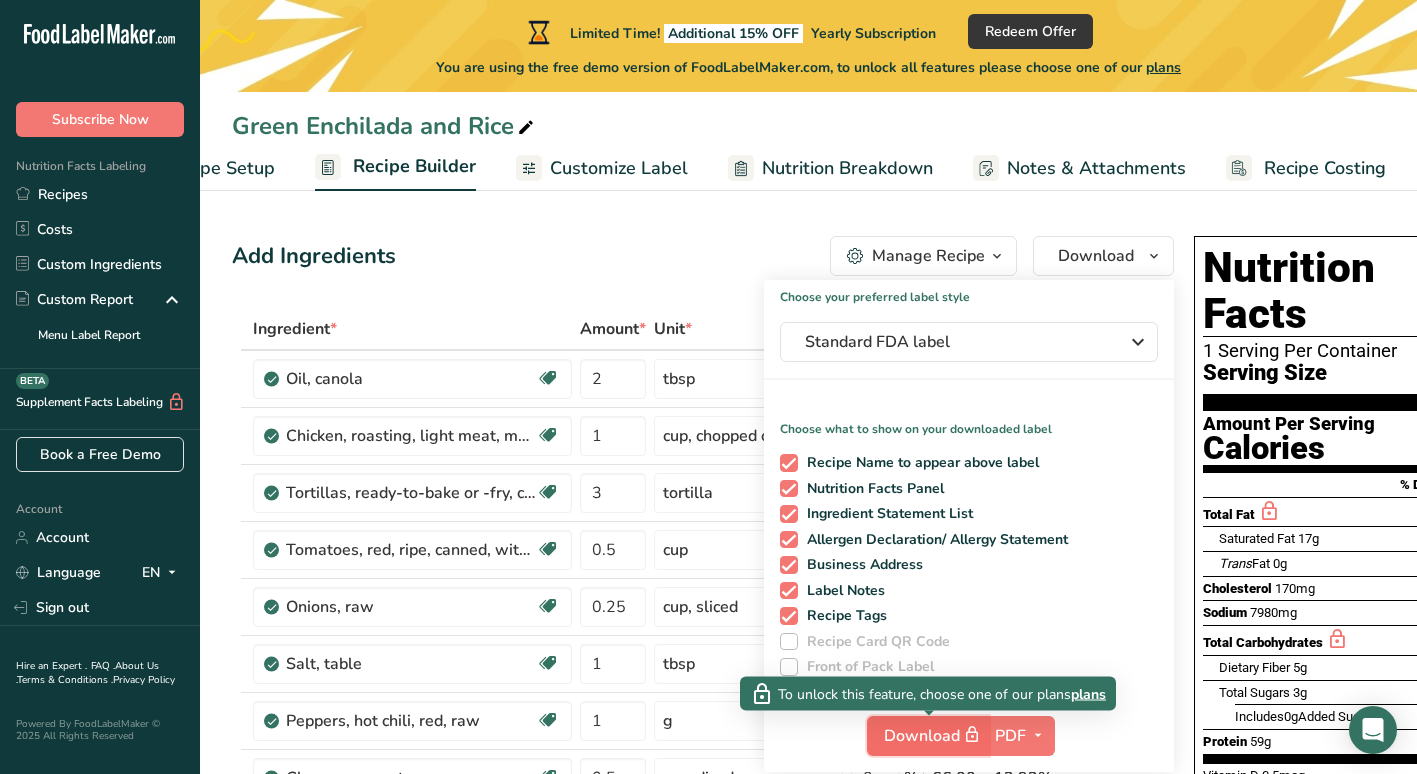 click on "Download" at bounding box center (934, 735) 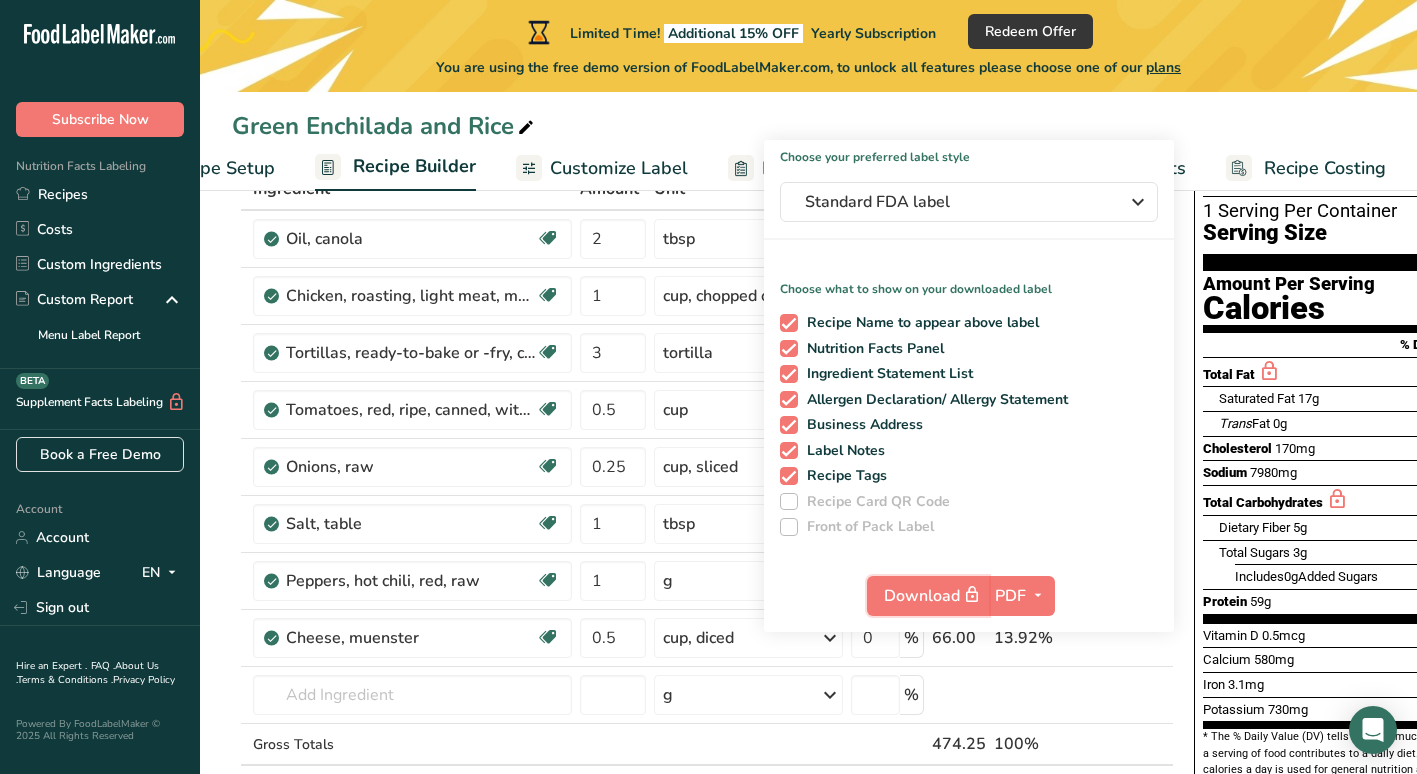 scroll, scrollTop: 134, scrollLeft: 0, axis: vertical 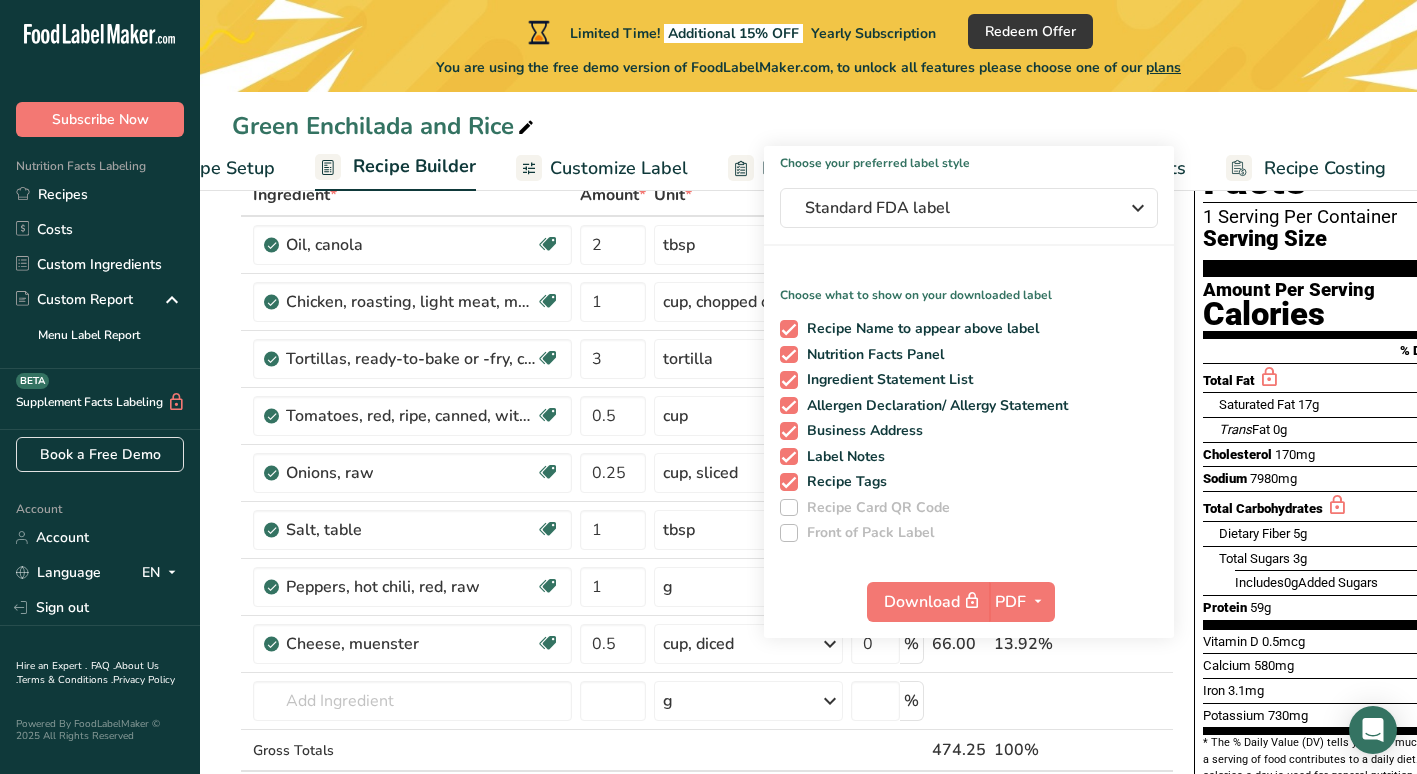 click on "Customize Label" at bounding box center [602, 168] 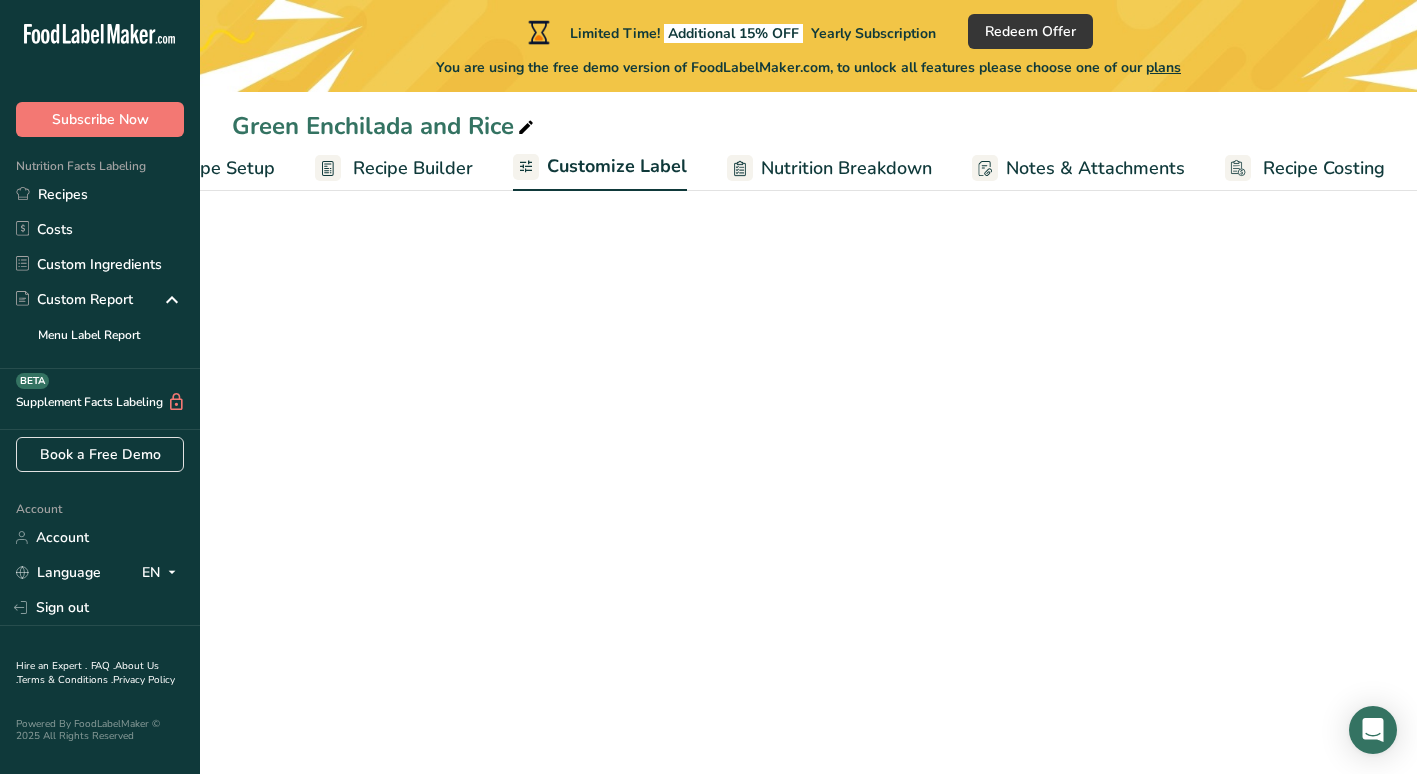 scroll, scrollTop: 0, scrollLeft: 104, axis: horizontal 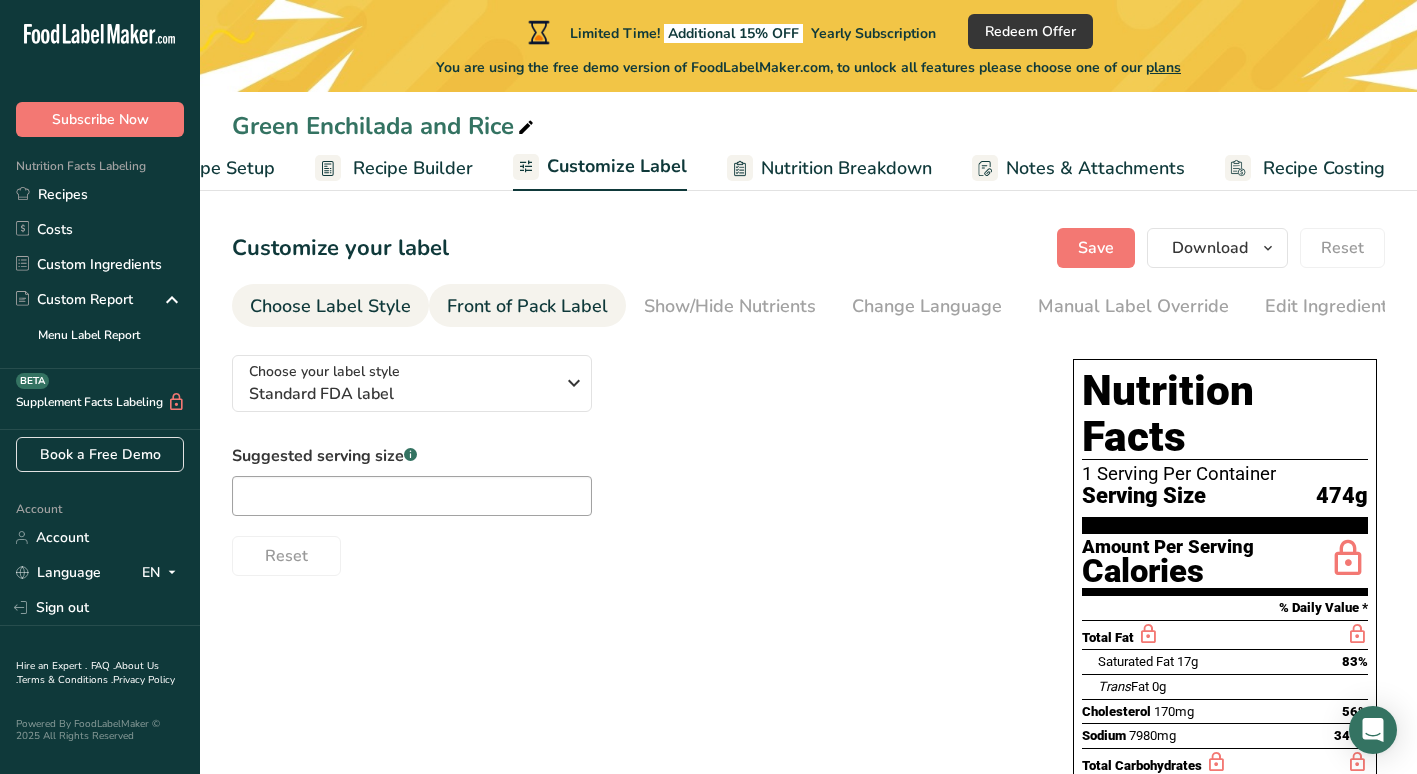 click on "Front of Pack Label" at bounding box center (527, 306) 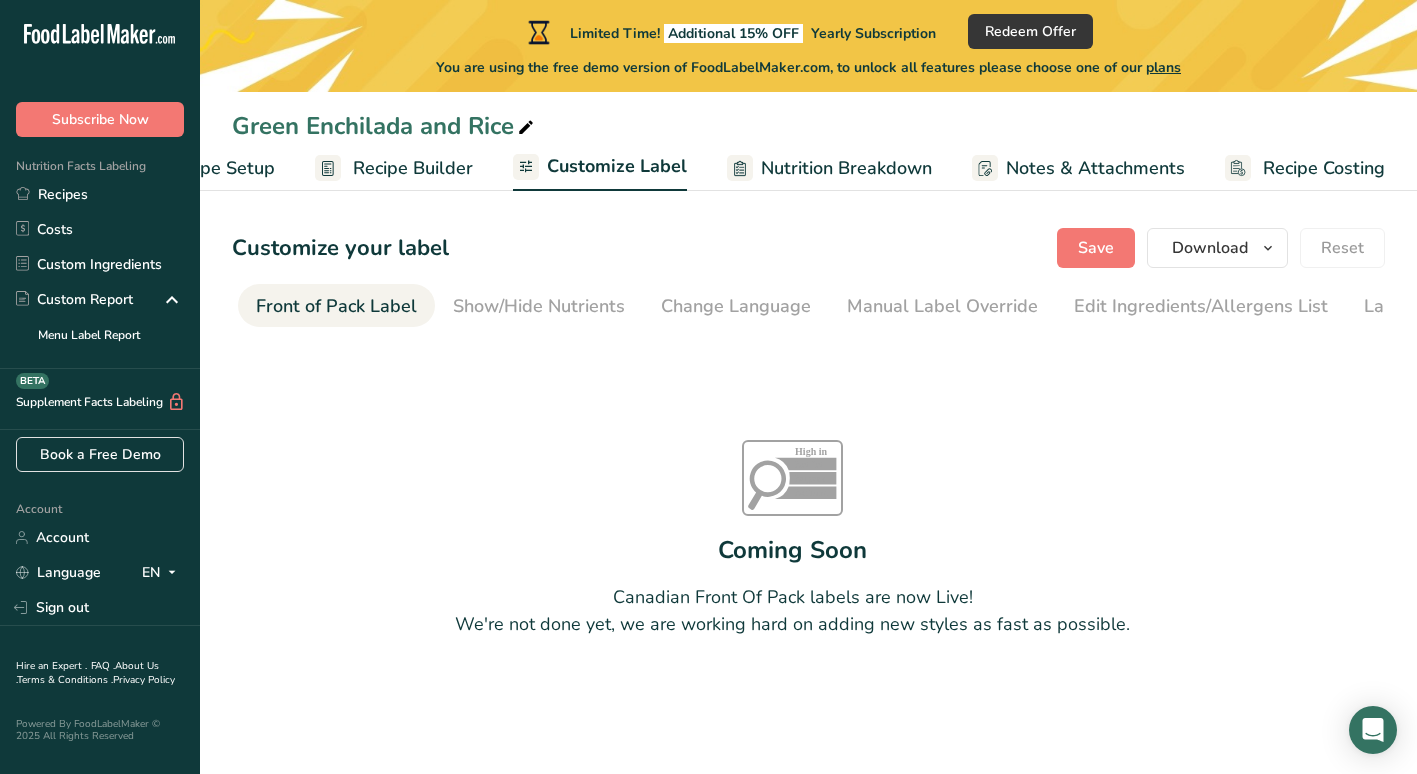 scroll, scrollTop: 0, scrollLeft: 194, axis: horizontal 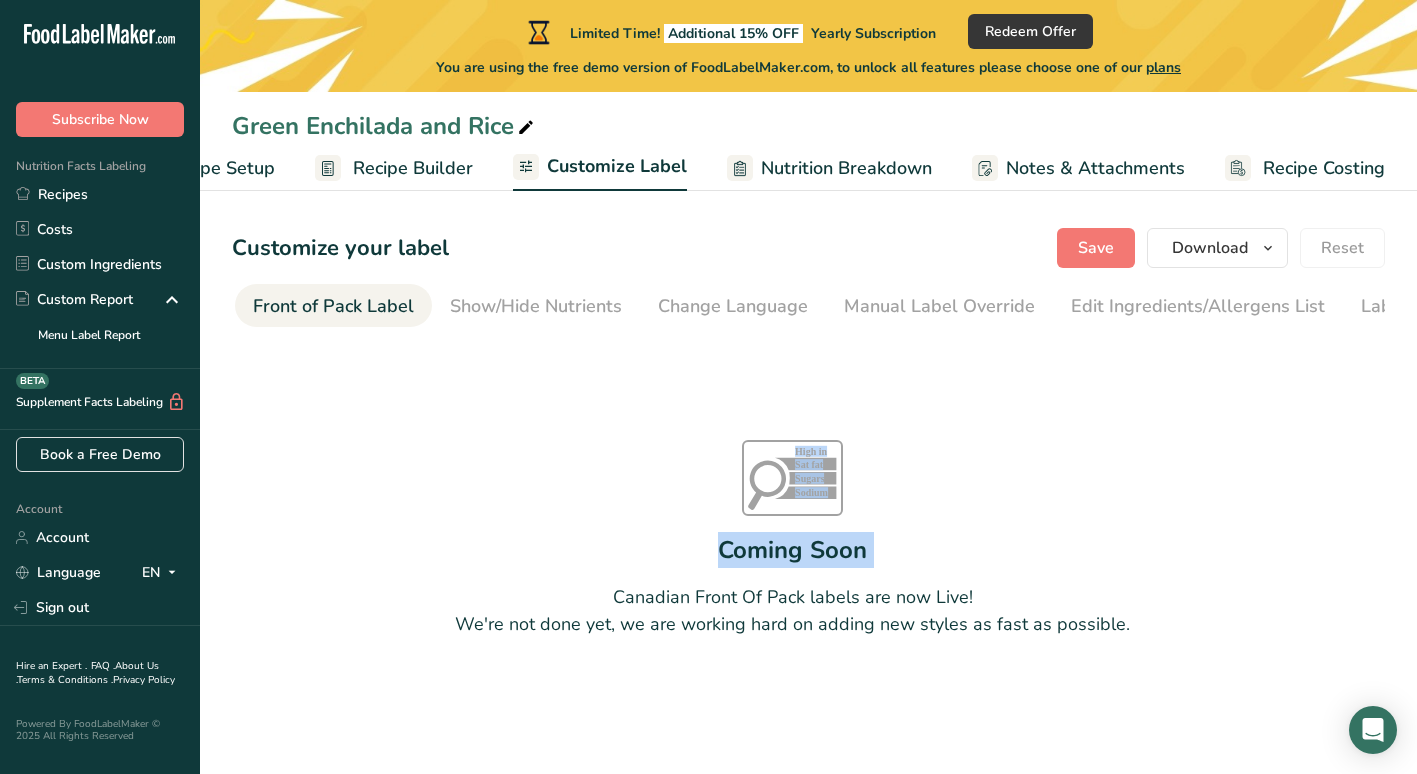 drag, startPoint x: 424, startPoint y: 333, endPoint x: 333, endPoint y: 314, distance: 92.96236 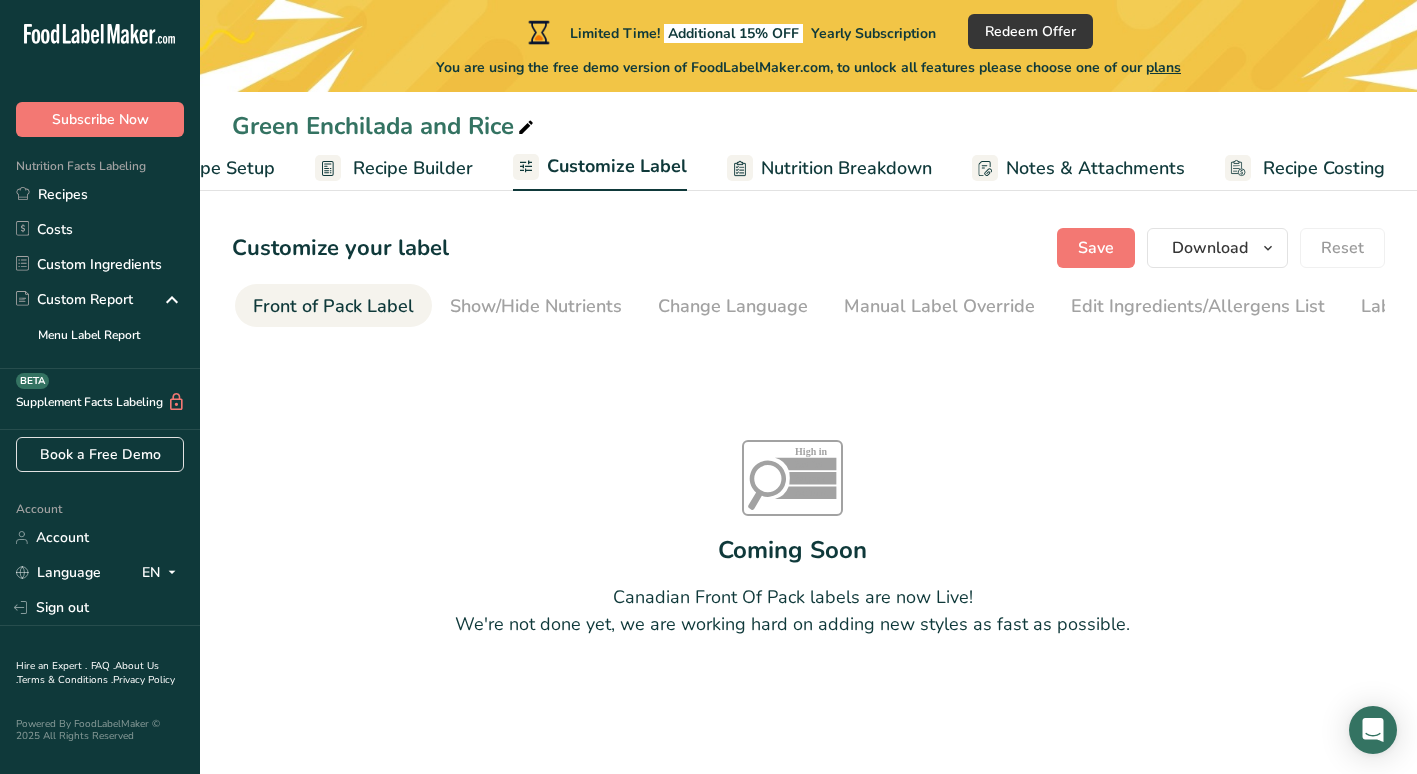 click on "Choose Label Style
Front of Pack Label
Show/Hide Nutrients
Change Language
Manual Label Override
Edit Ingredients/Allergens List
Label Extra Info" at bounding box center [614, 305] 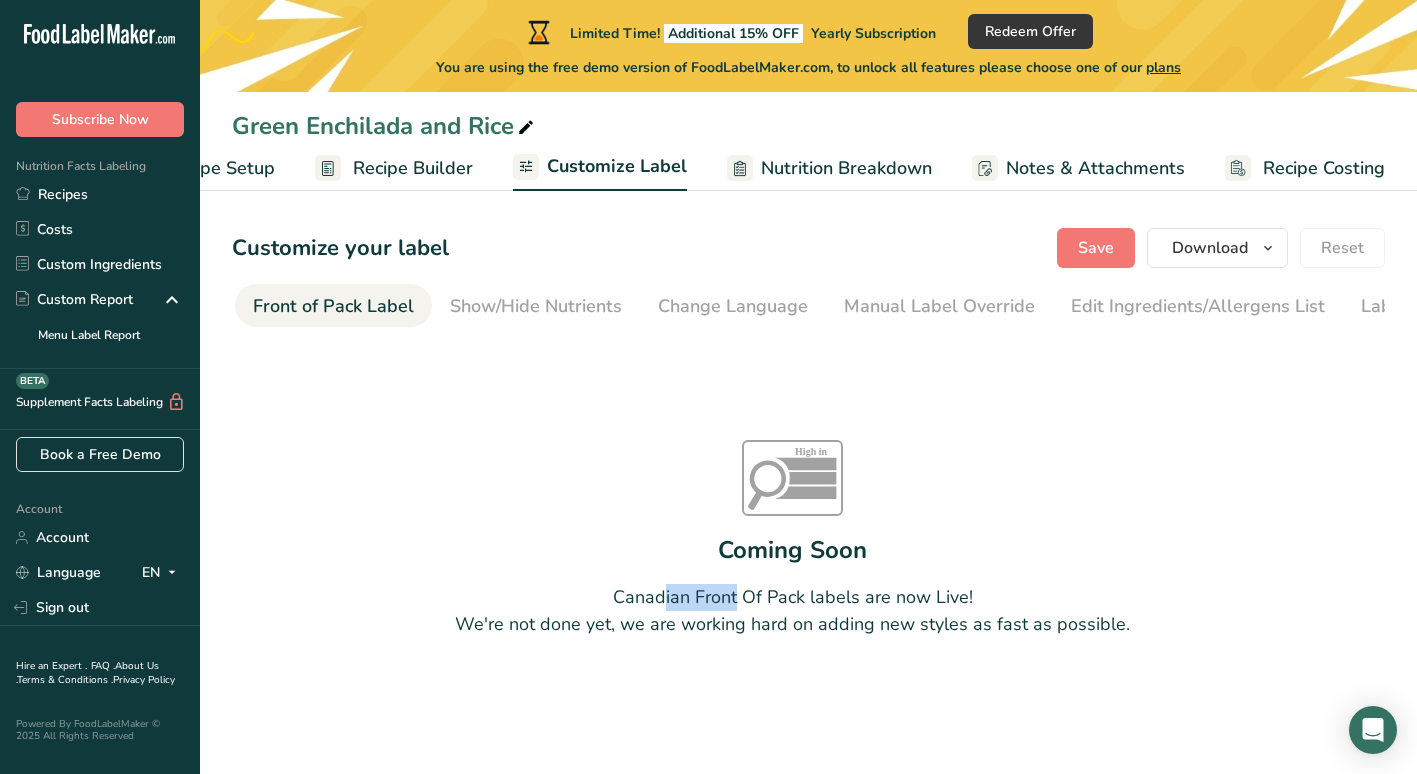 click on "Customize your label
Save
Download
Choose what to show on your downloaded label
Recipe Name to appear above label
Nutrition Facts Panel
Ingredient Statement List
Allergen Declaration/ Allergy Statement
Business Address
Label Notes
Recipe Tags
Recipe Card QR Code
Front of Pack Label
Download
PNG
PNG
BMP
SVG
PDF
TXT
Reset
Choose Label Style
Front of Pack Label
Show/Hide Nutrients
Change Language
Manual Label Override
Edit Ingredients/Allergens List
Label Extra Info" at bounding box center [808, 483] 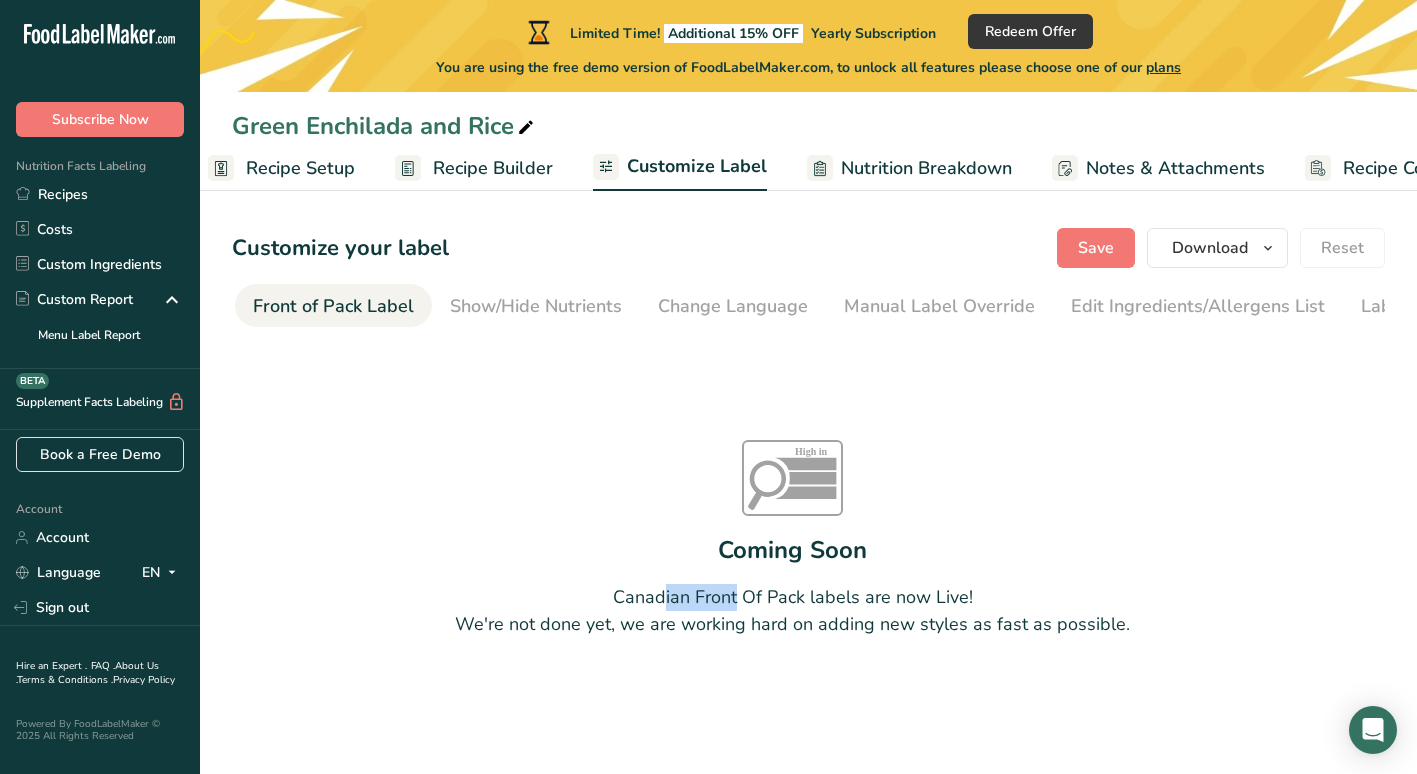 scroll, scrollTop: 0, scrollLeft: 0, axis: both 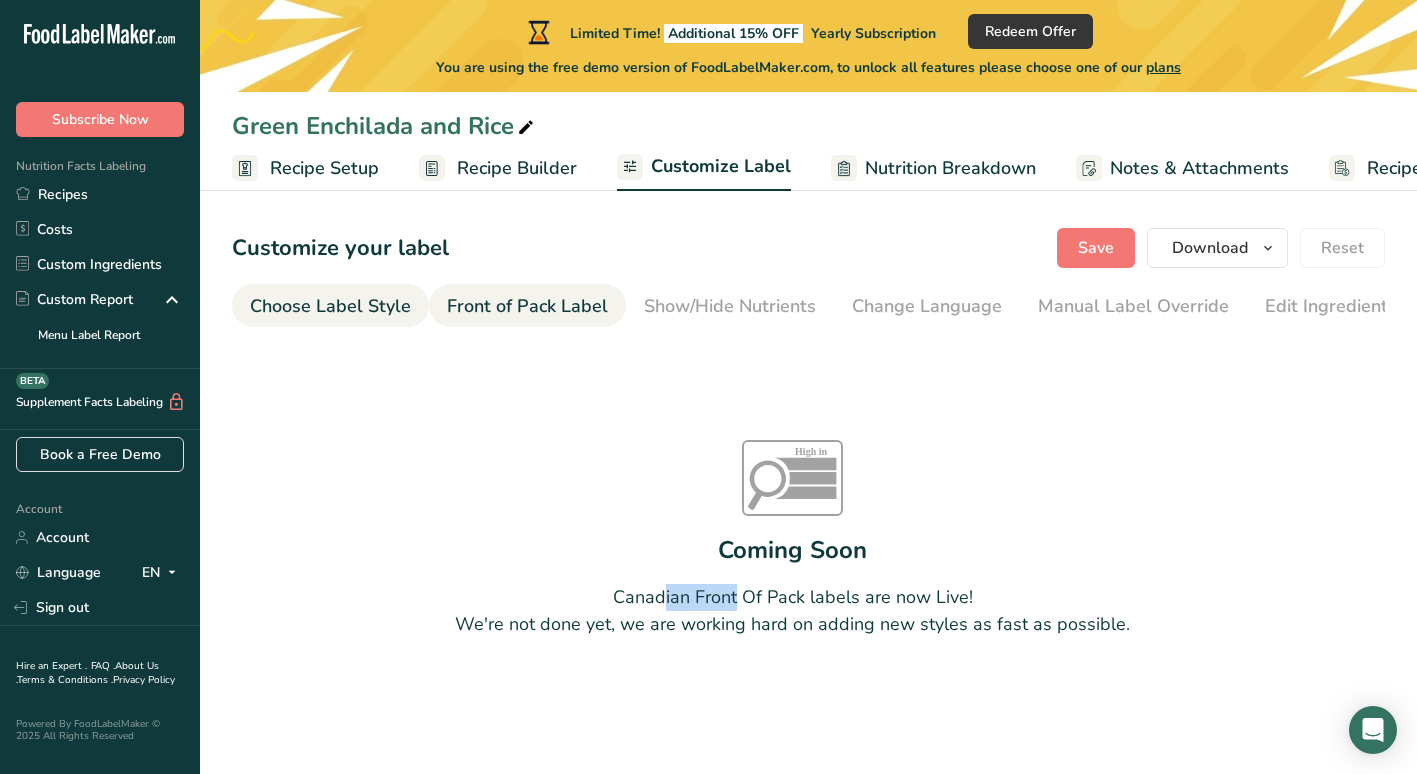 click on "Choose Label Style" at bounding box center (330, 306) 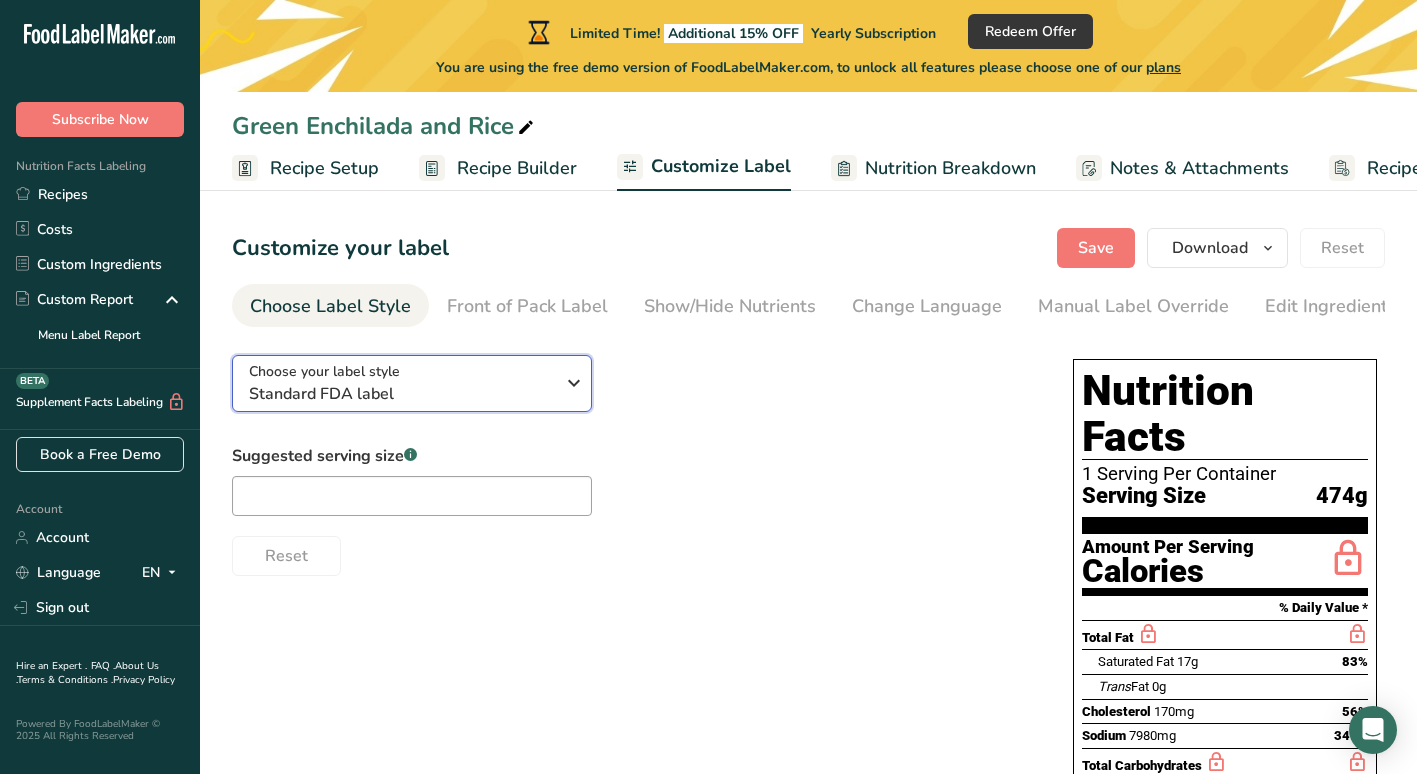 click on "Standard FDA label" at bounding box center (401, 394) 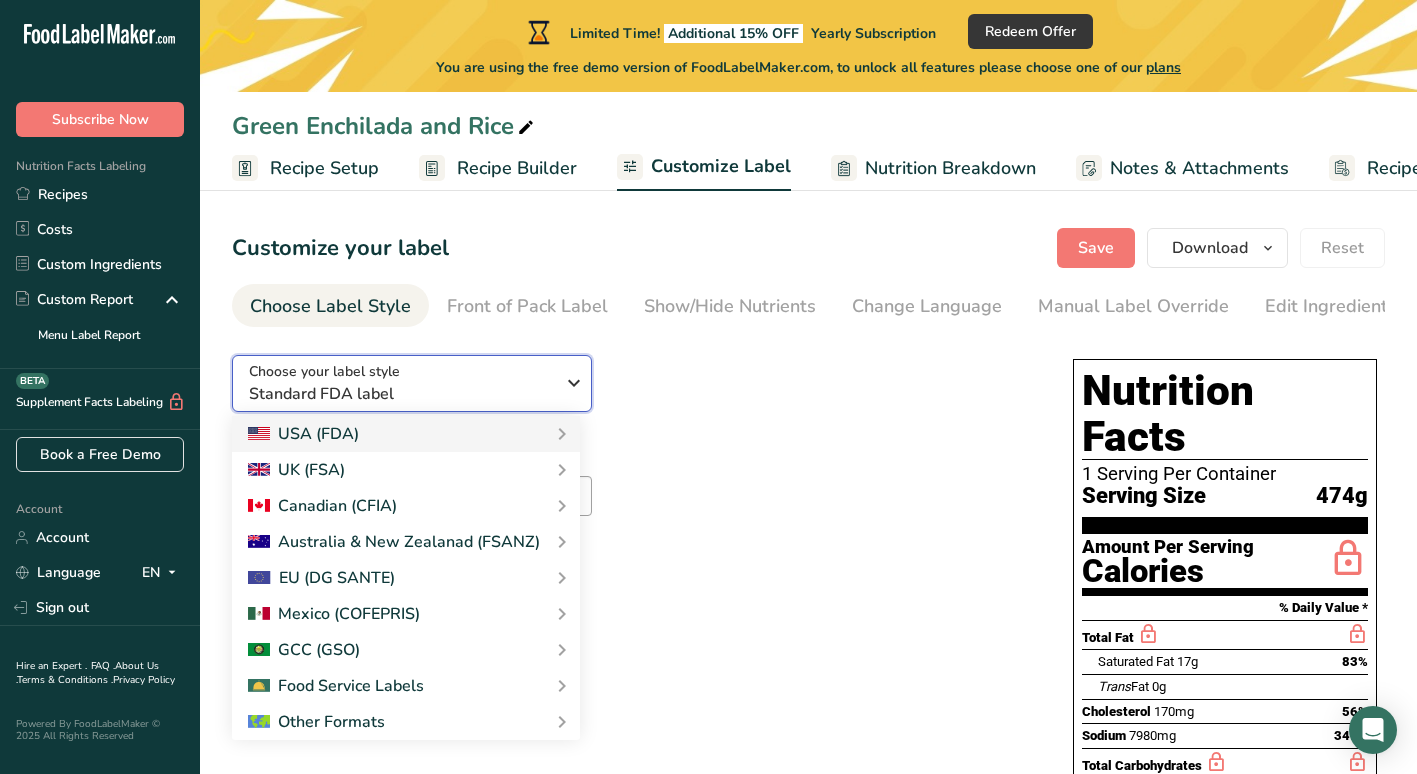 click on "Standard FDA label" at bounding box center [401, 394] 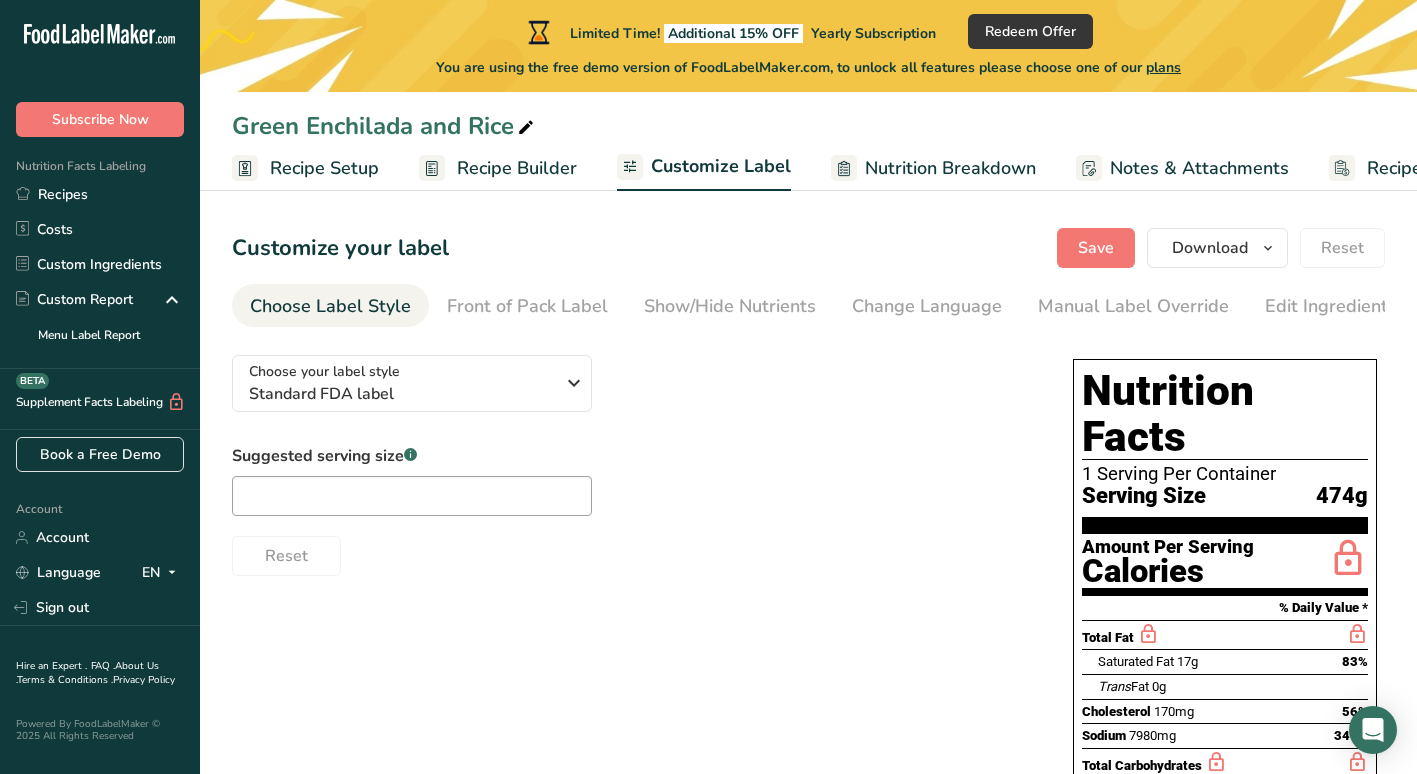click on "Nutrition Breakdown" at bounding box center [950, 168] 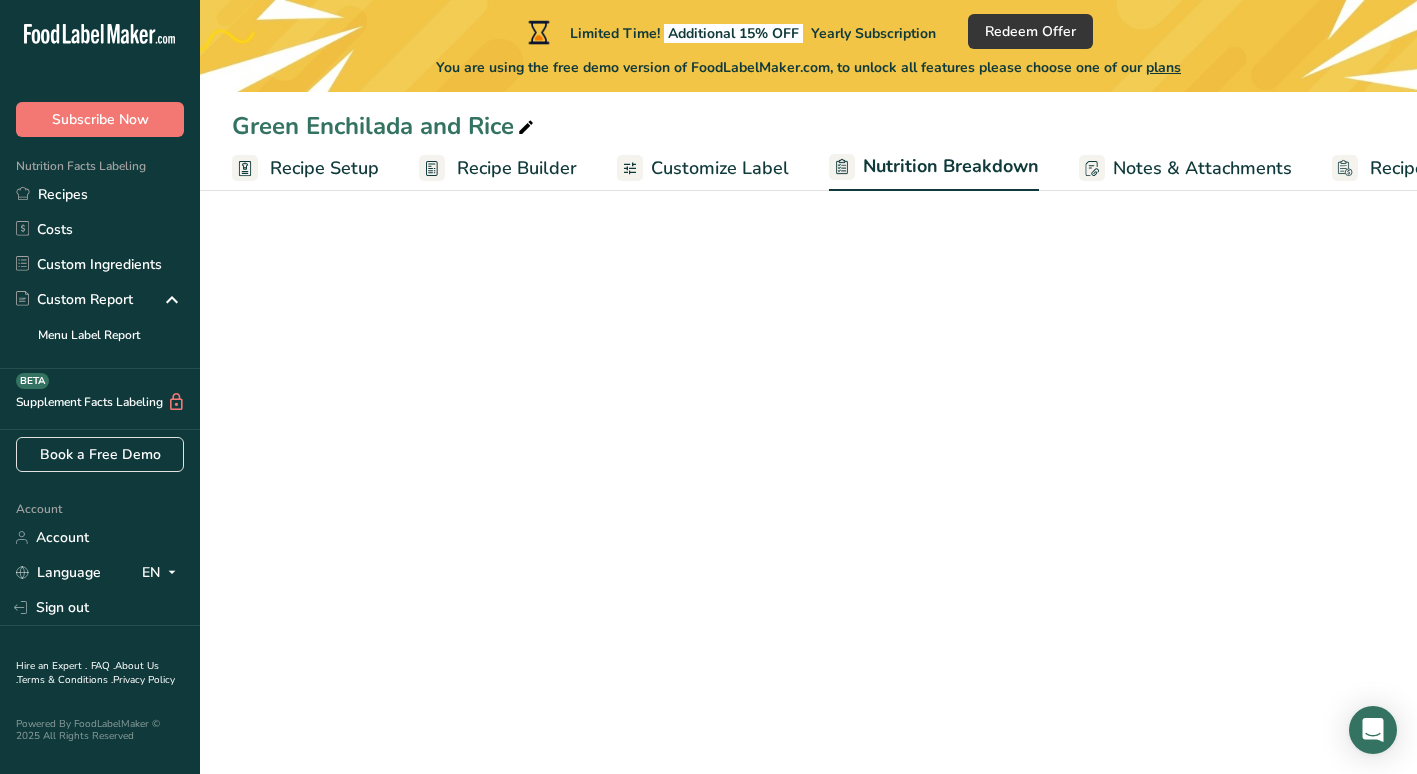 scroll, scrollTop: 0, scrollLeft: 49, axis: horizontal 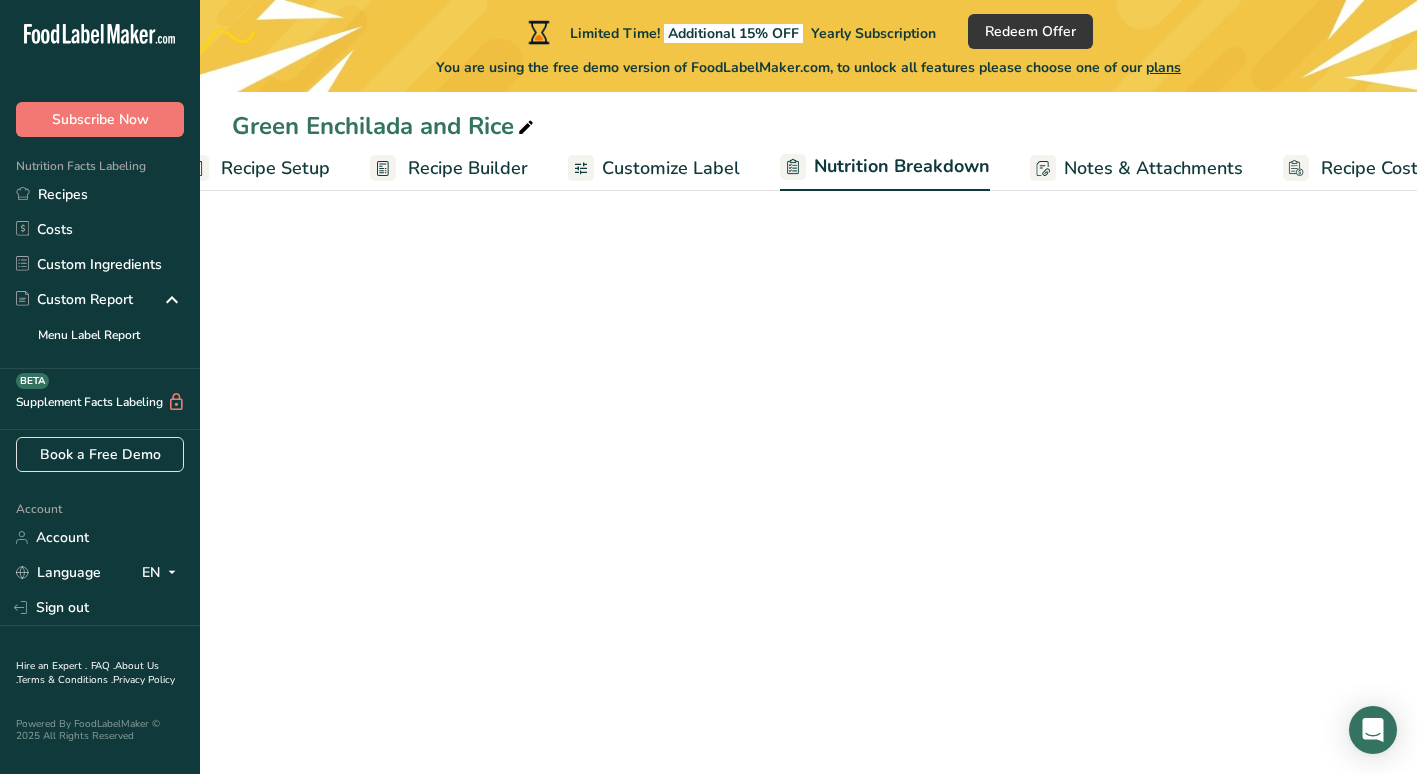 select on "Calories" 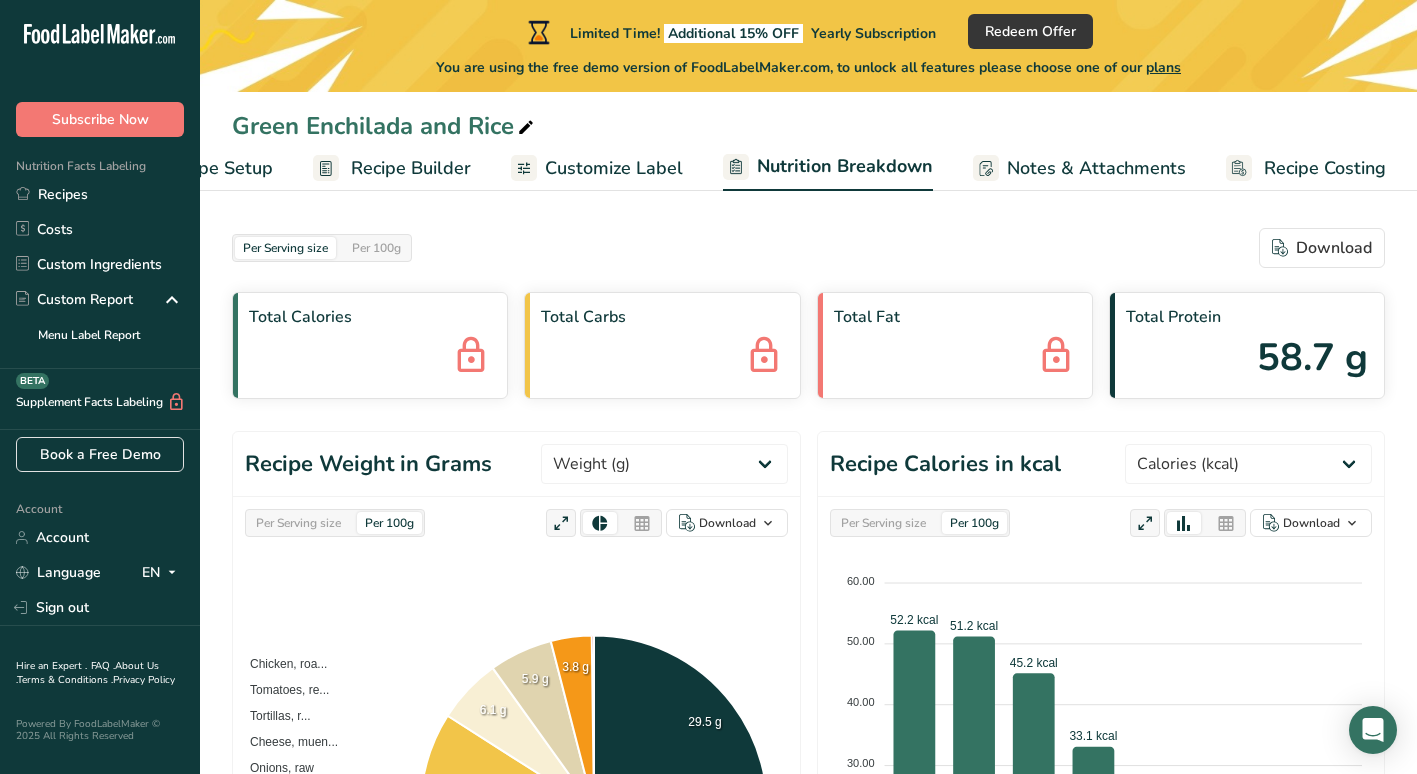 click on "Notes & Attachments" at bounding box center [1096, 168] 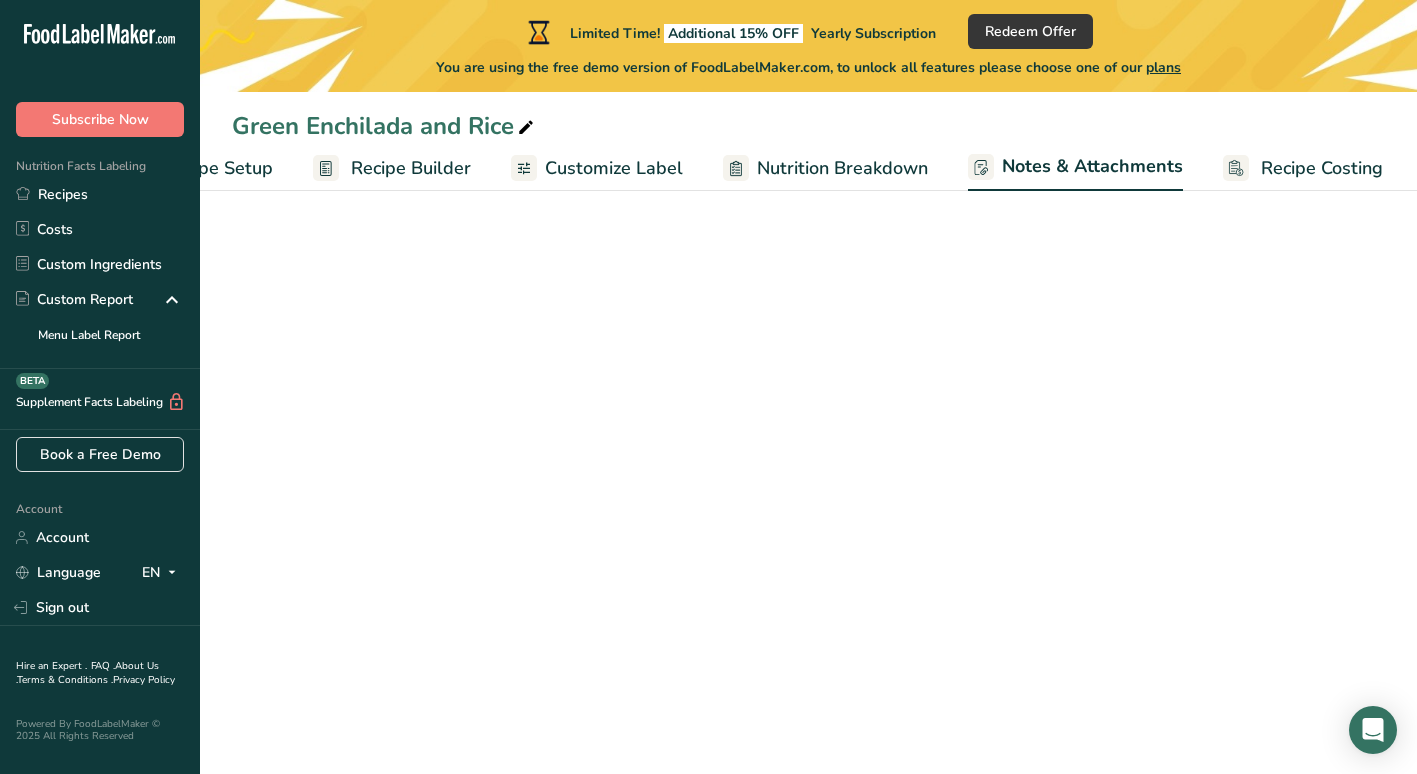 scroll, scrollTop: 0, scrollLeft: 105, axis: horizontal 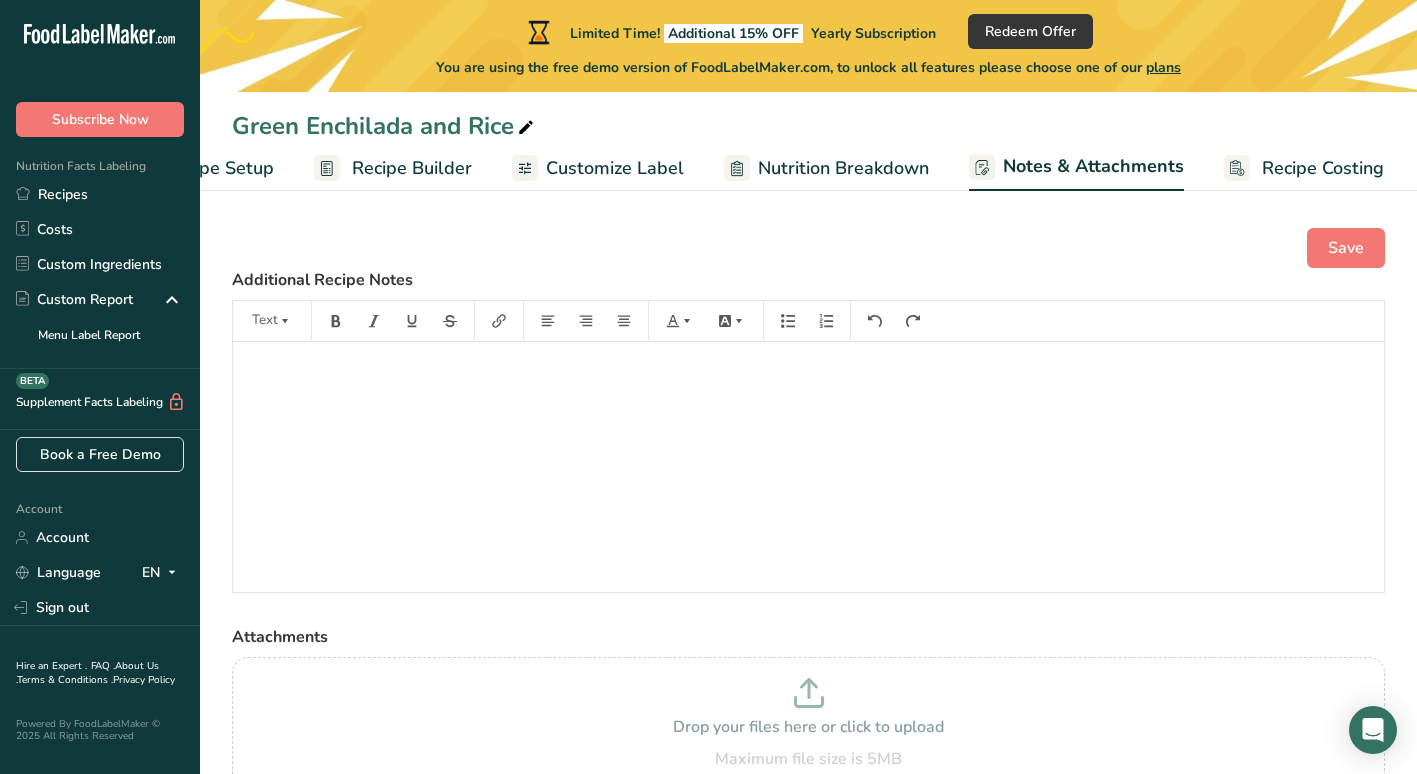 click on "Recipe Costing" at bounding box center (1323, 168) 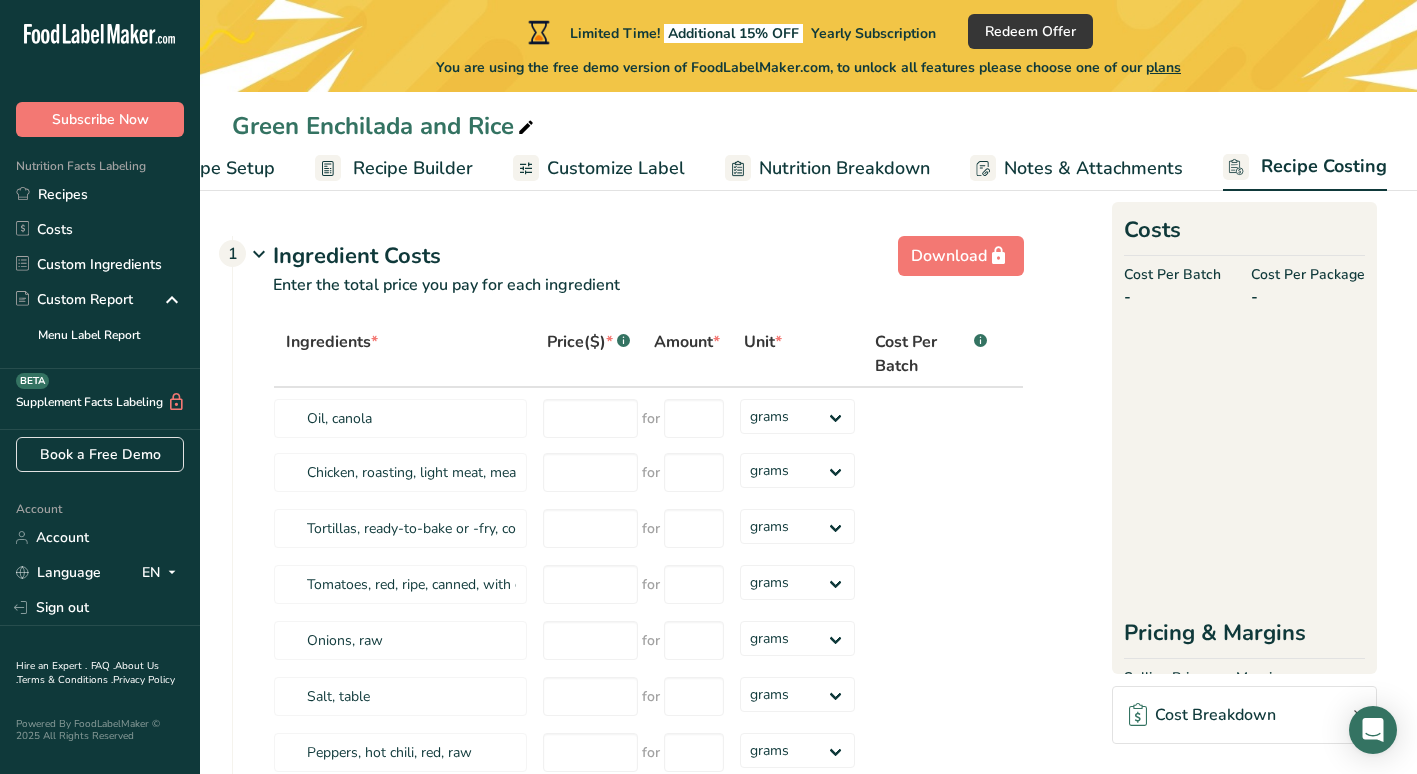 click on "Customize Label" at bounding box center [616, 168] 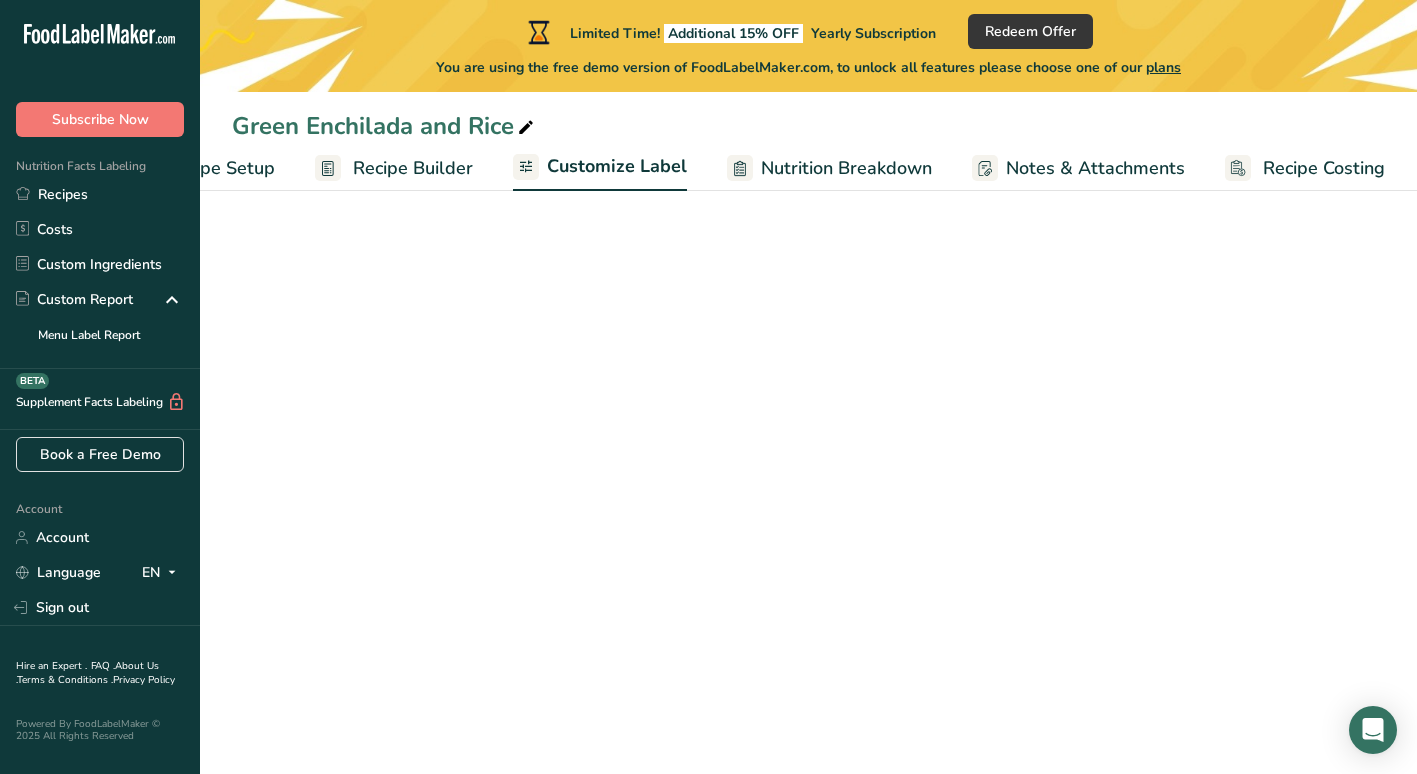 scroll, scrollTop: 0, scrollLeft: 104, axis: horizontal 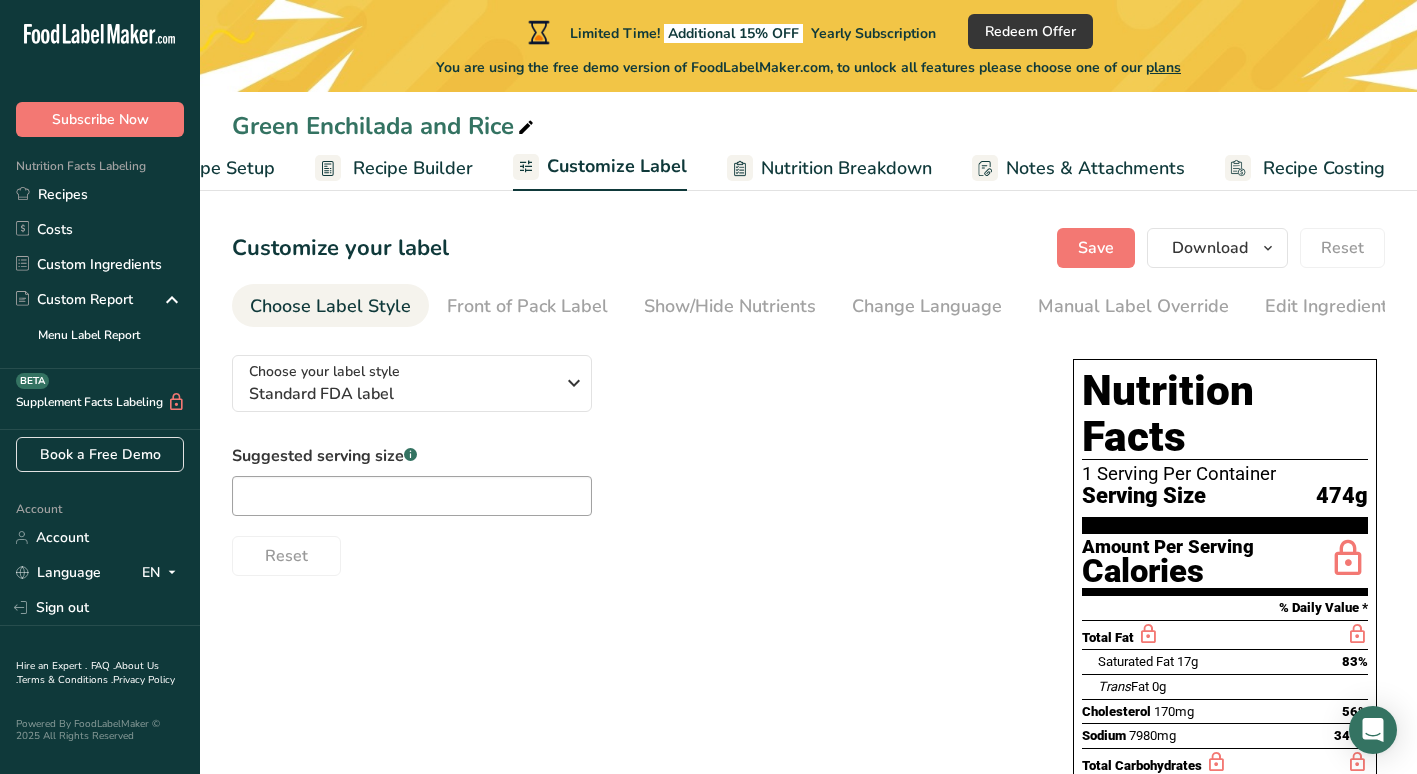 click on "Recipe Builder" at bounding box center (413, 168) 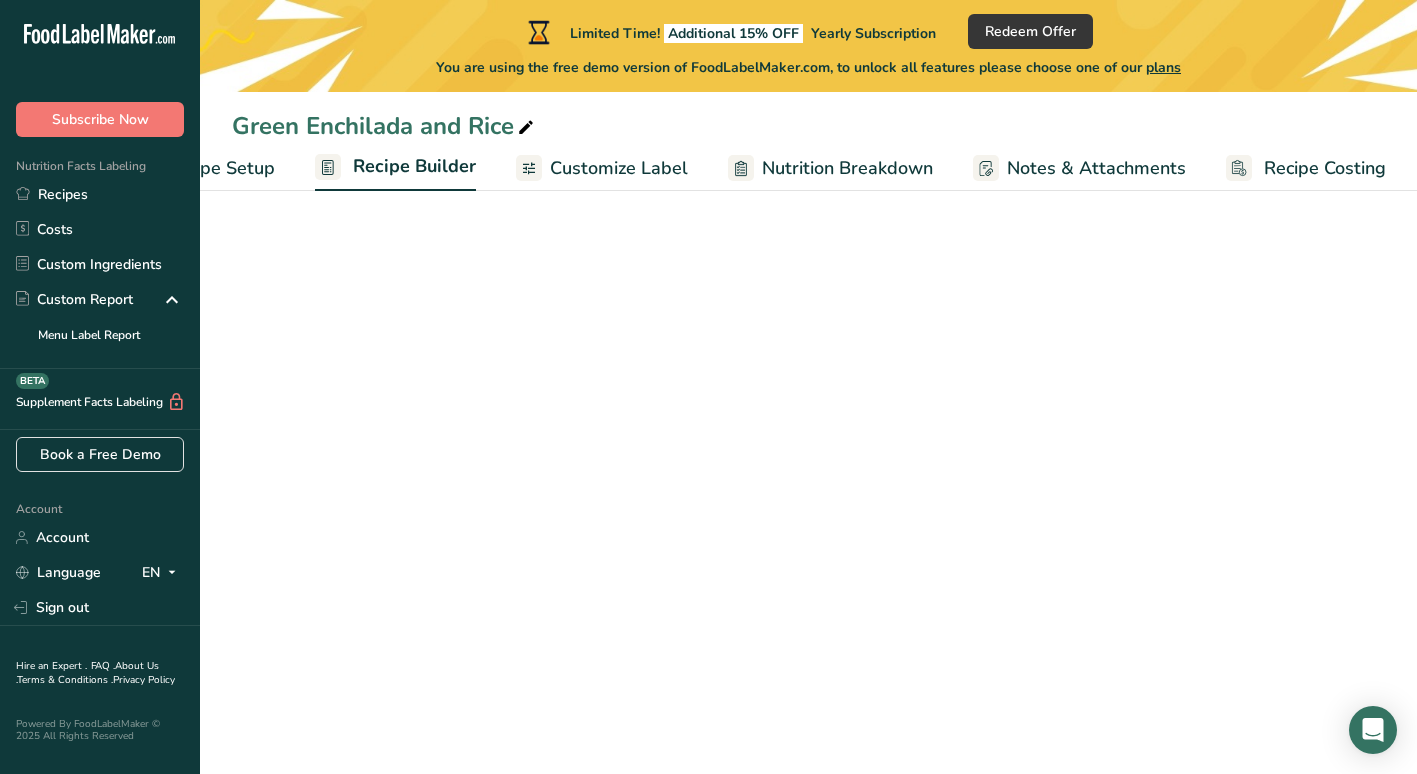 scroll, scrollTop: 0, scrollLeft: 104, axis: horizontal 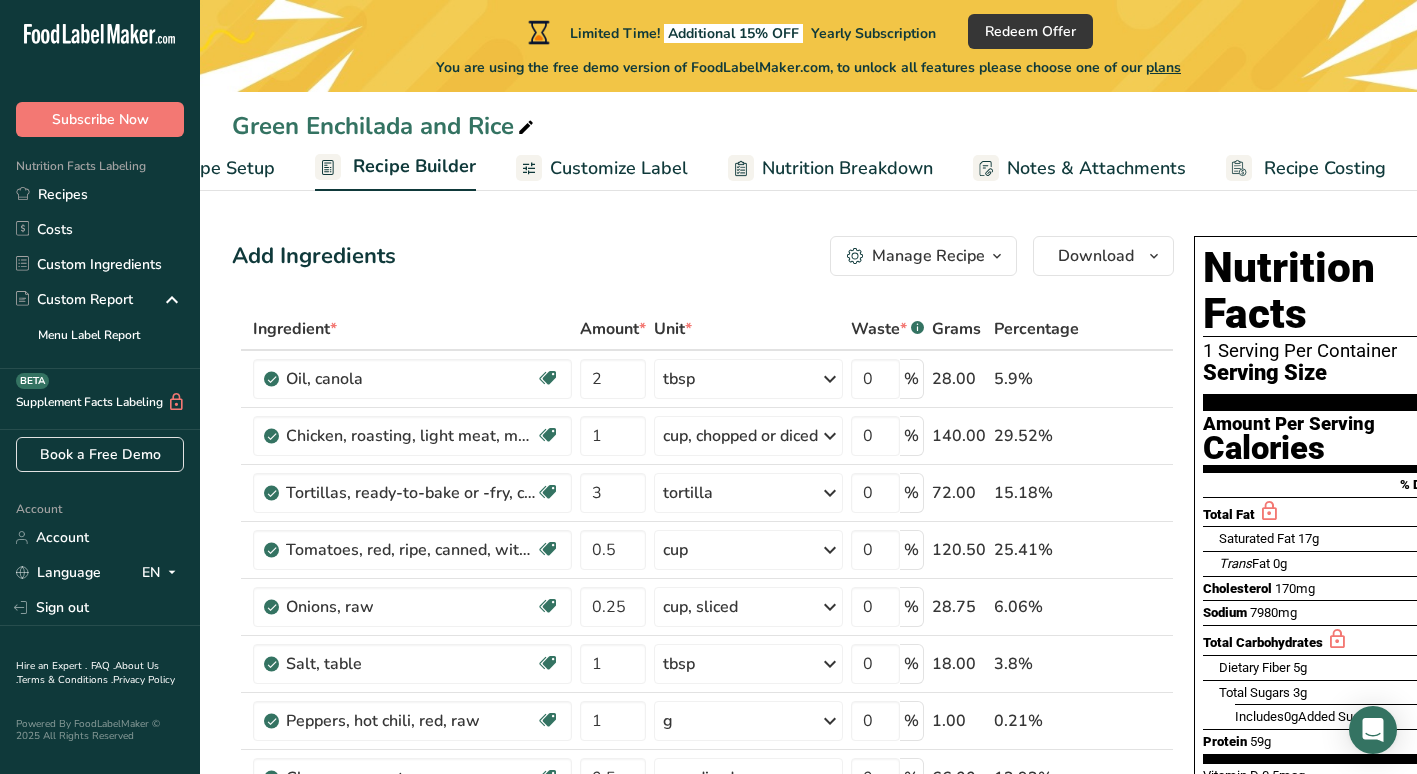 click on "Recipe Setup" at bounding box center [220, 168] 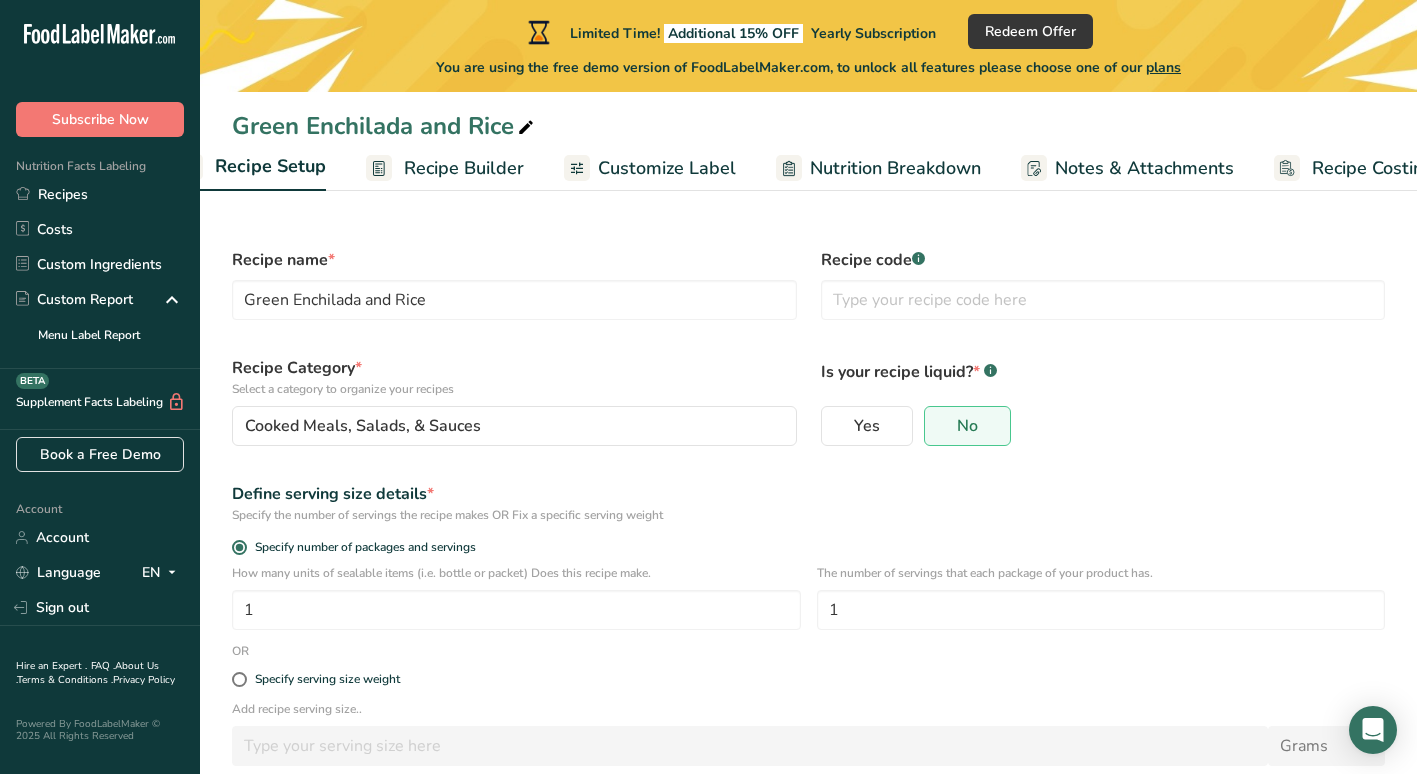 scroll, scrollTop: 0, scrollLeft: 7, axis: horizontal 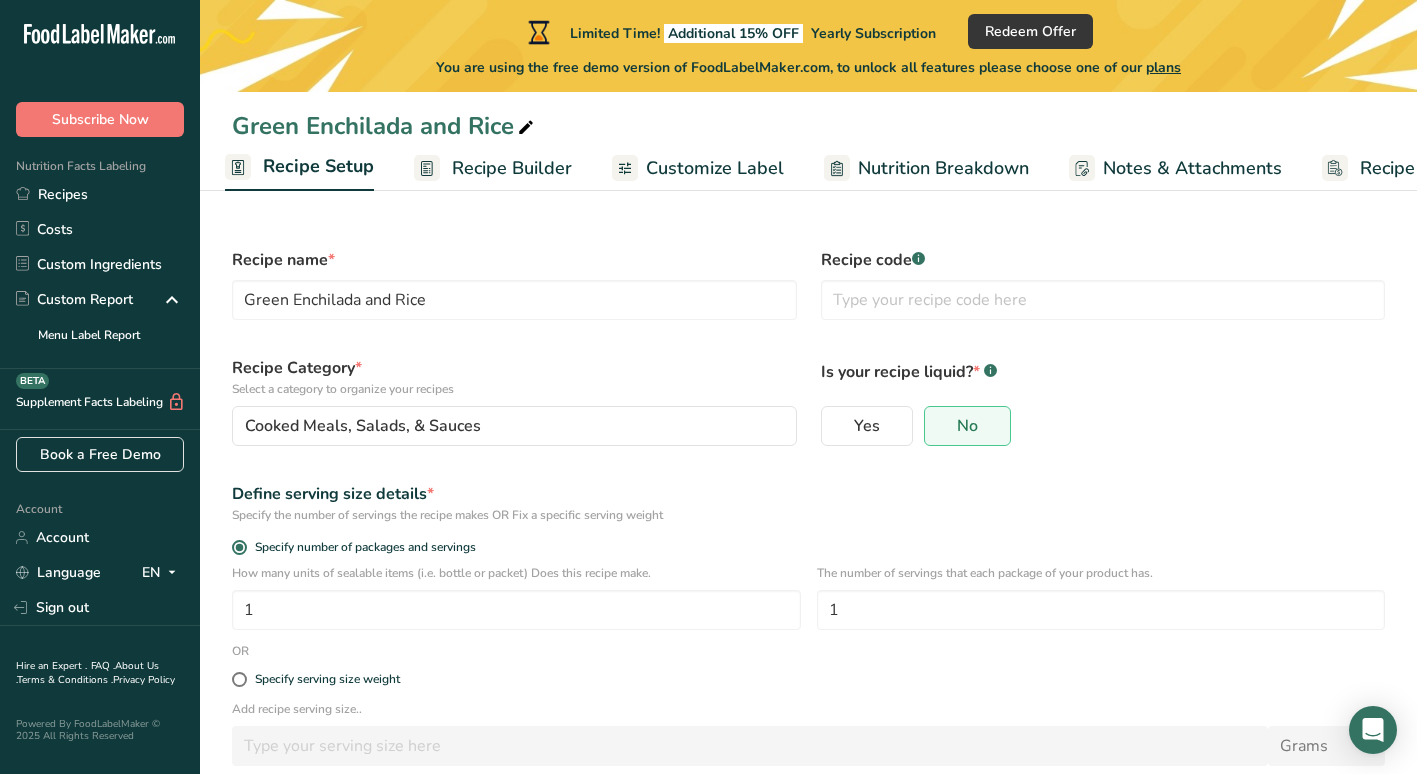 click on "Customize Label" at bounding box center (698, 168) 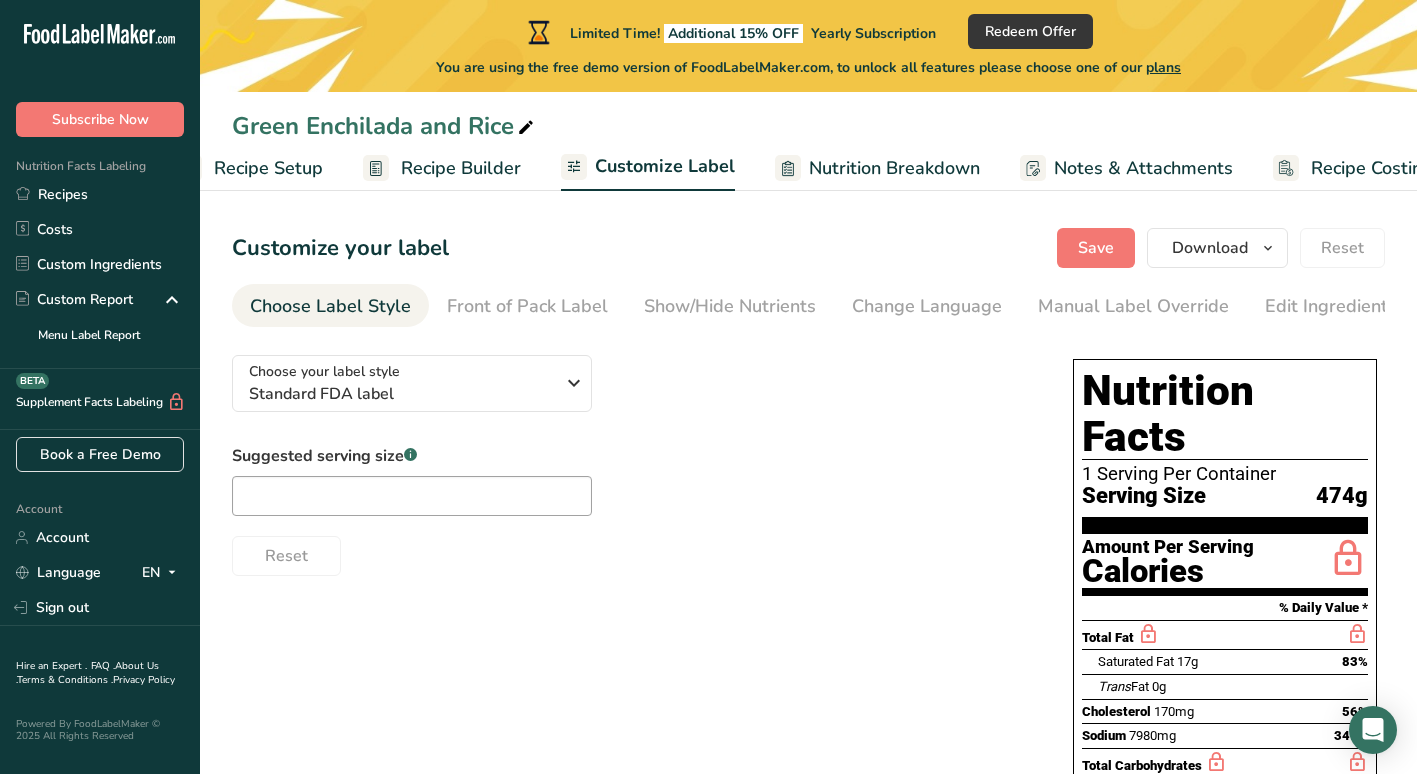 scroll, scrollTop: 0, scrollLeft: 104, axis: horizontal 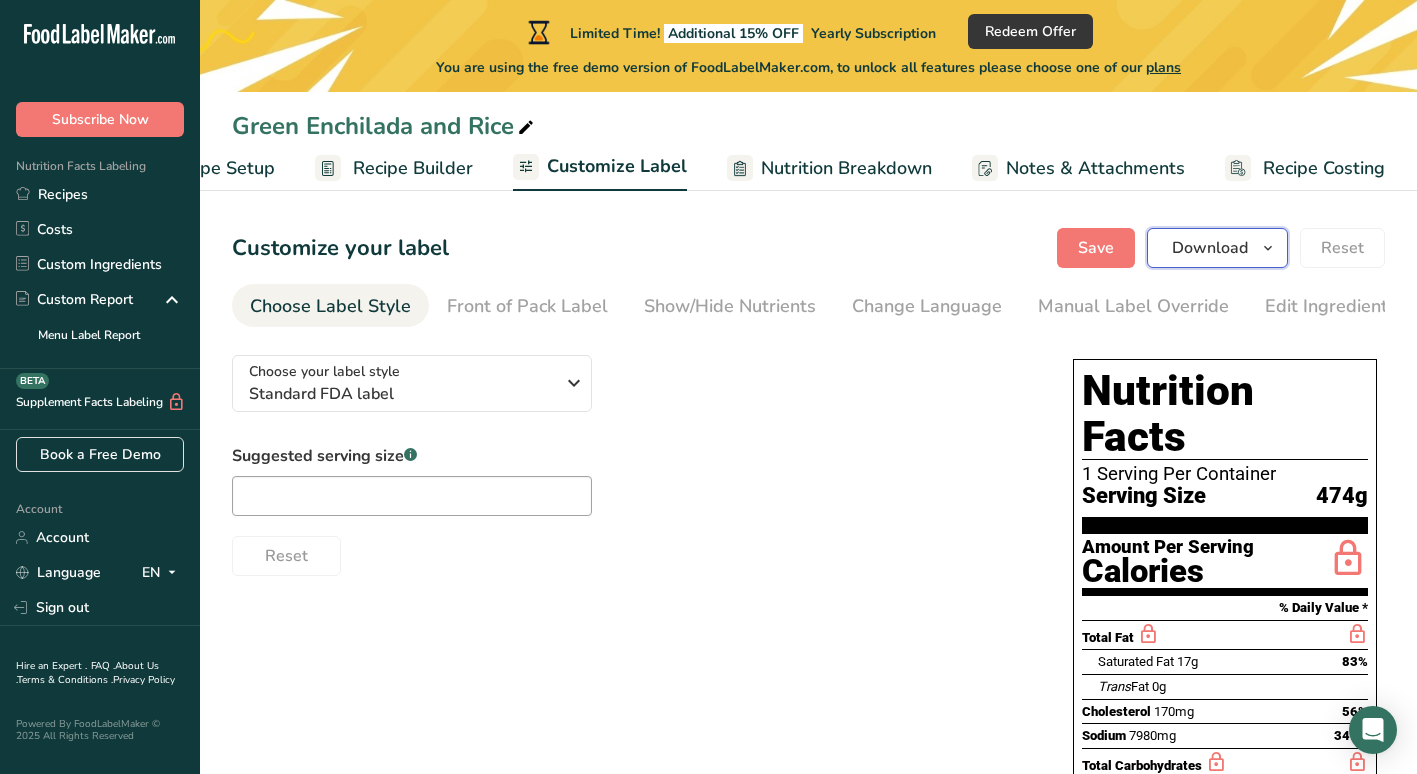 click at bounding box center [1268, 248] 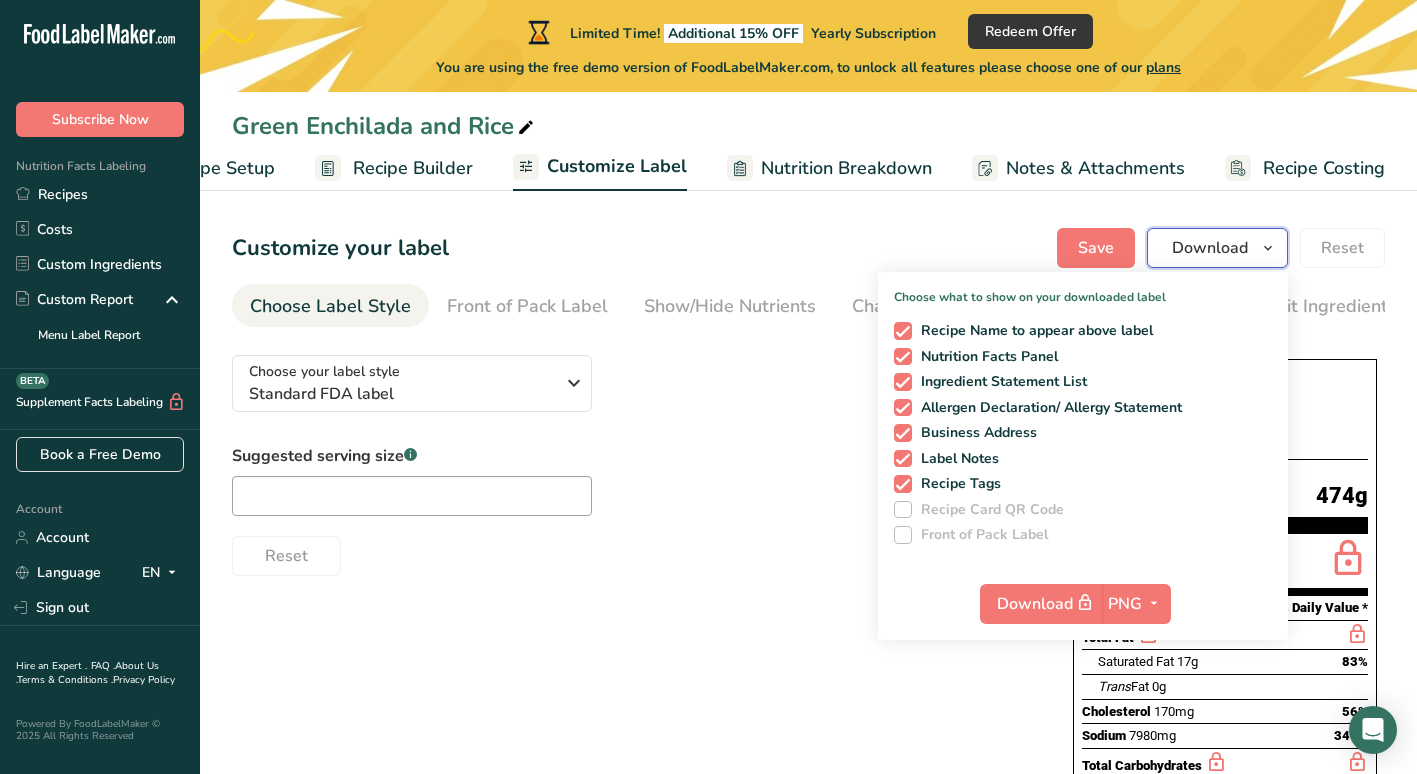 click at bounding box center [1268, 248] 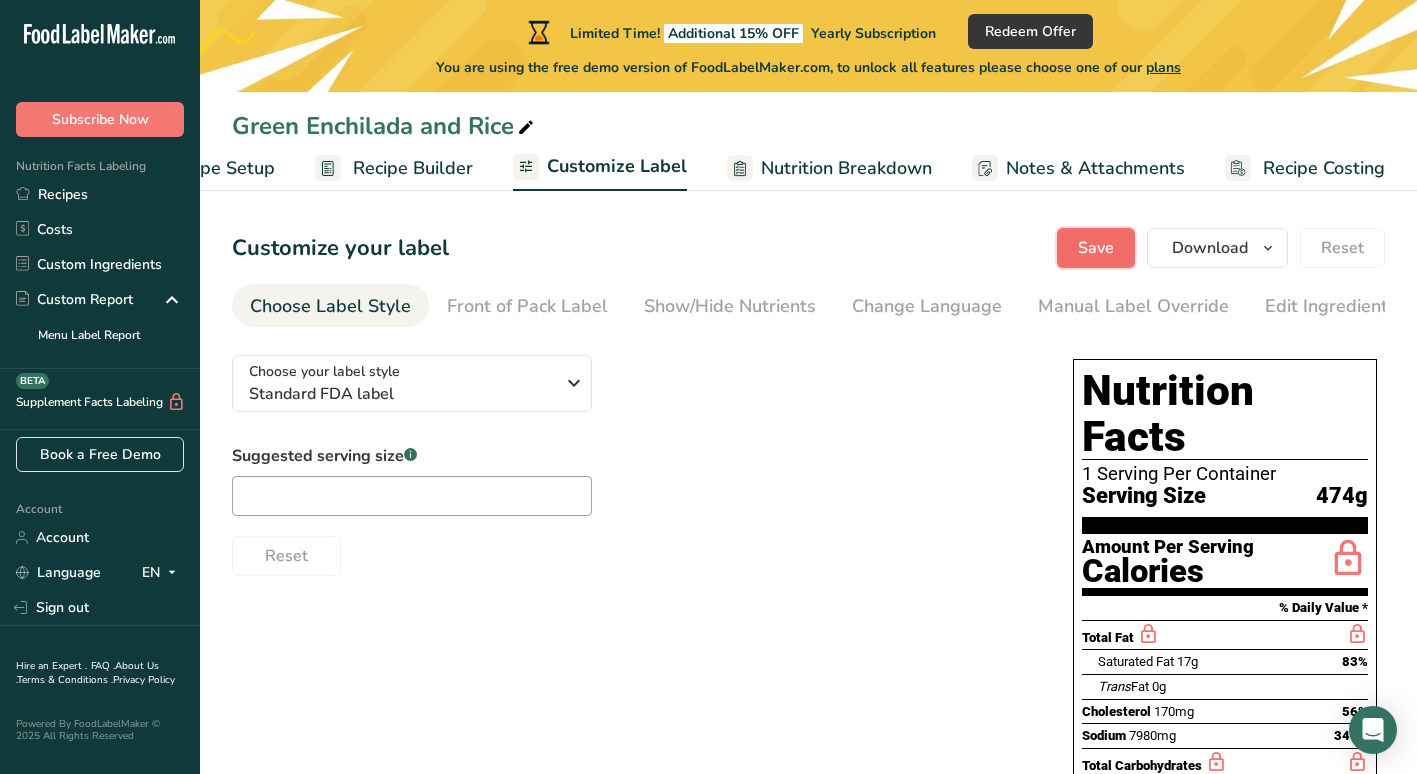 click on "Save" at bounding box center (1096, 248) 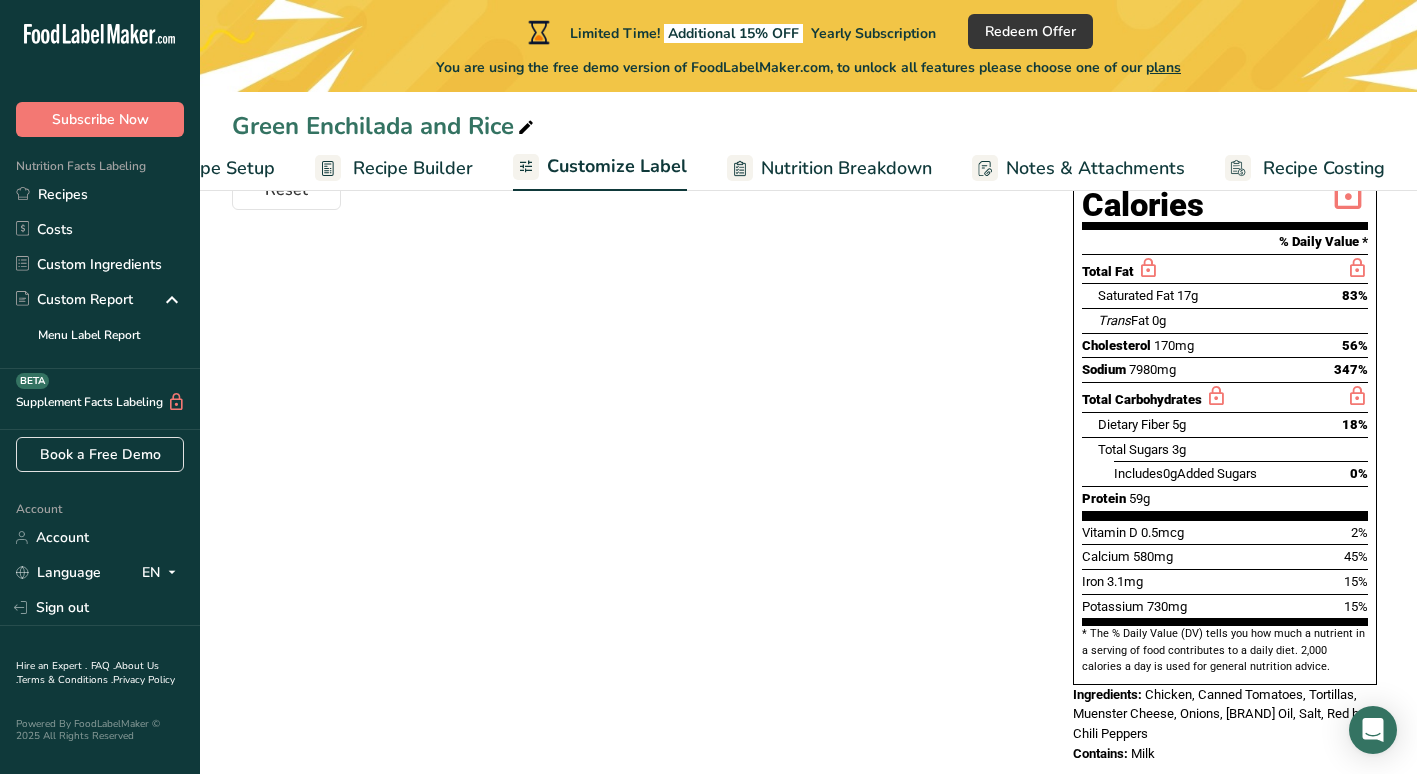 scroll, scrollTop: 84, scrollLeft: 0, axis: vertical 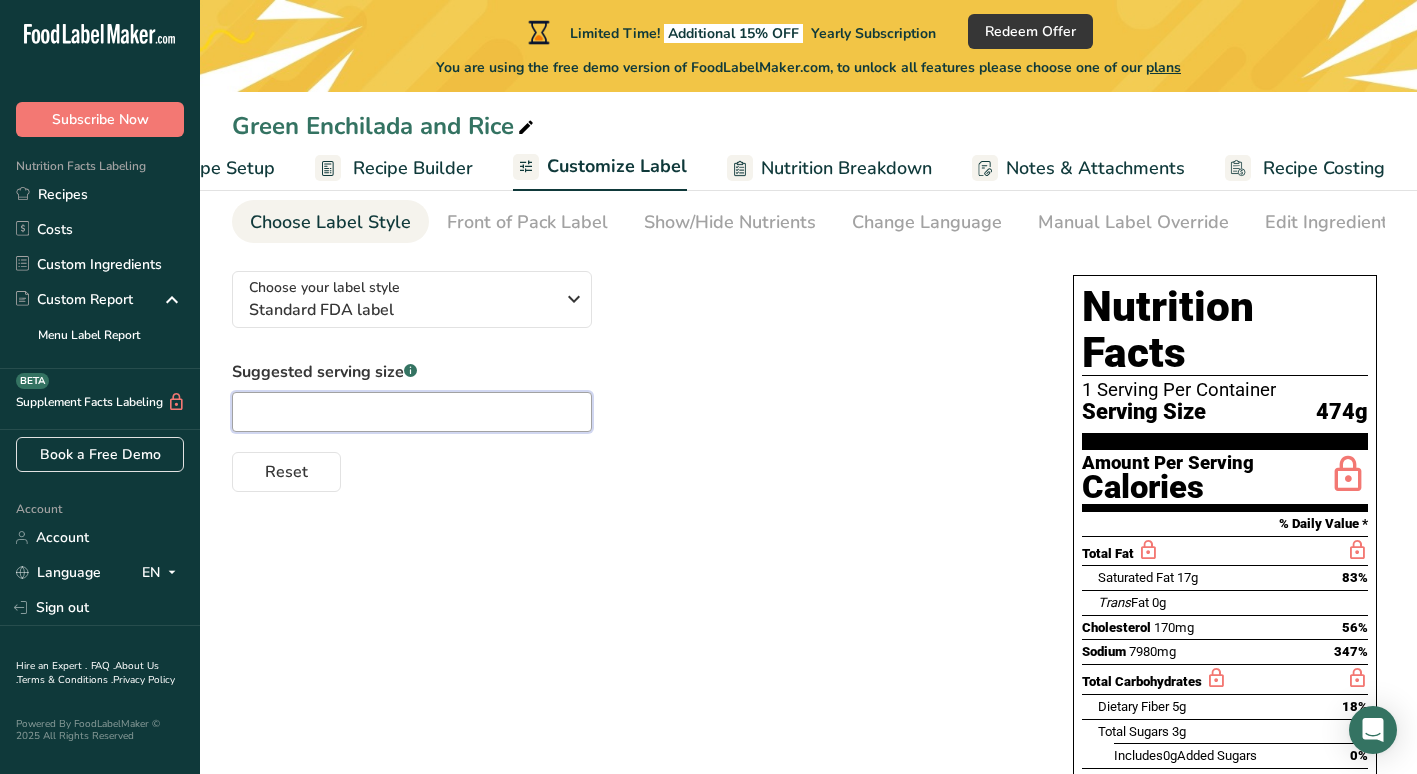 click at bounding box center (412, 412) 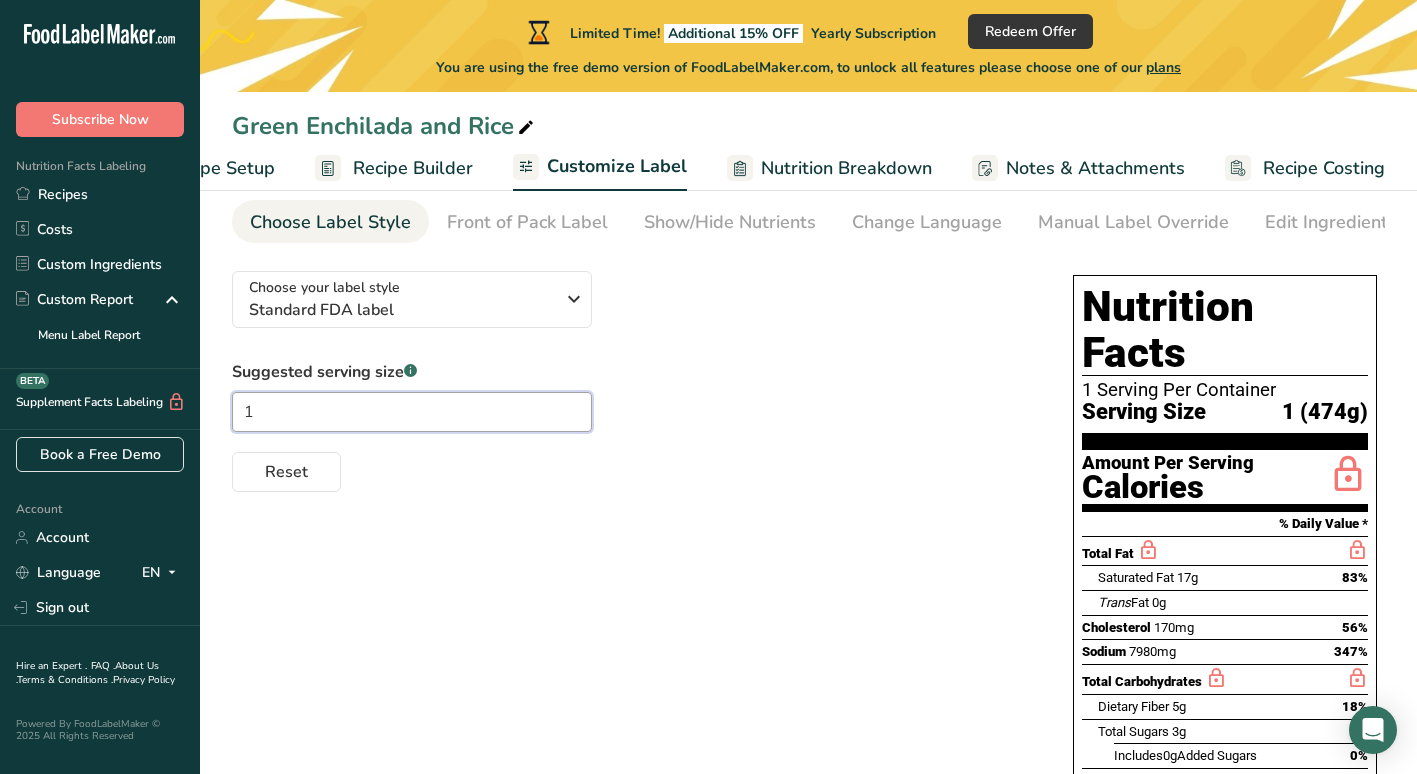 type on "1" 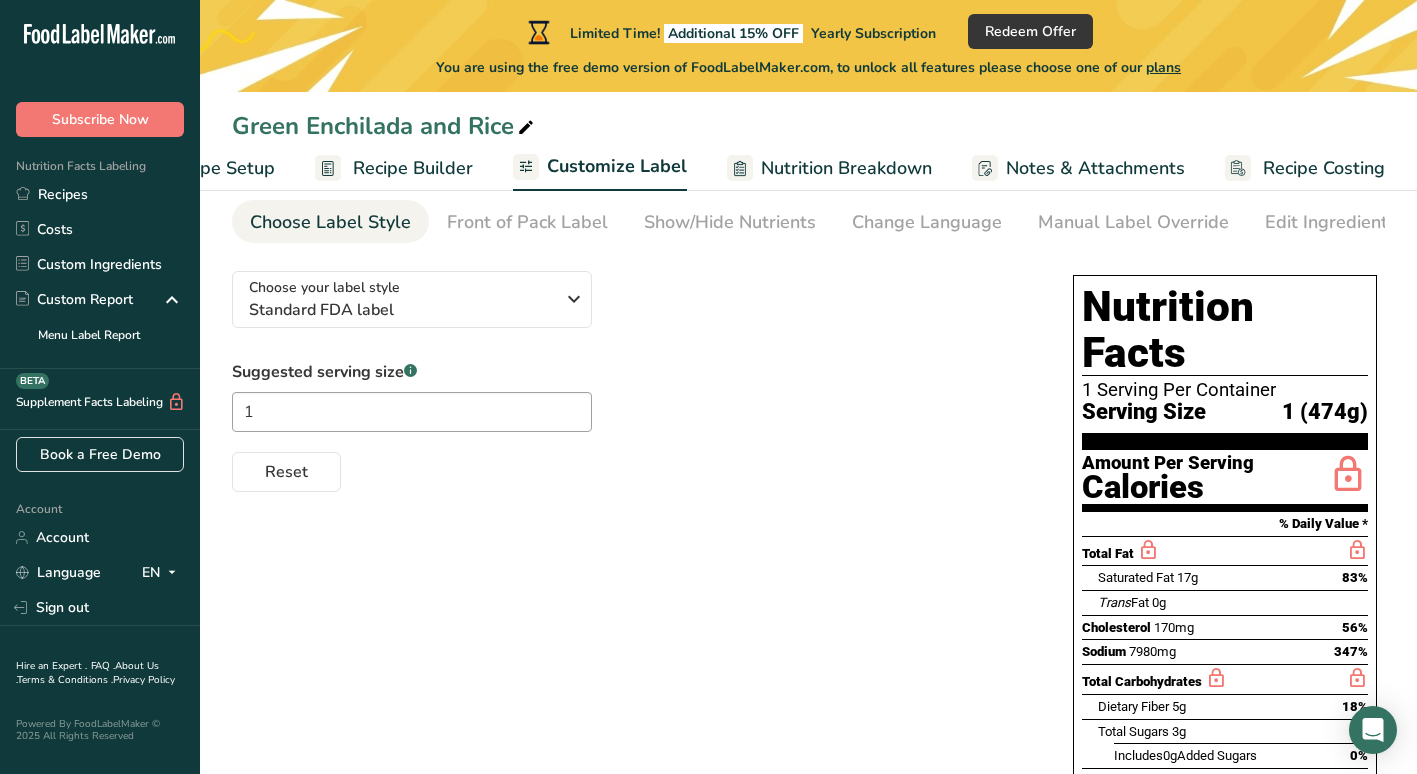 click on "Choose your label style
Standard FDA label
USA (FDA)
Standard FDA label
Tabular FDA label
Linear FDA label
Simplified FDA label
Dual Column FDA label (Per Serving/Per Container)
Dual Column FDA label (As Sold/As Prepared)
Aggregate Standard FDA label
Standard FDA label with Micronutrients listed side-by-side
UK (FSA)
UK Mandatory Label "Back of Pack"
UK Traffic Light Label  "Front of Pack"
Canadian (CFIA)
Canadian Standard label
Canadian Dual Column label" at bounding box center (808, 660) 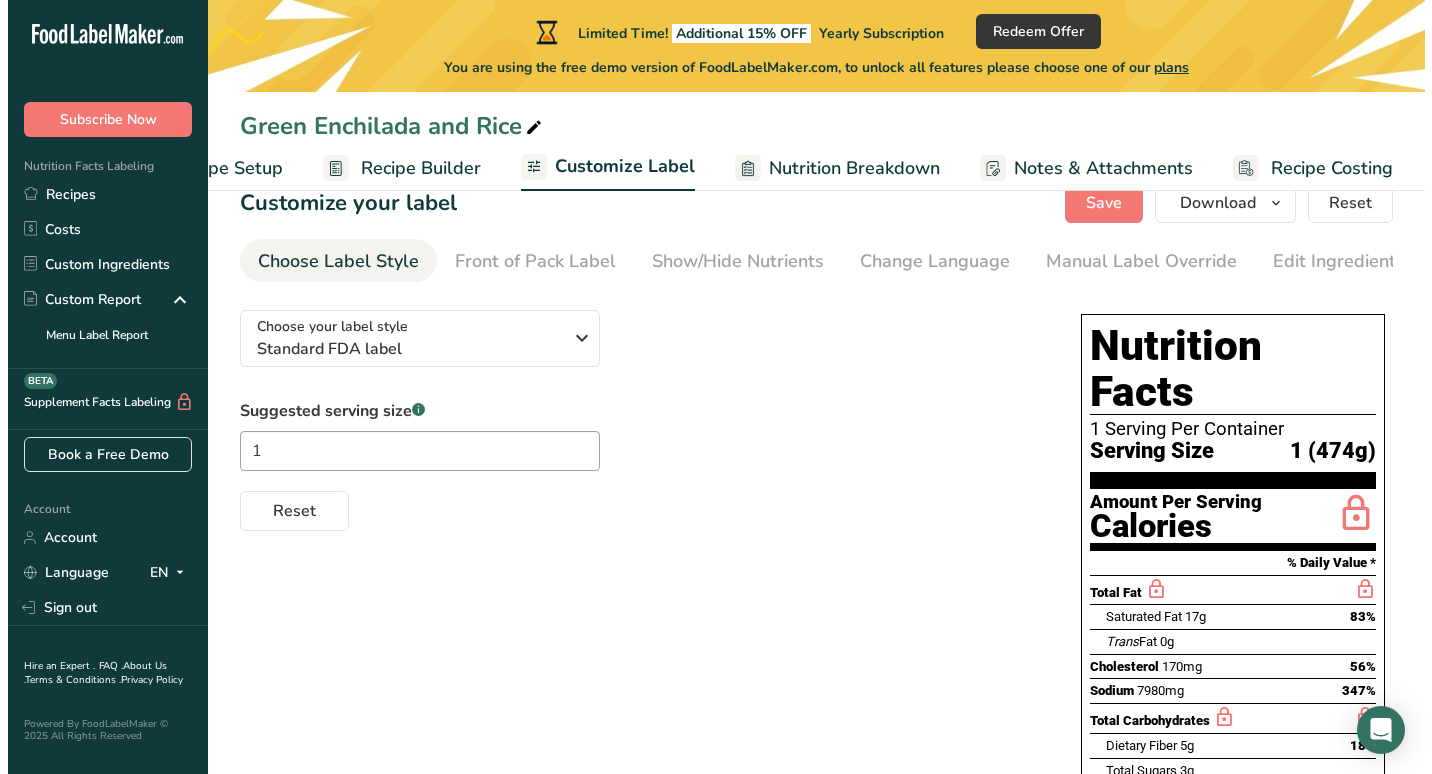 scroll, scrollTop: 0, scrollLeft: 0, axis: both 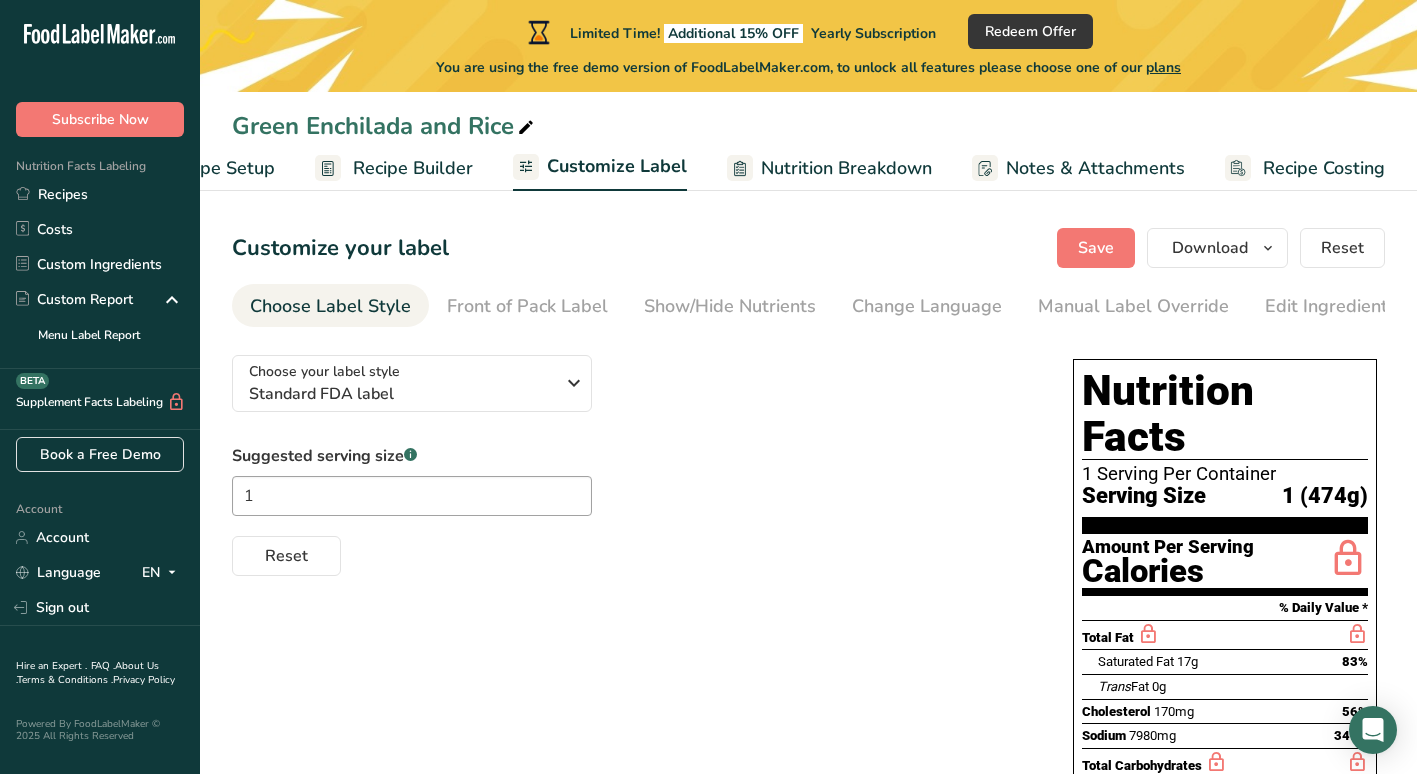 click on "Recipe Builder" at bounding box center [413, 168] 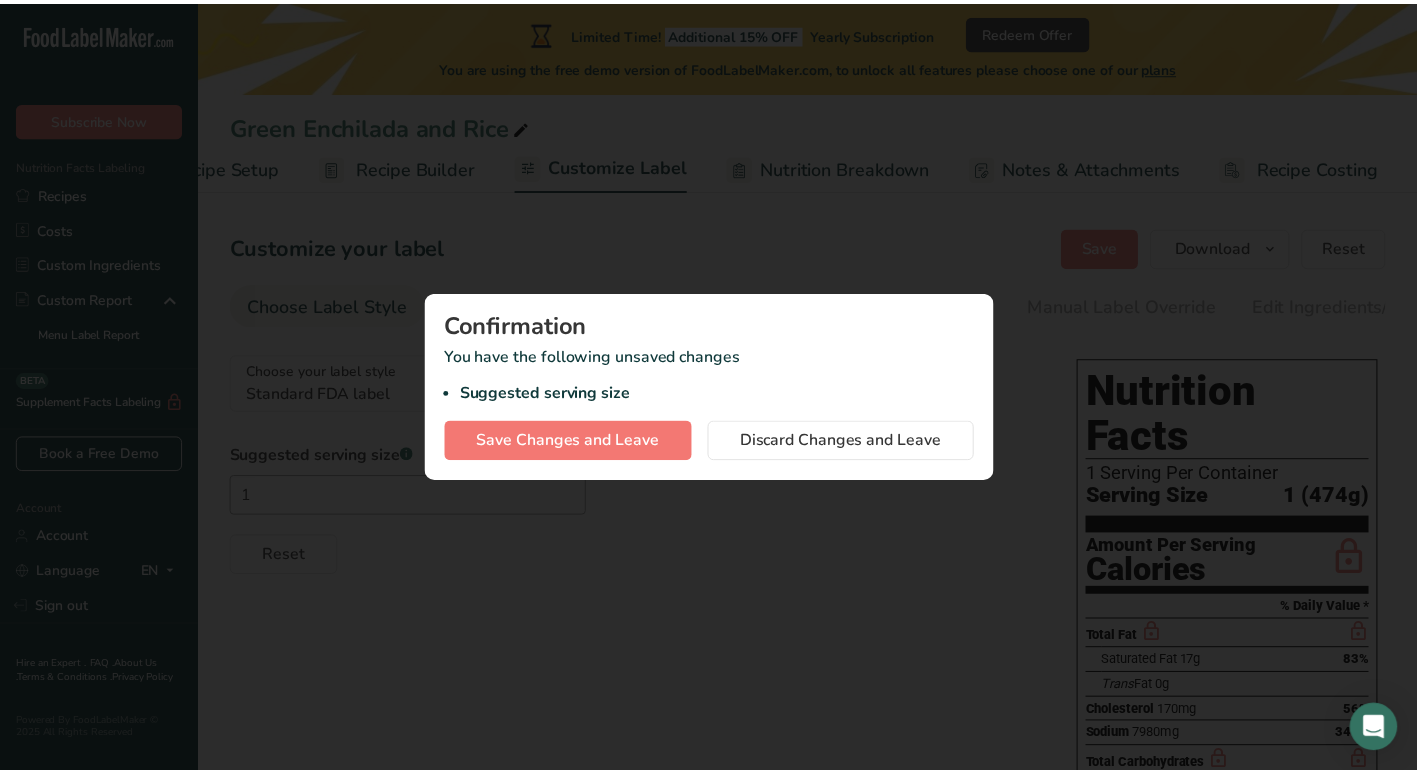 scroll, scrollTop: 0, scrollLeft: 89, axis: horizontal 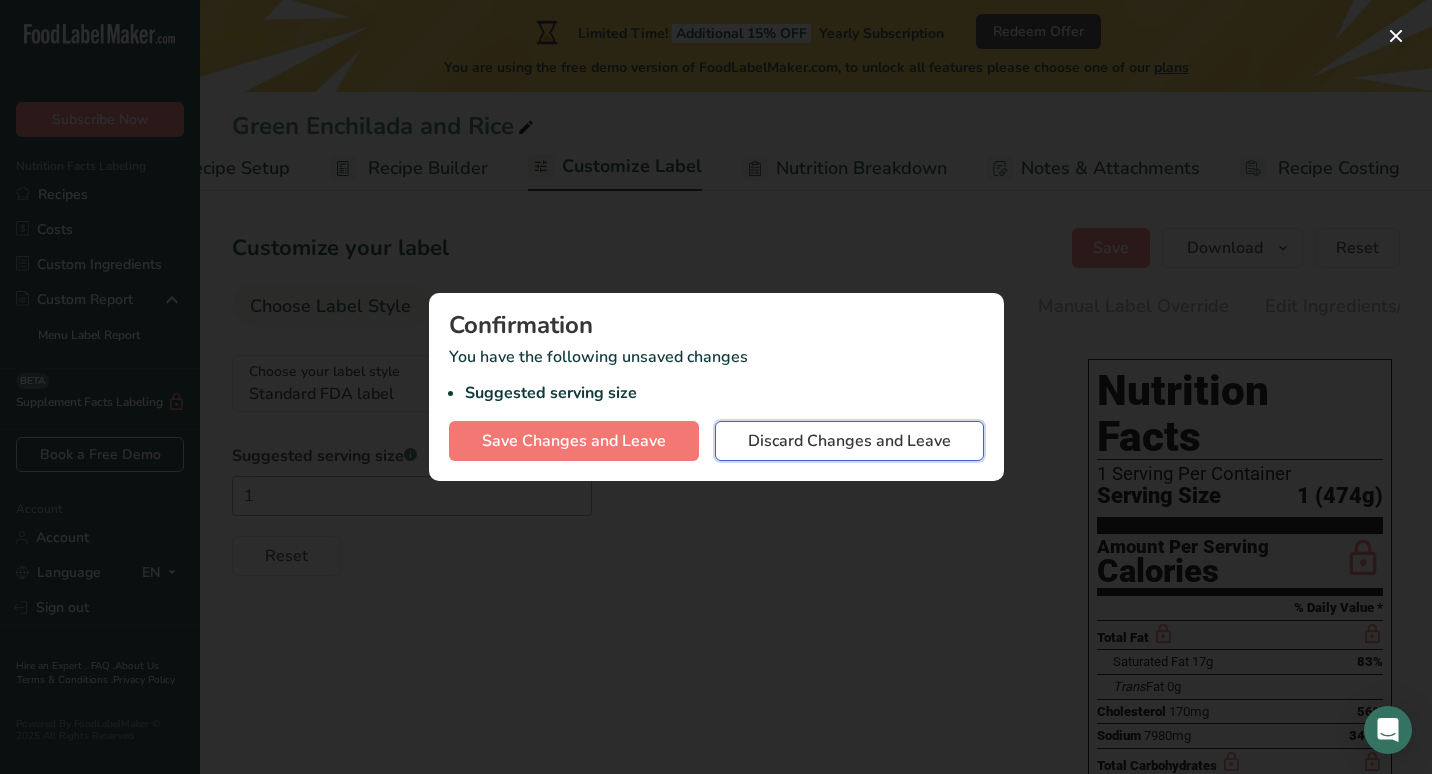 click on "Discard Changes and Leave" at bounding box center (849, 441) 